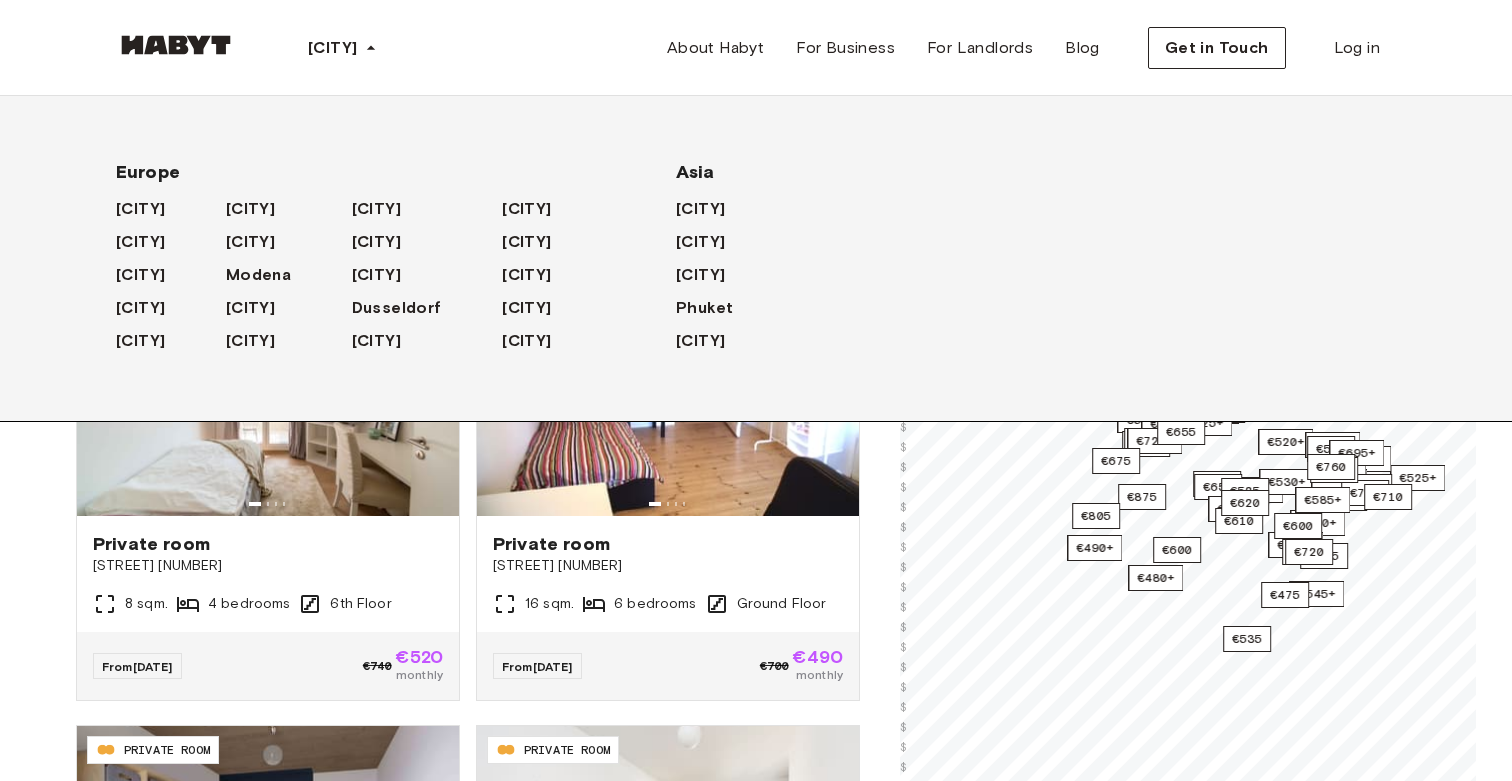 scroll, scrollTop: 332, scrollLeft: 0, axis: vertical 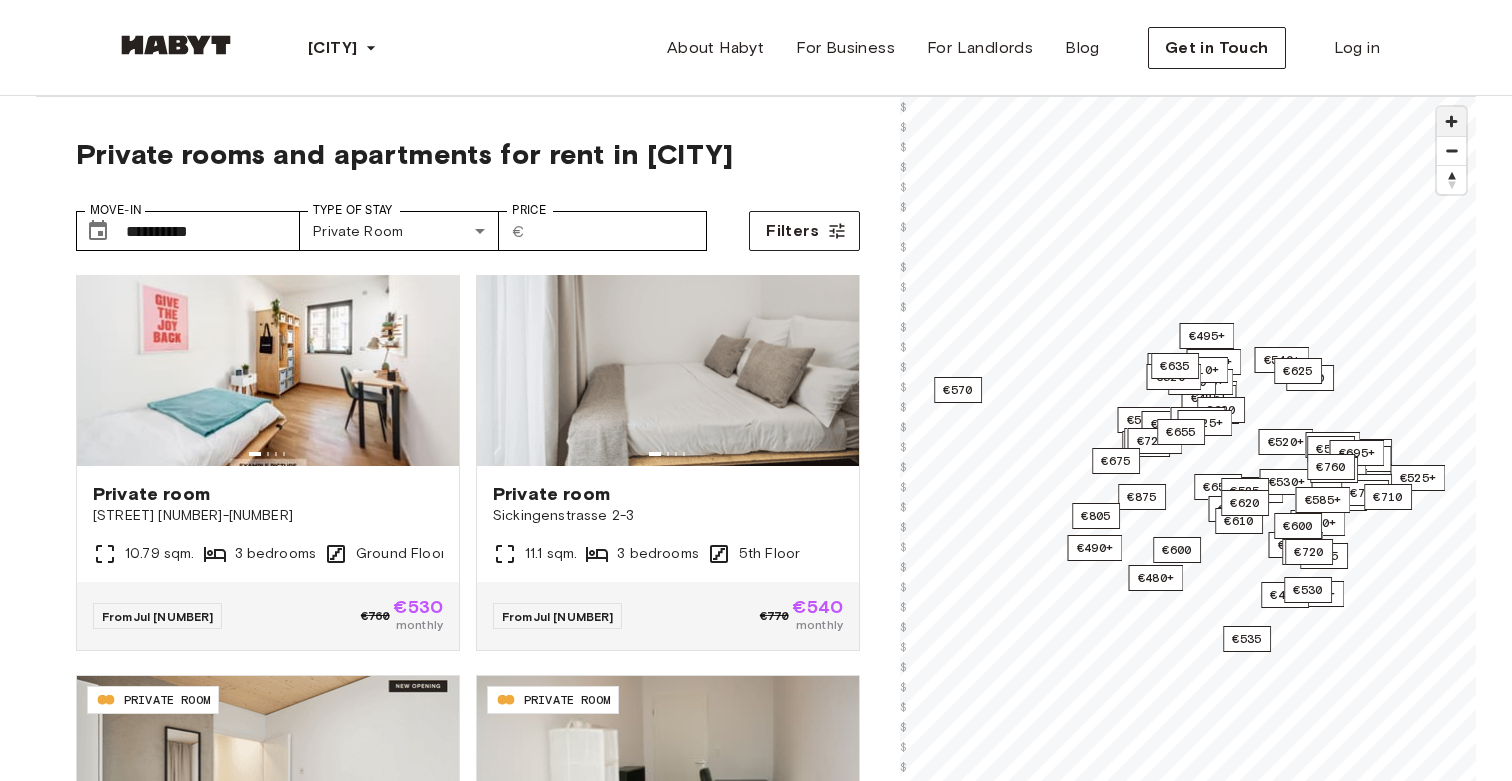click at bounding box center [1451, 121] 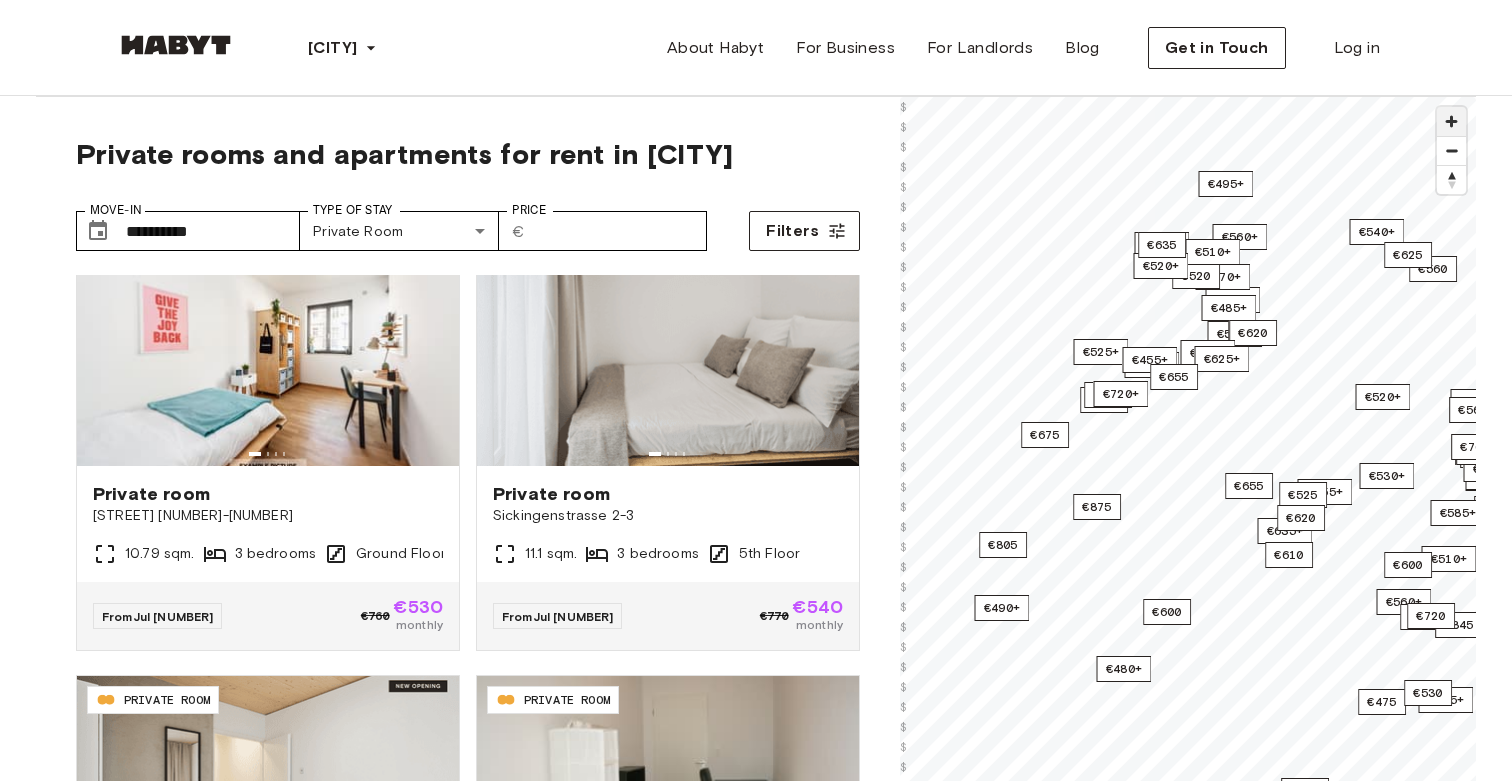 click at bounding box center (1451, 121) 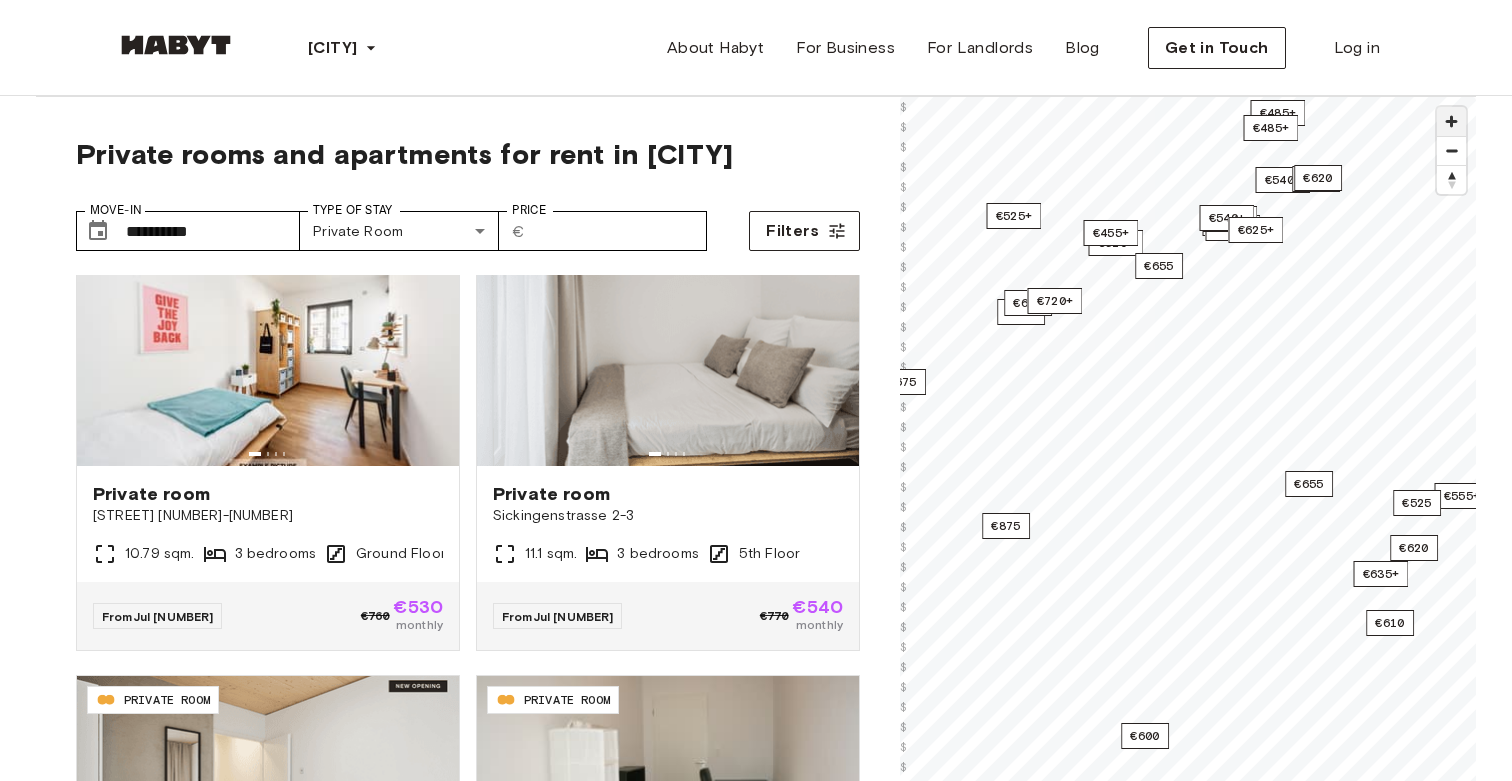 click at bounding box center [1451, 121] 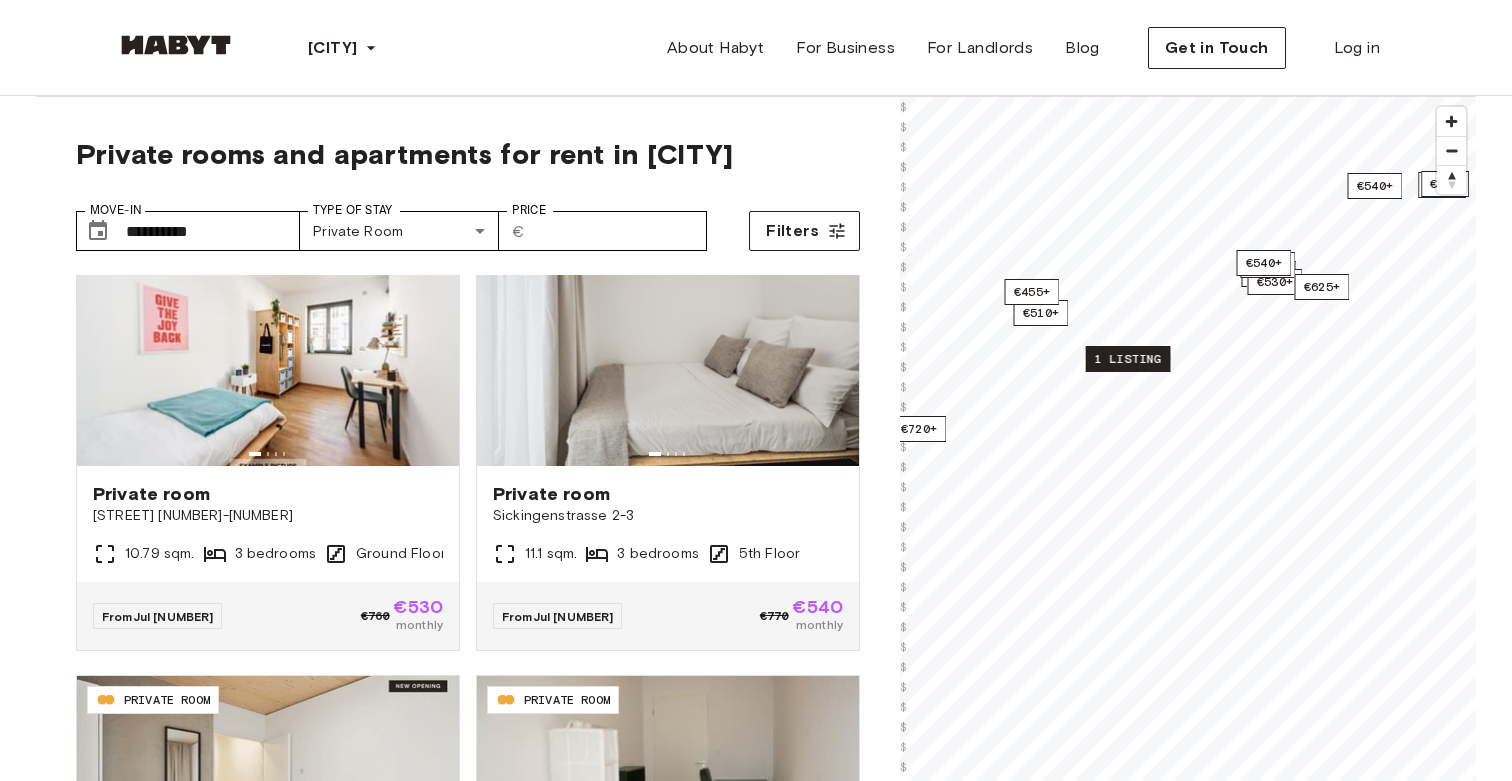 click on "1 listing" at bounding box center [1128, 359] 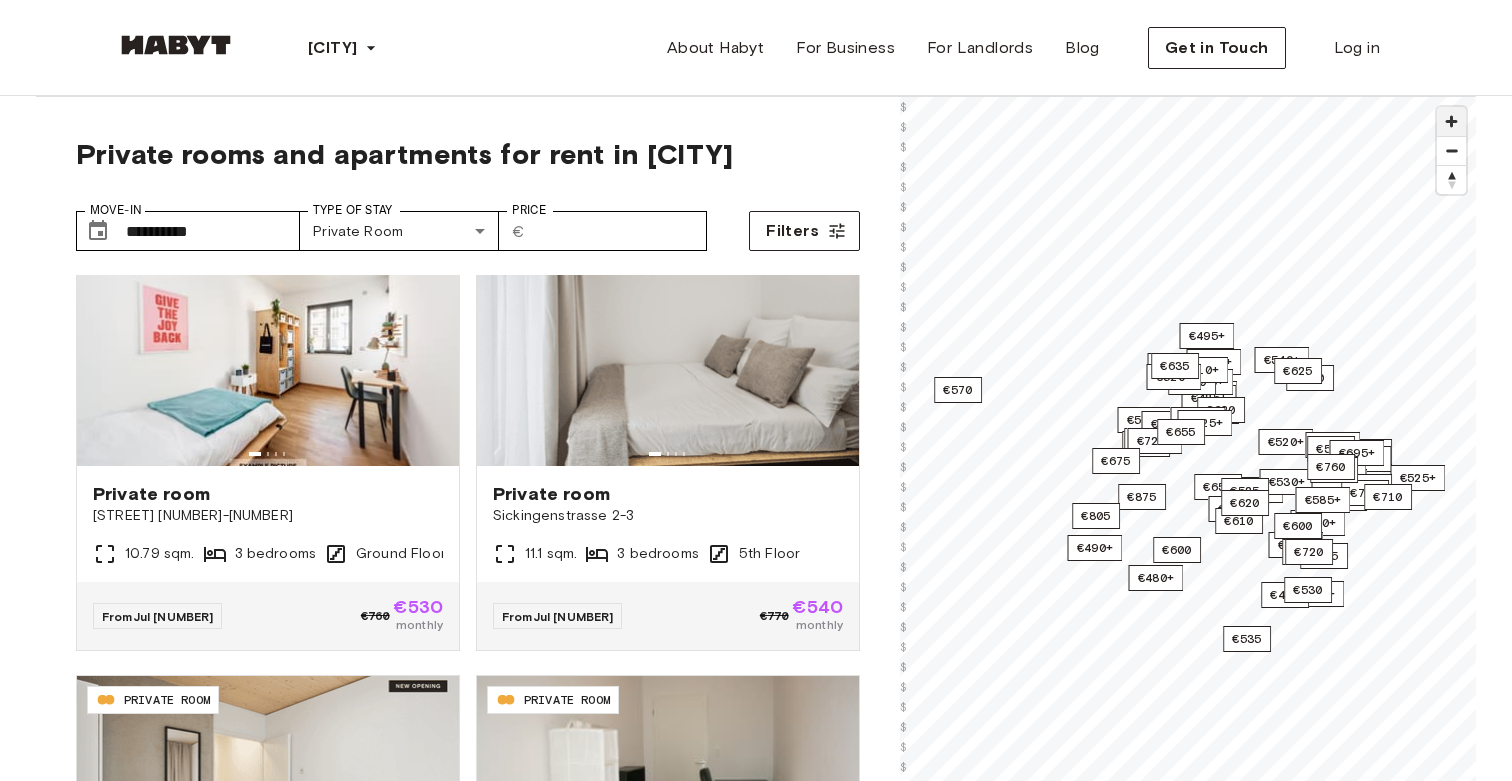 click at bounding box center (1451, 121) 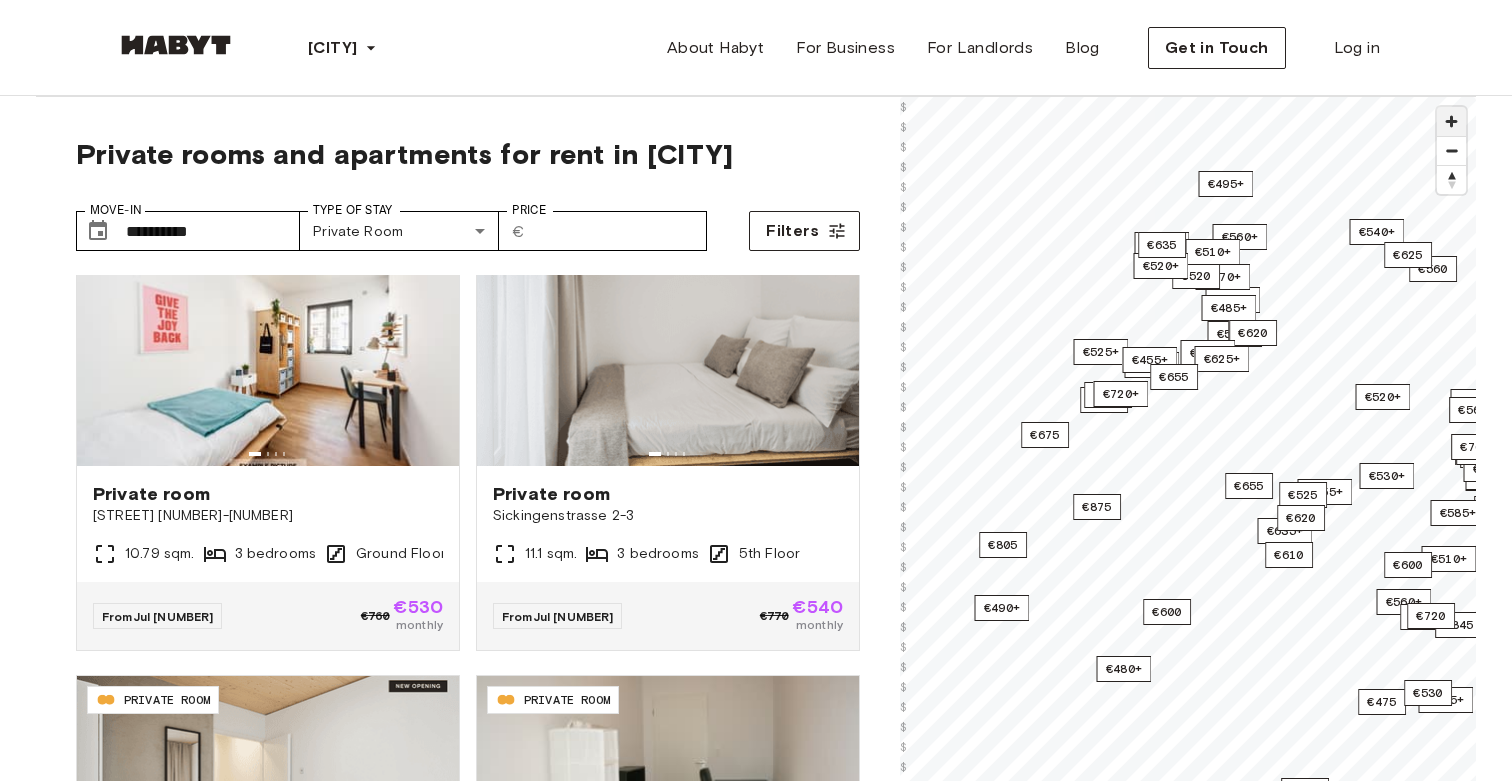 click at bounding box center (1451, 121) 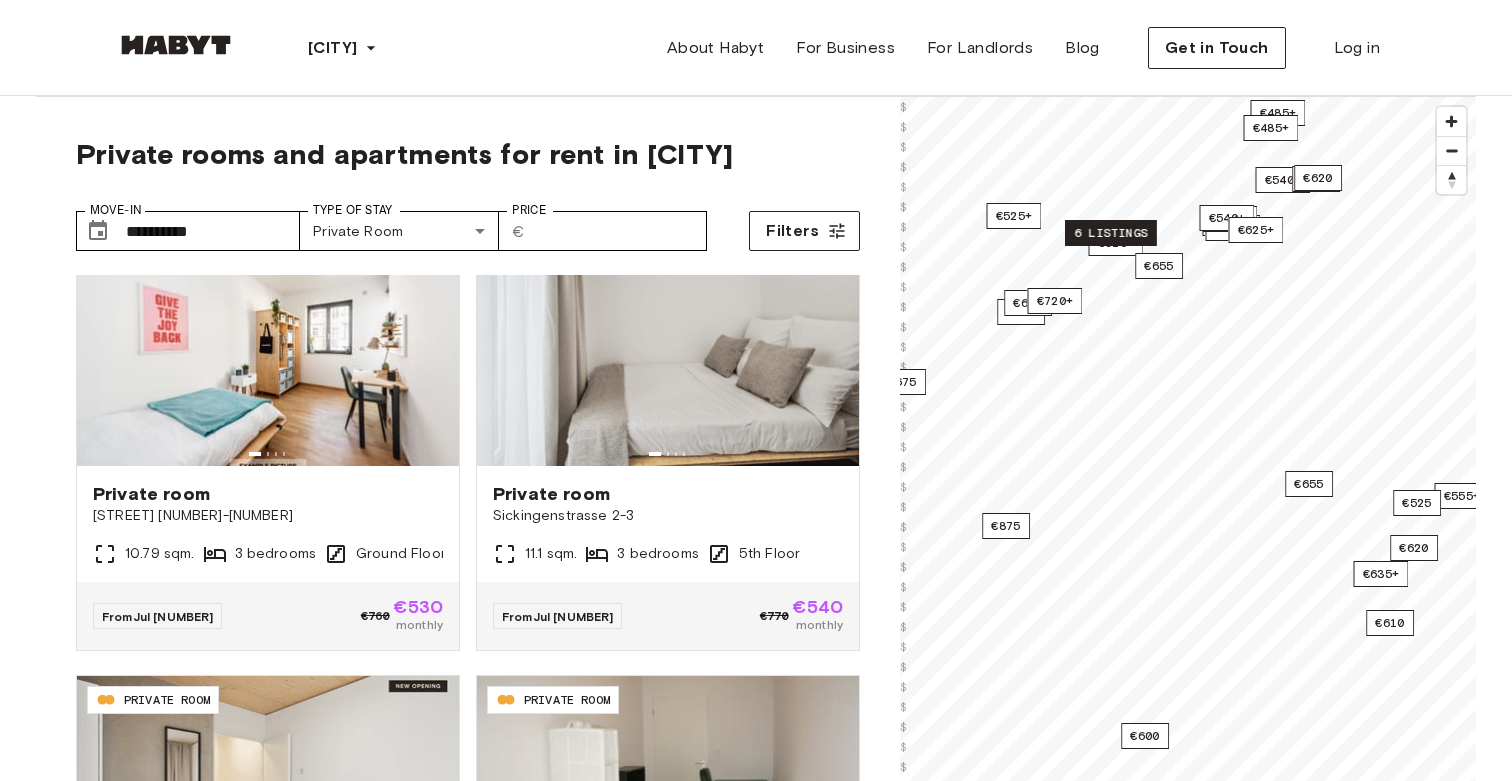 click on "6 listings" at bounding box center (1111, 233) 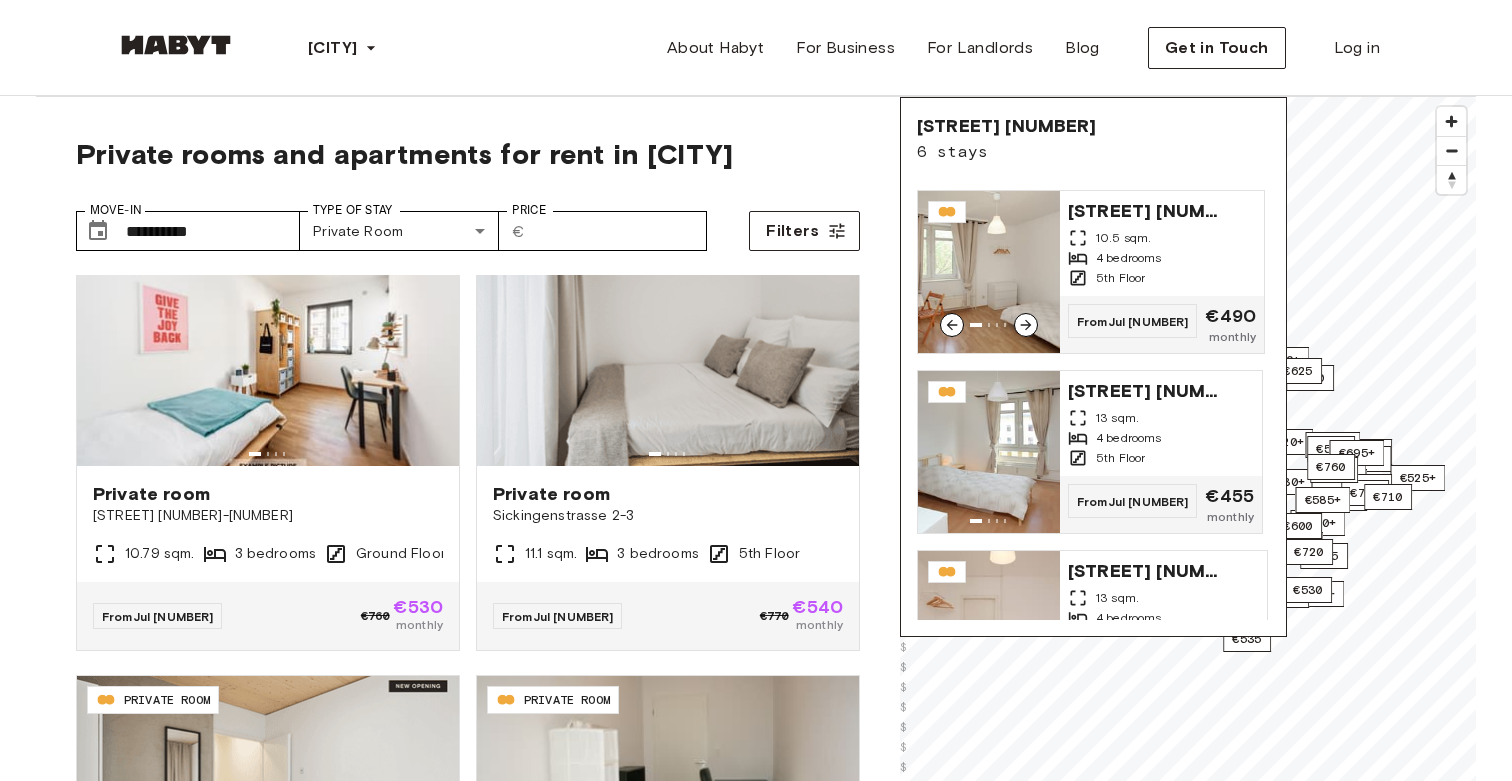 scroll, scrollTop: 623, scrollLeft: 0, axis: vertical 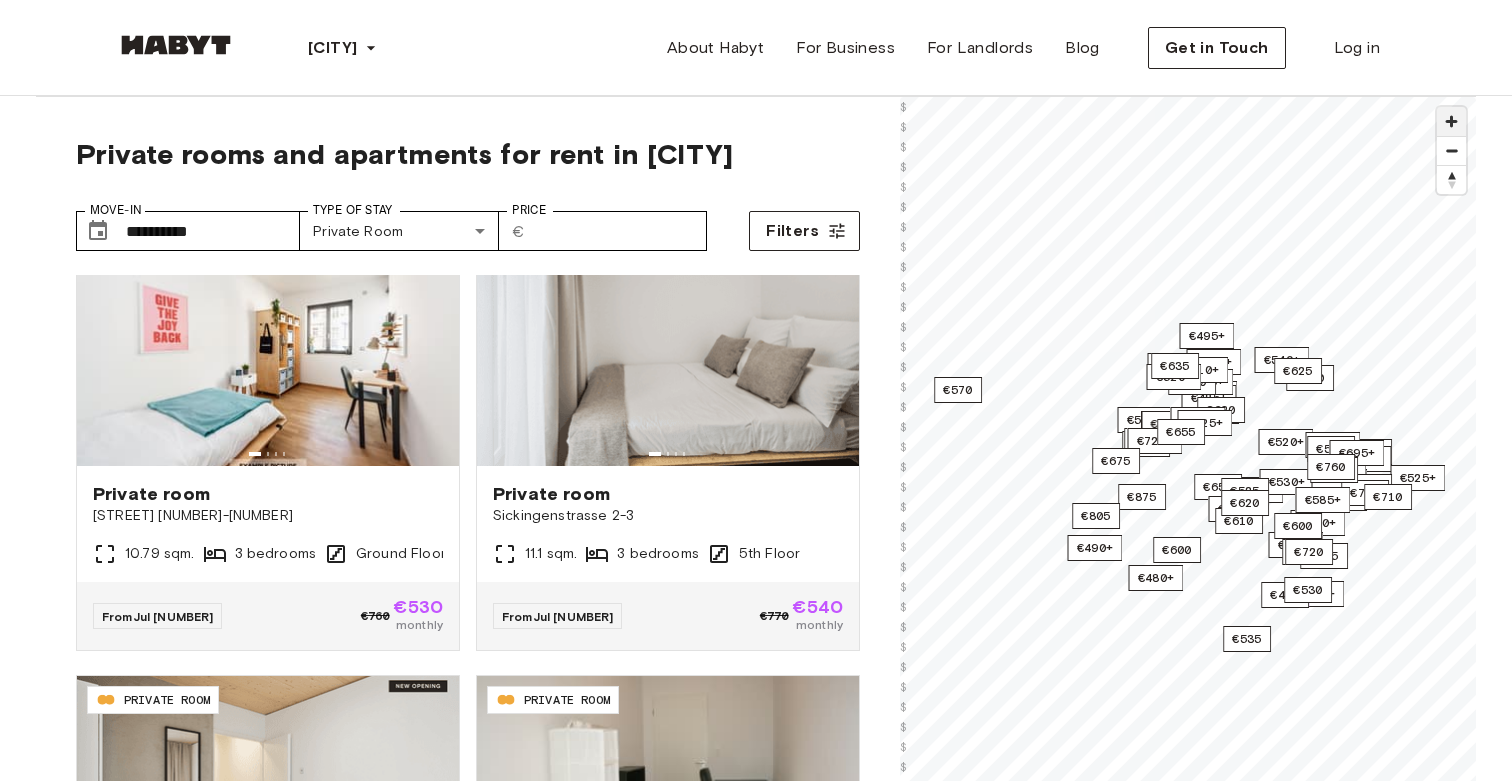 click at bounding box center (1451, 121) 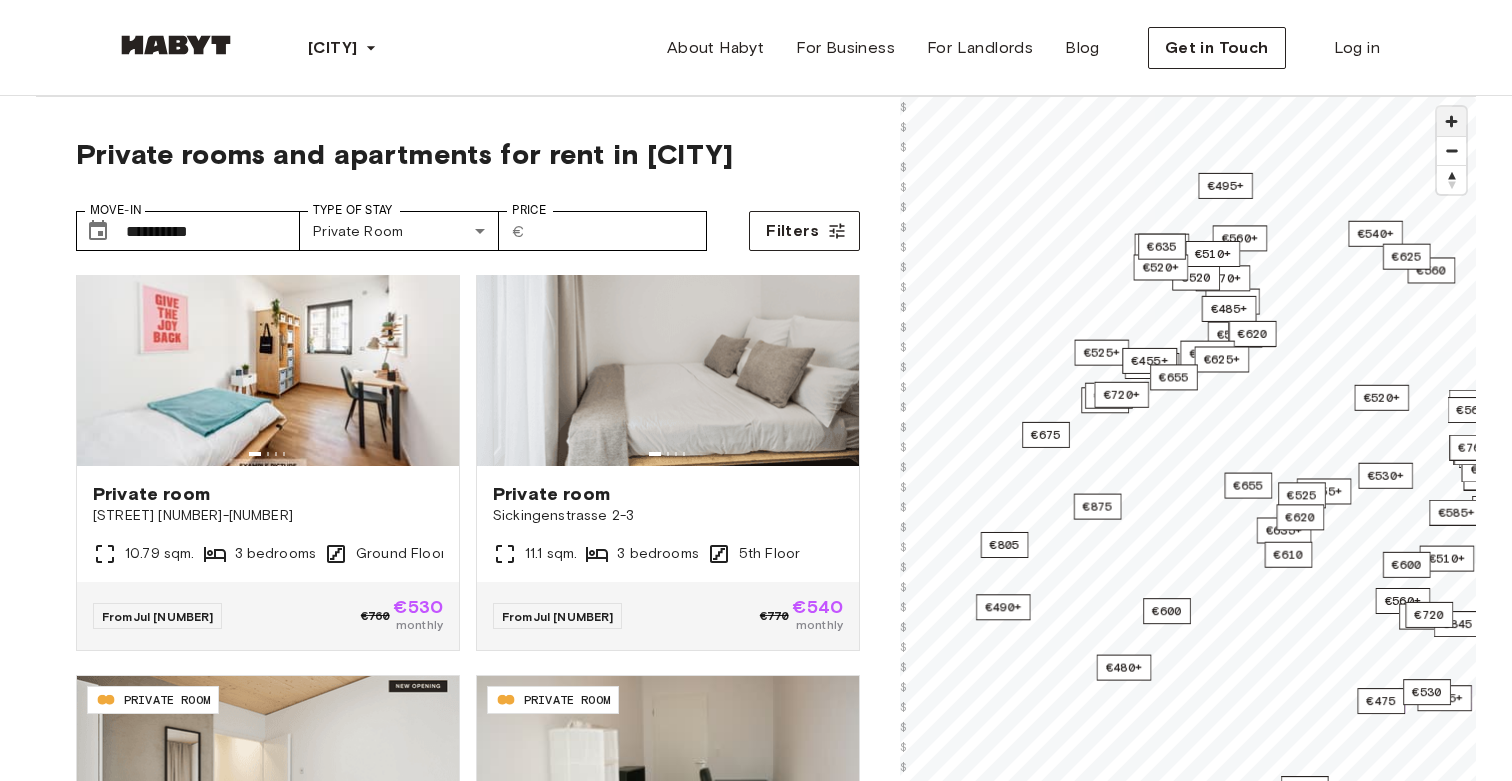 click at bounding box center (1451, 121) 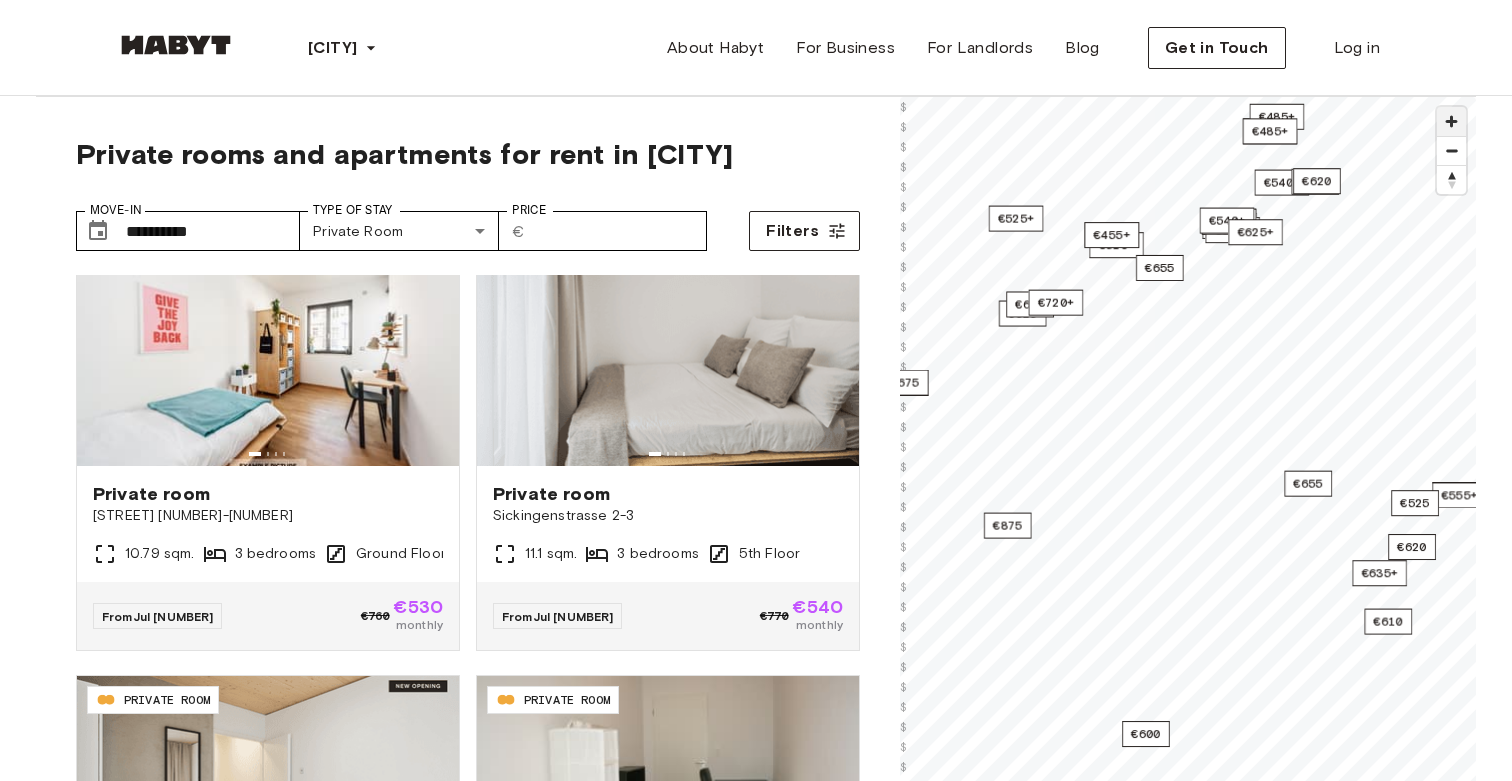 click at bounding box center (1451, 121) 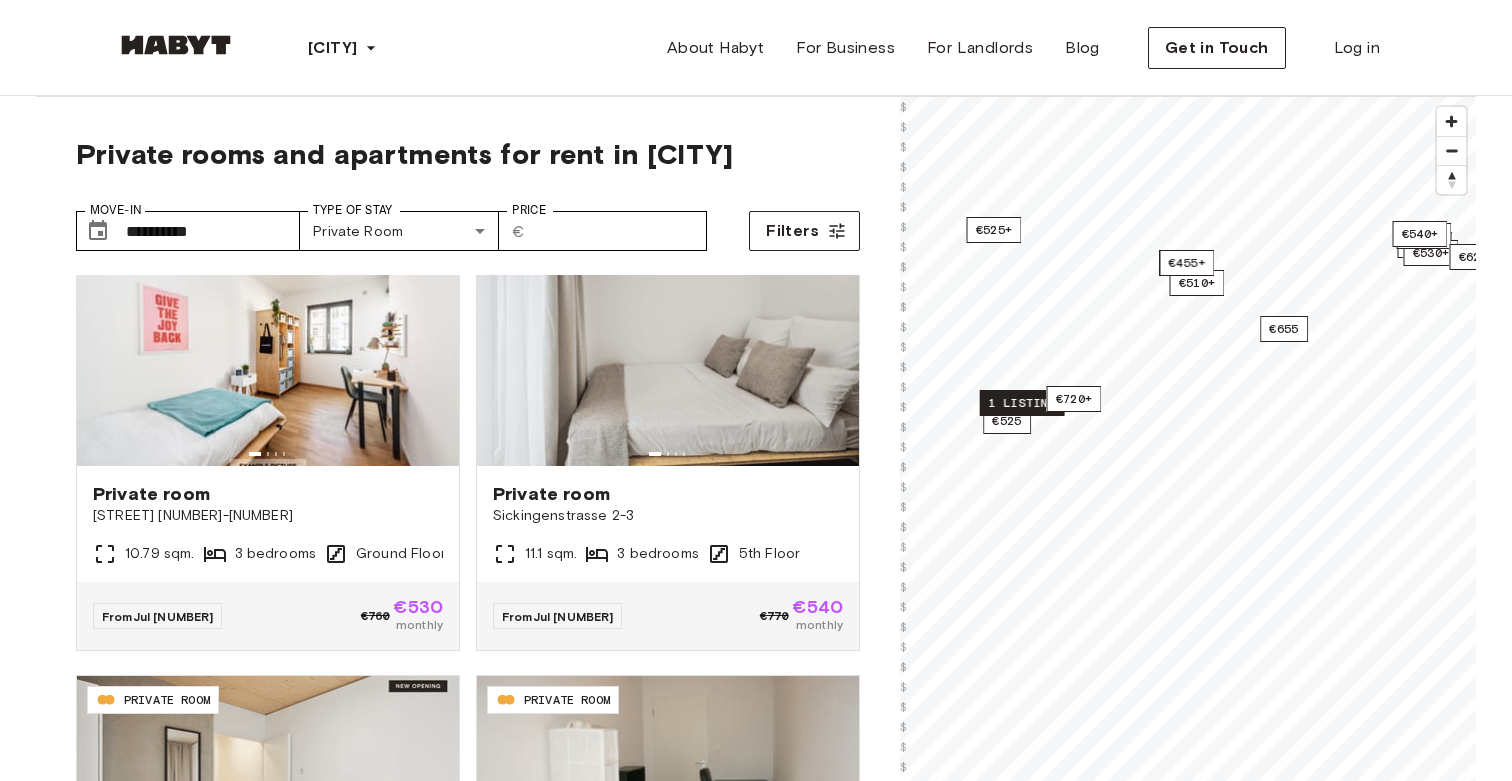 click on "1 listing" at bounding box center [1022, 403] 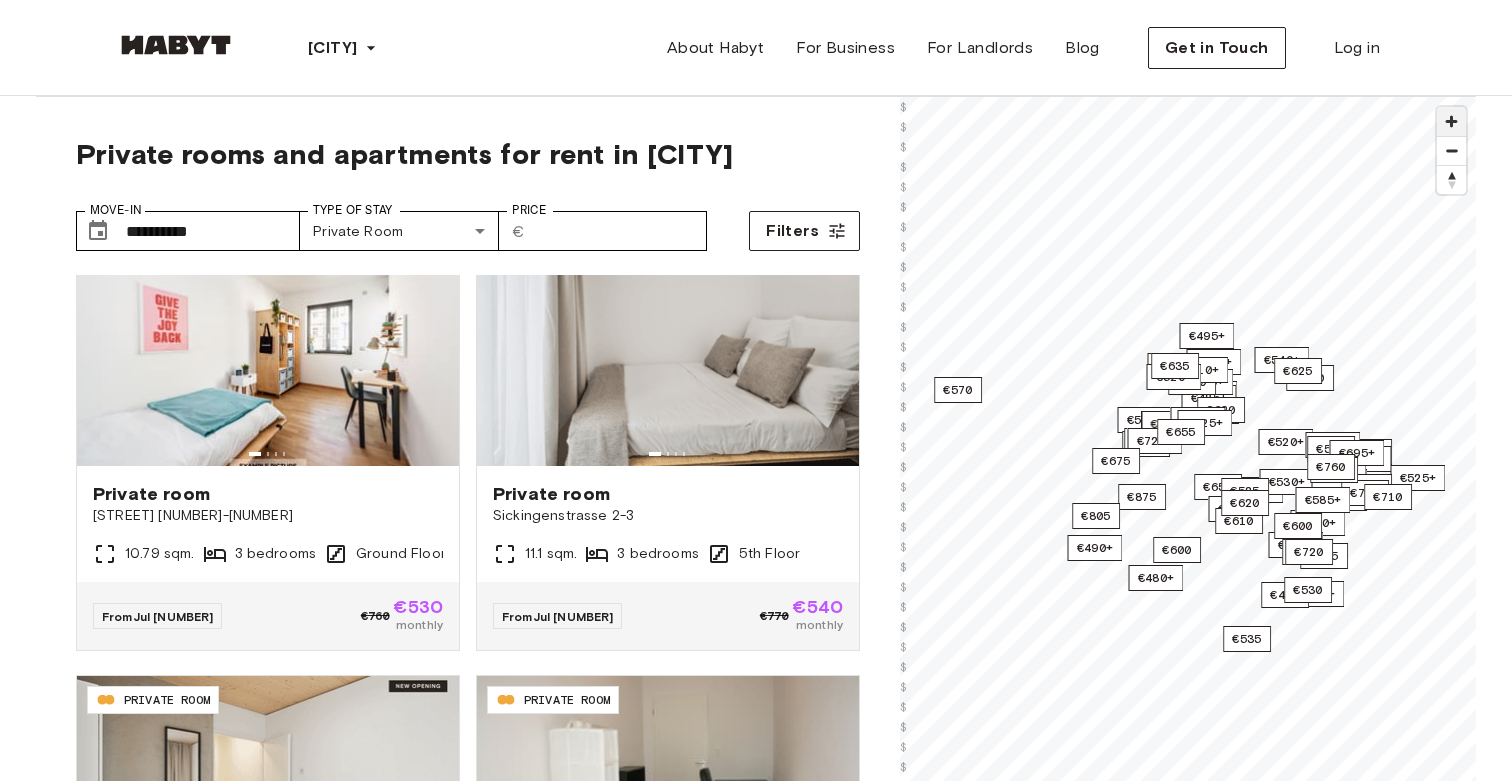 click at bounding box center (1451, 121) 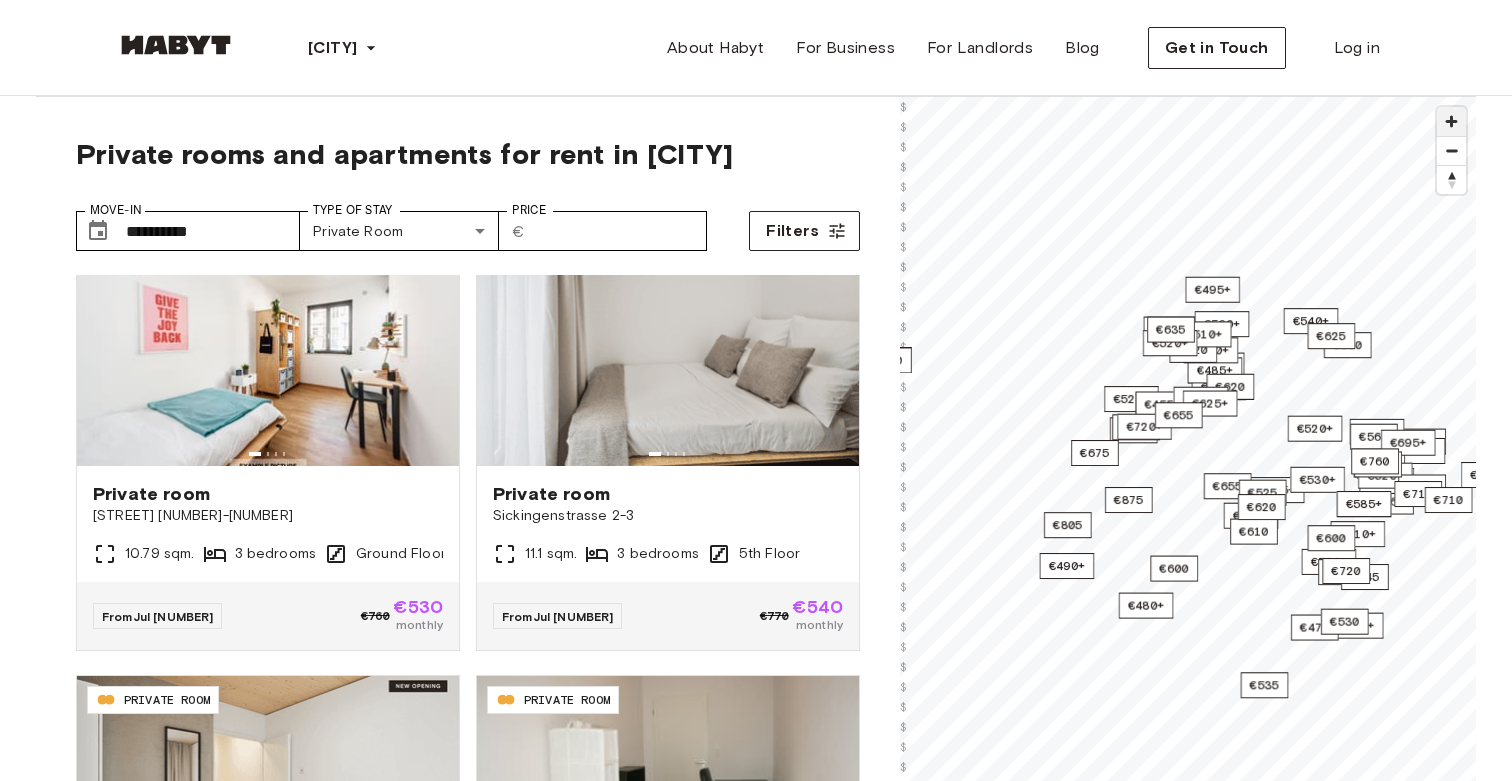 click at bounding box center [1451, 121] 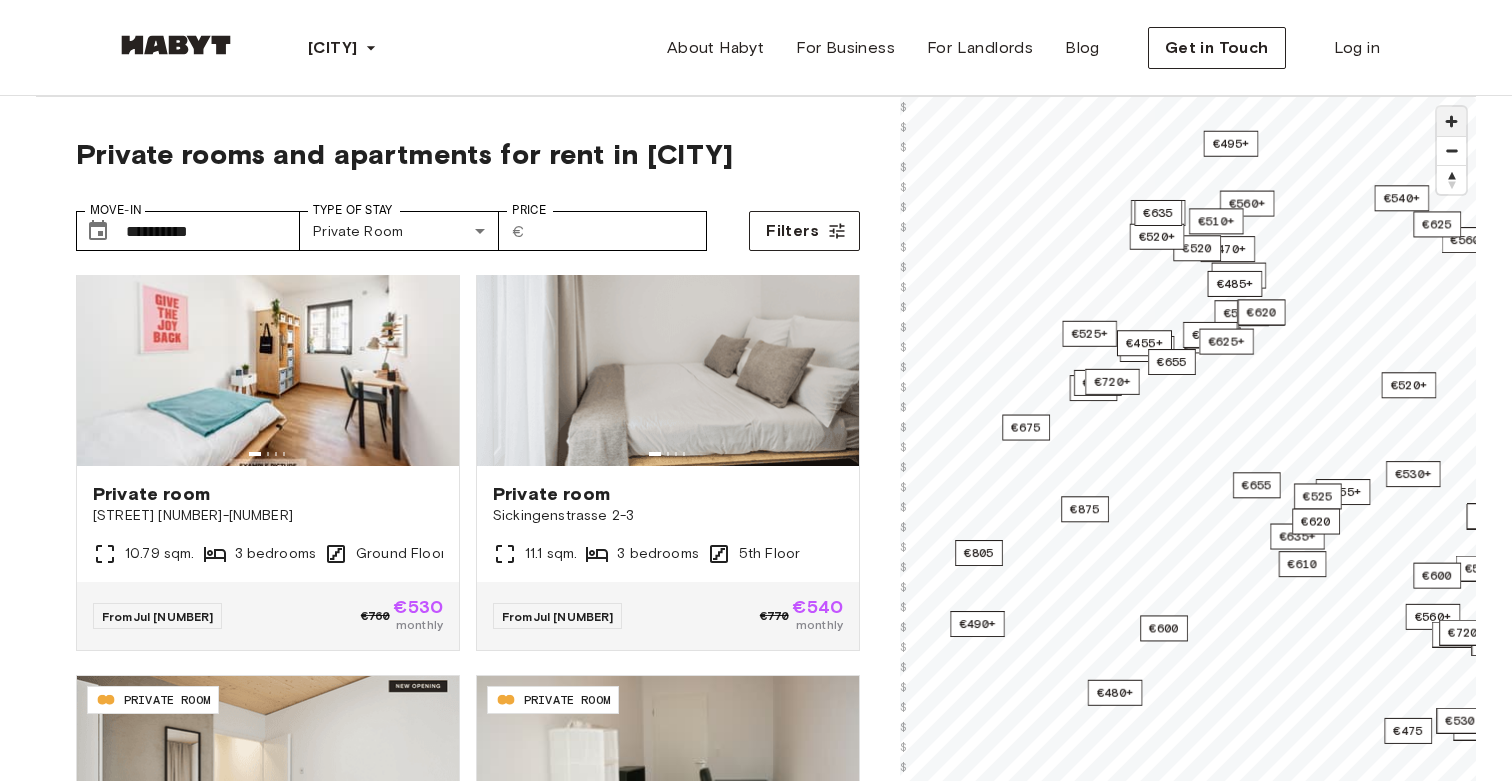 click at bounding box center (1451, 121) 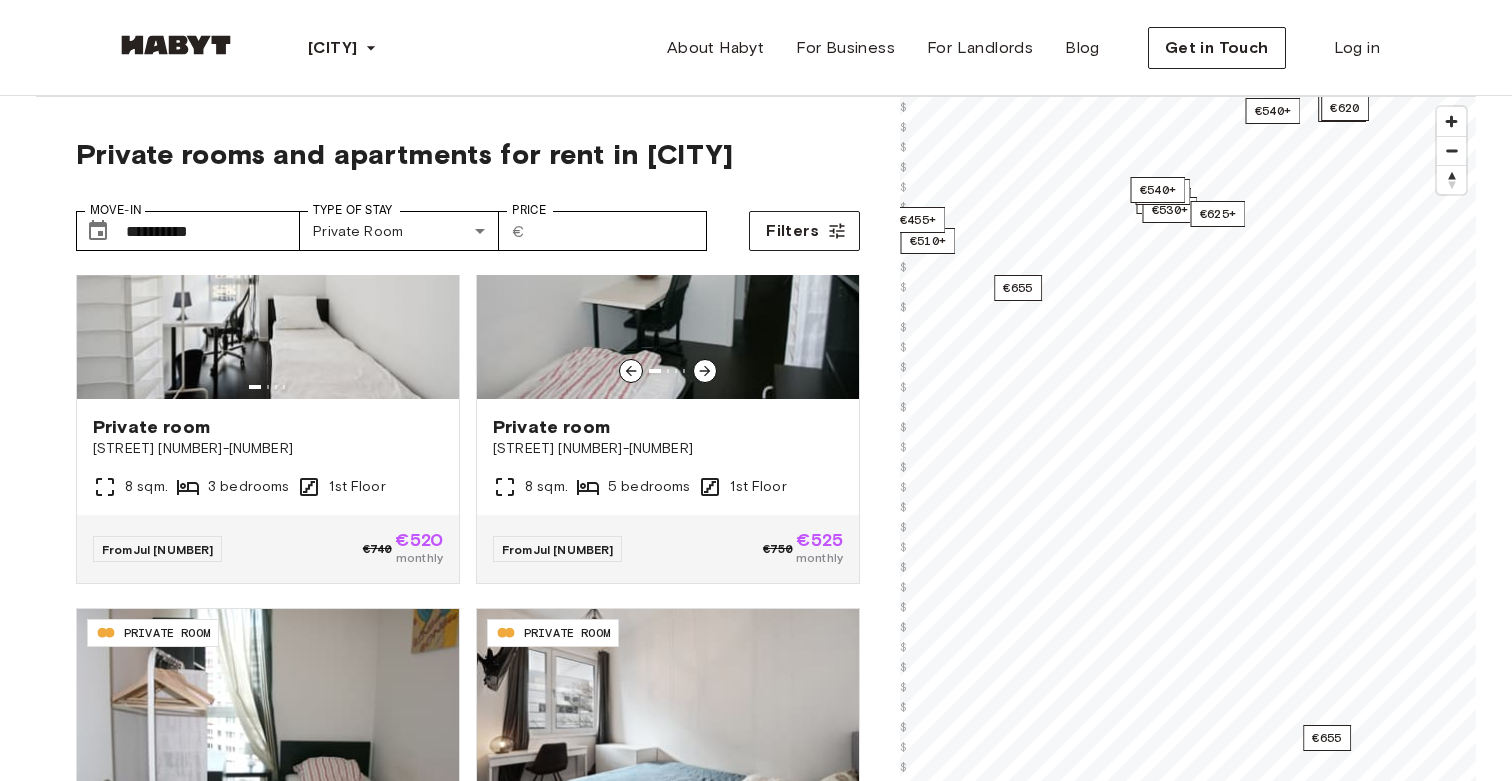 scroll, scrollTop: 3809, scrollLeft: 0, axis: vertical 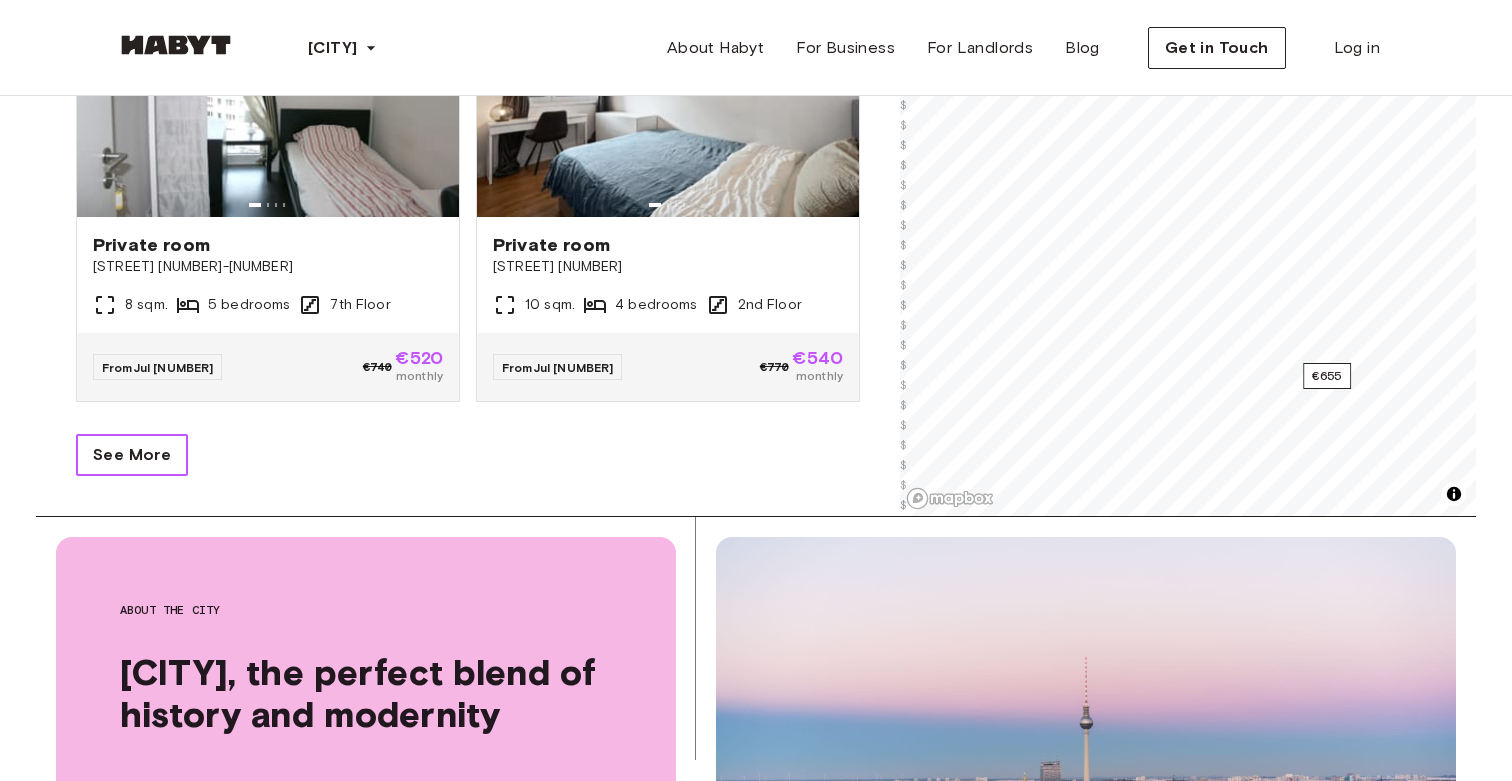 click on "See More" at bounding box center [132, 455] 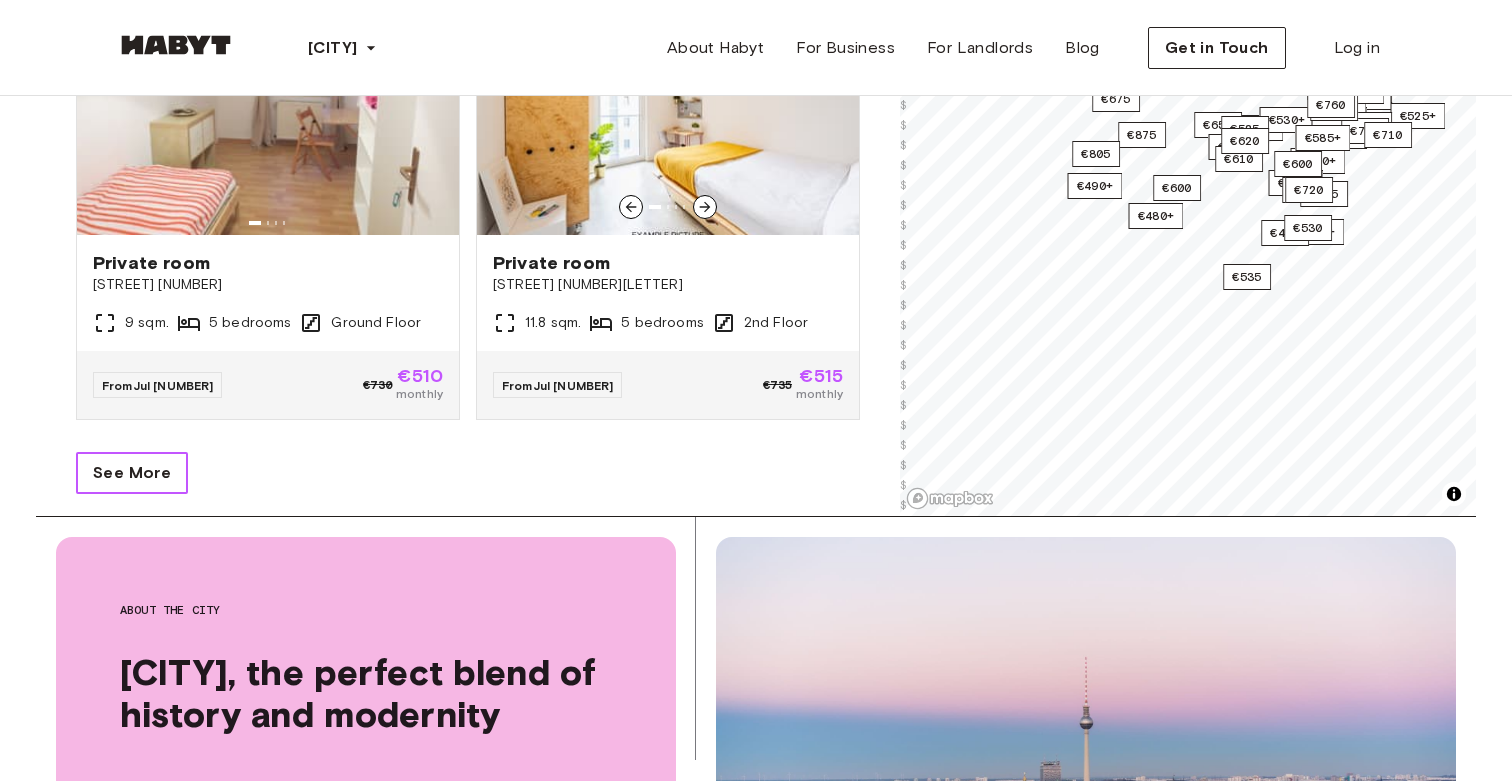 scroll, scrollTop: 8292, scrollLeft: 0, axis: vertical 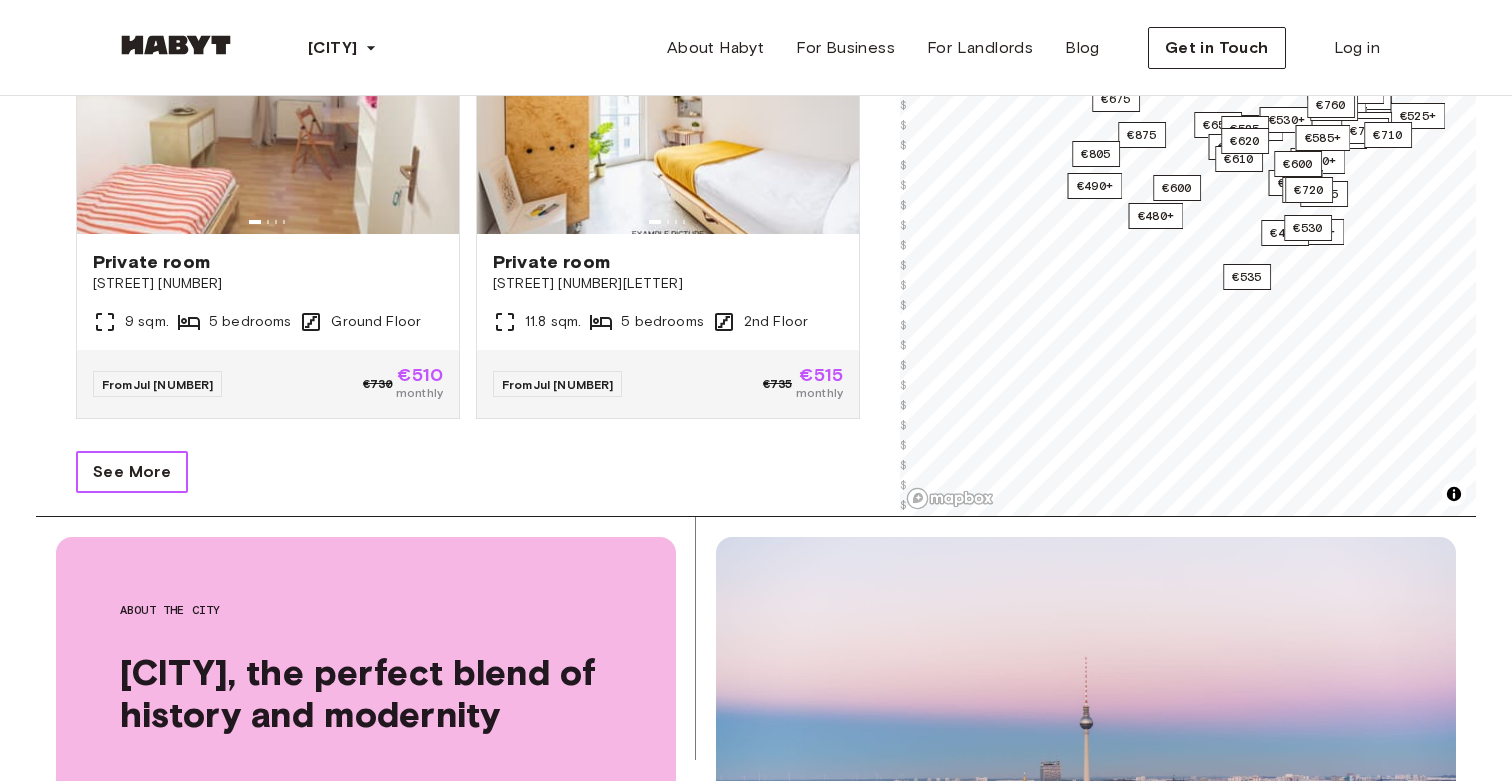 click on "See More" at bounding box center (132, 472) 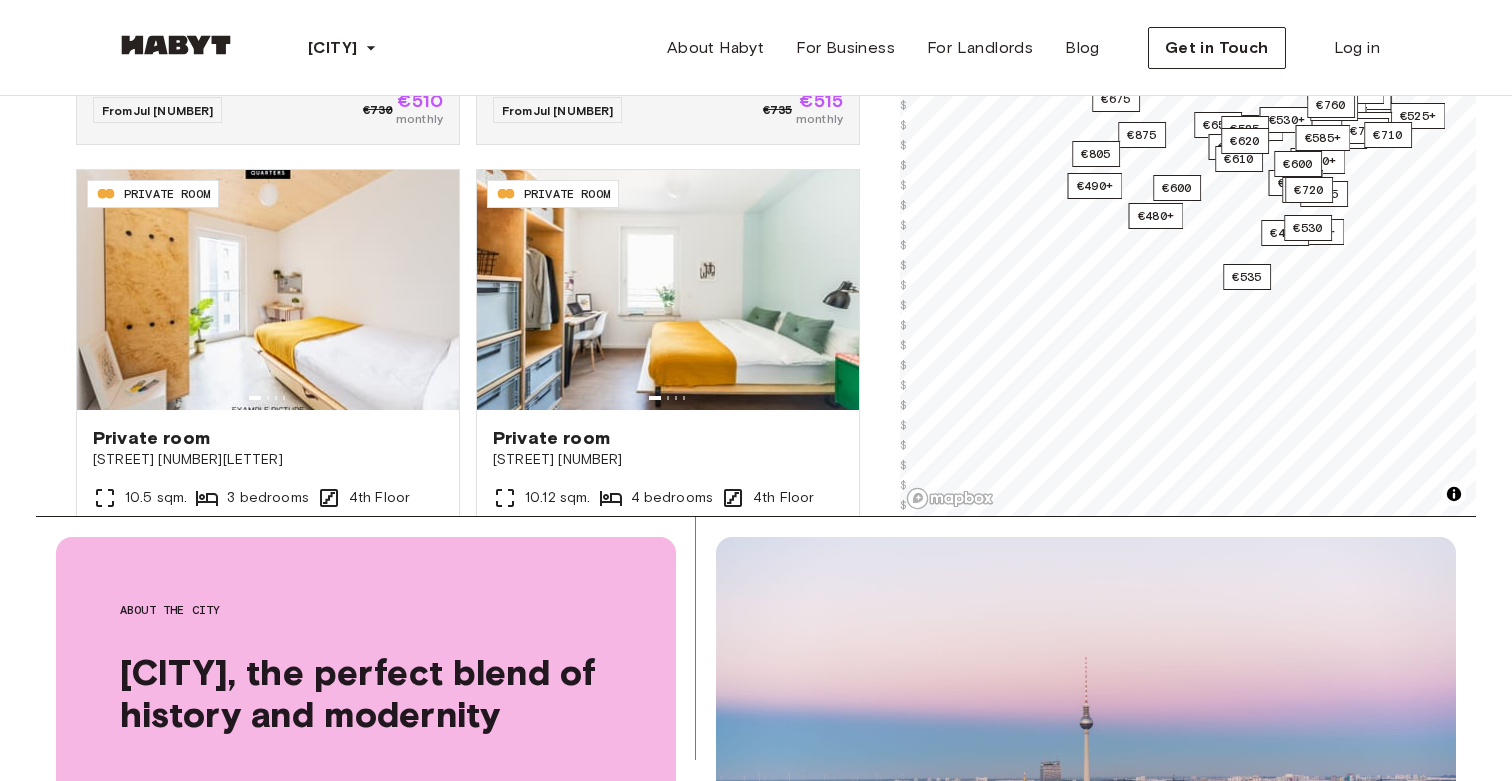 scroll, scrollTop: 8561, scrollLeft: 0, axis: vertical 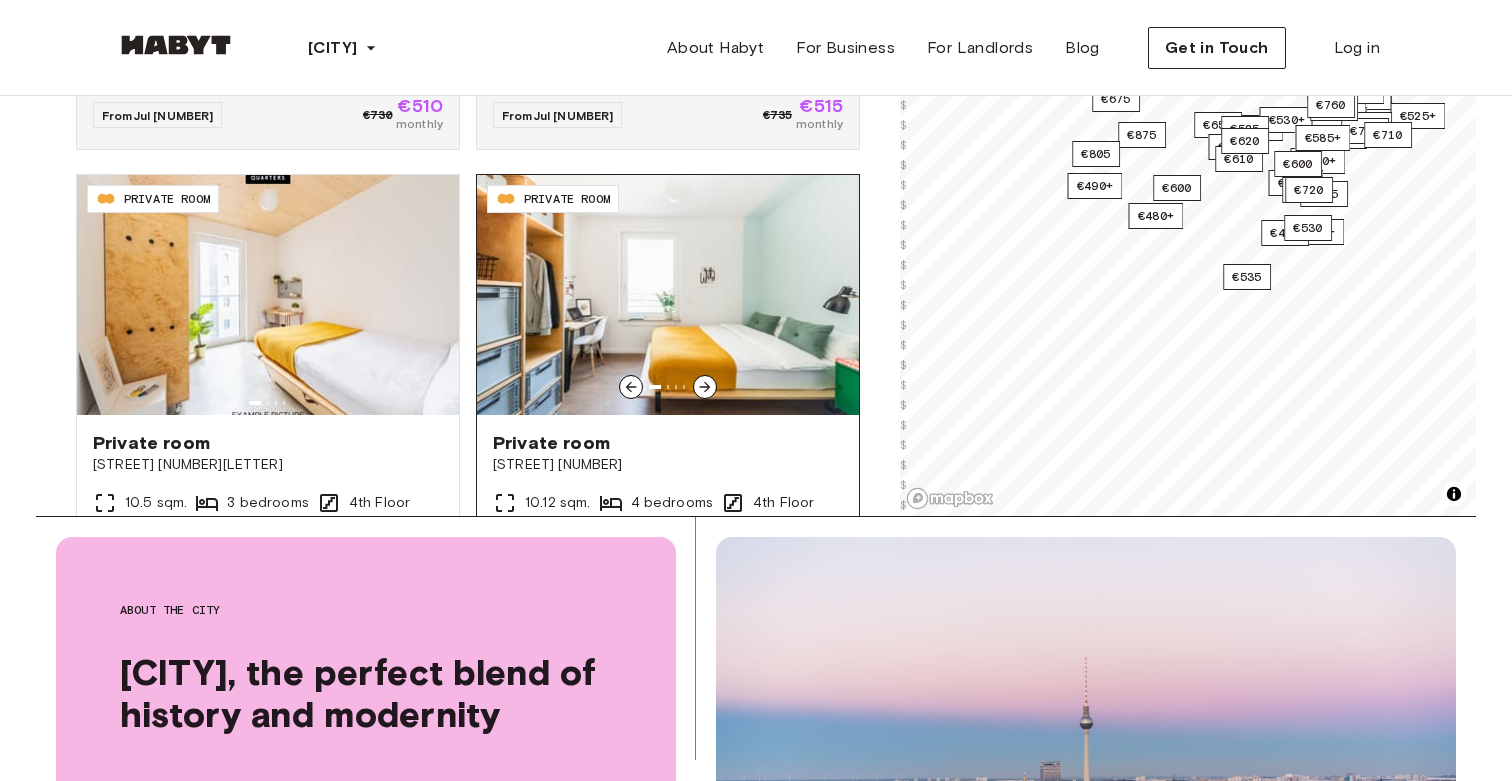 click 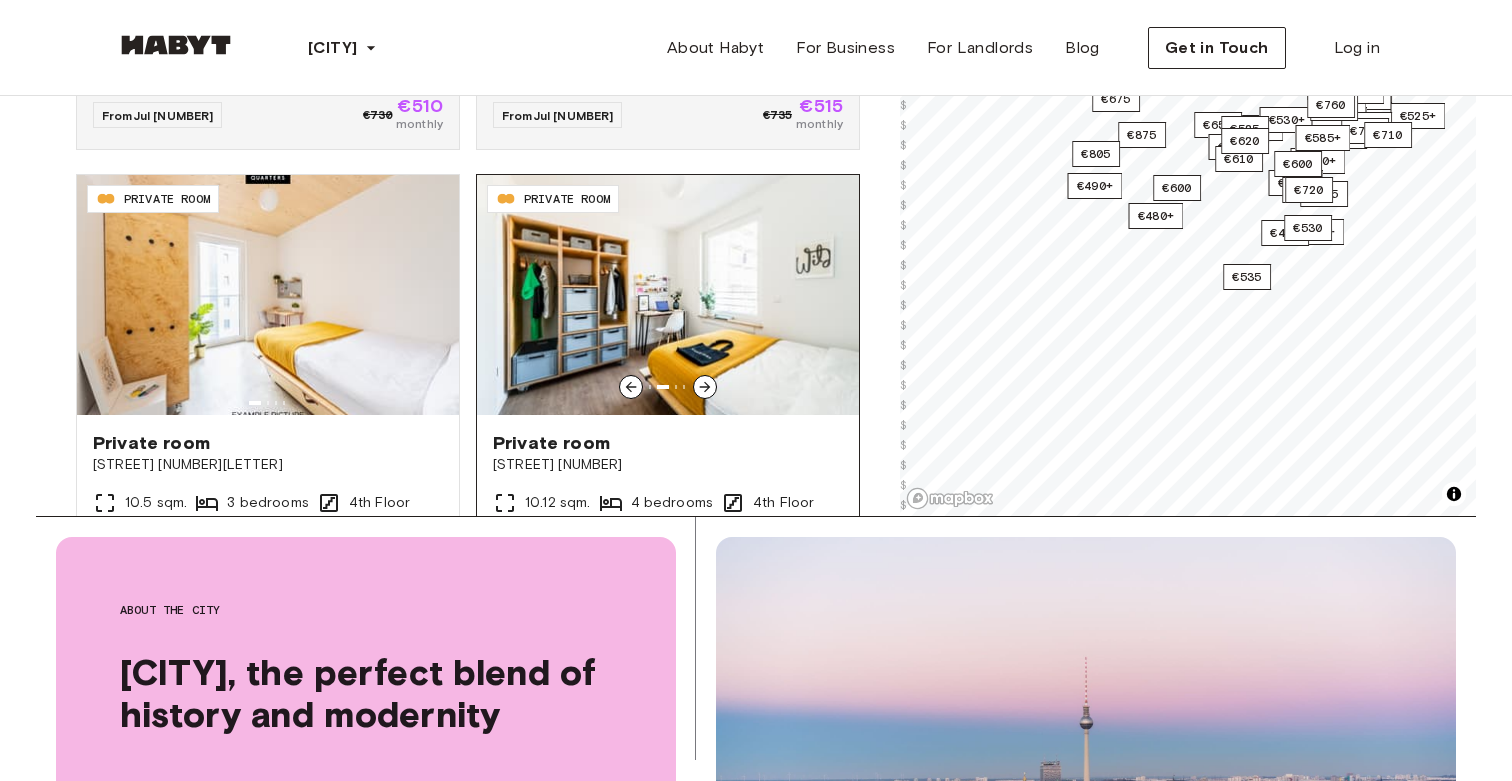 click 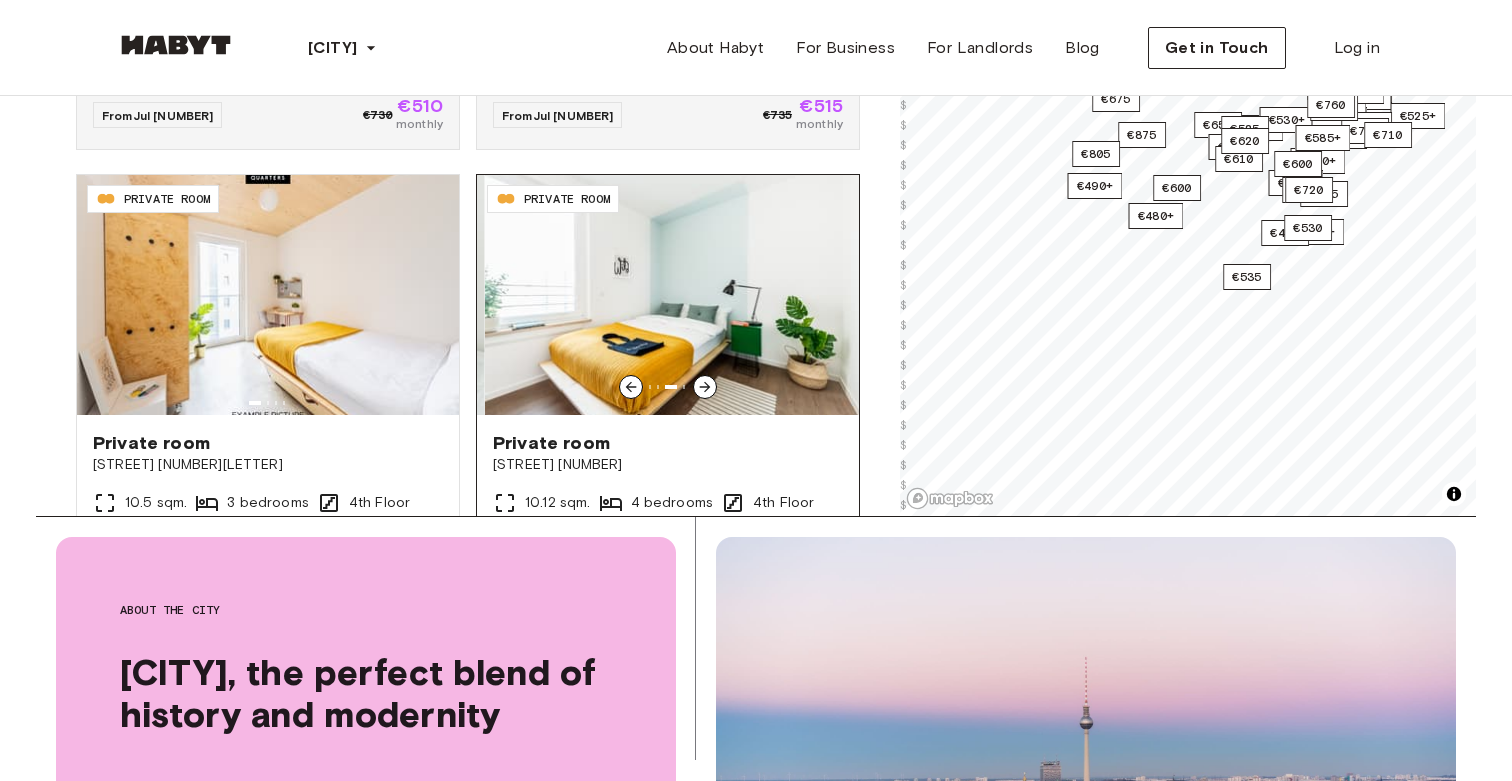 click 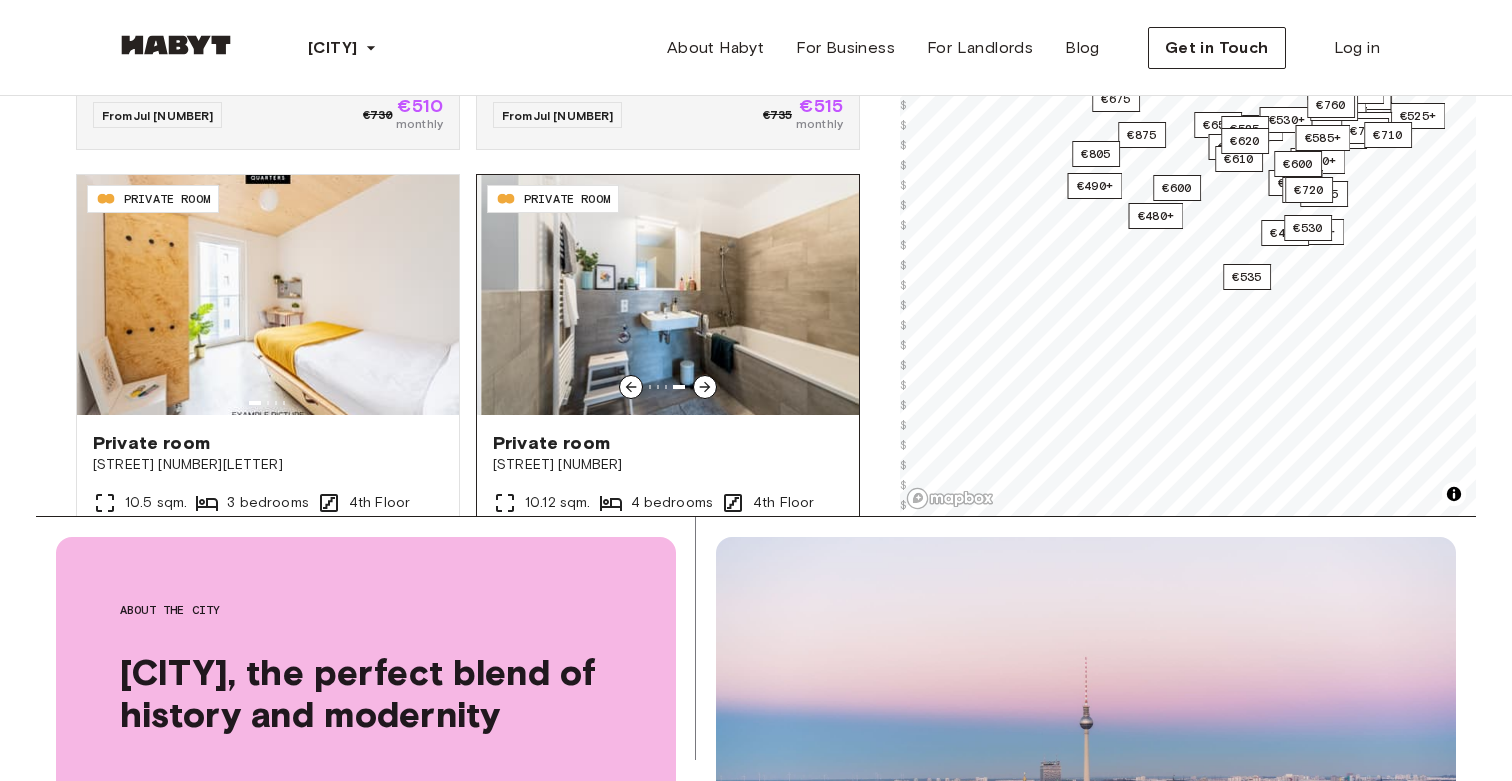 click 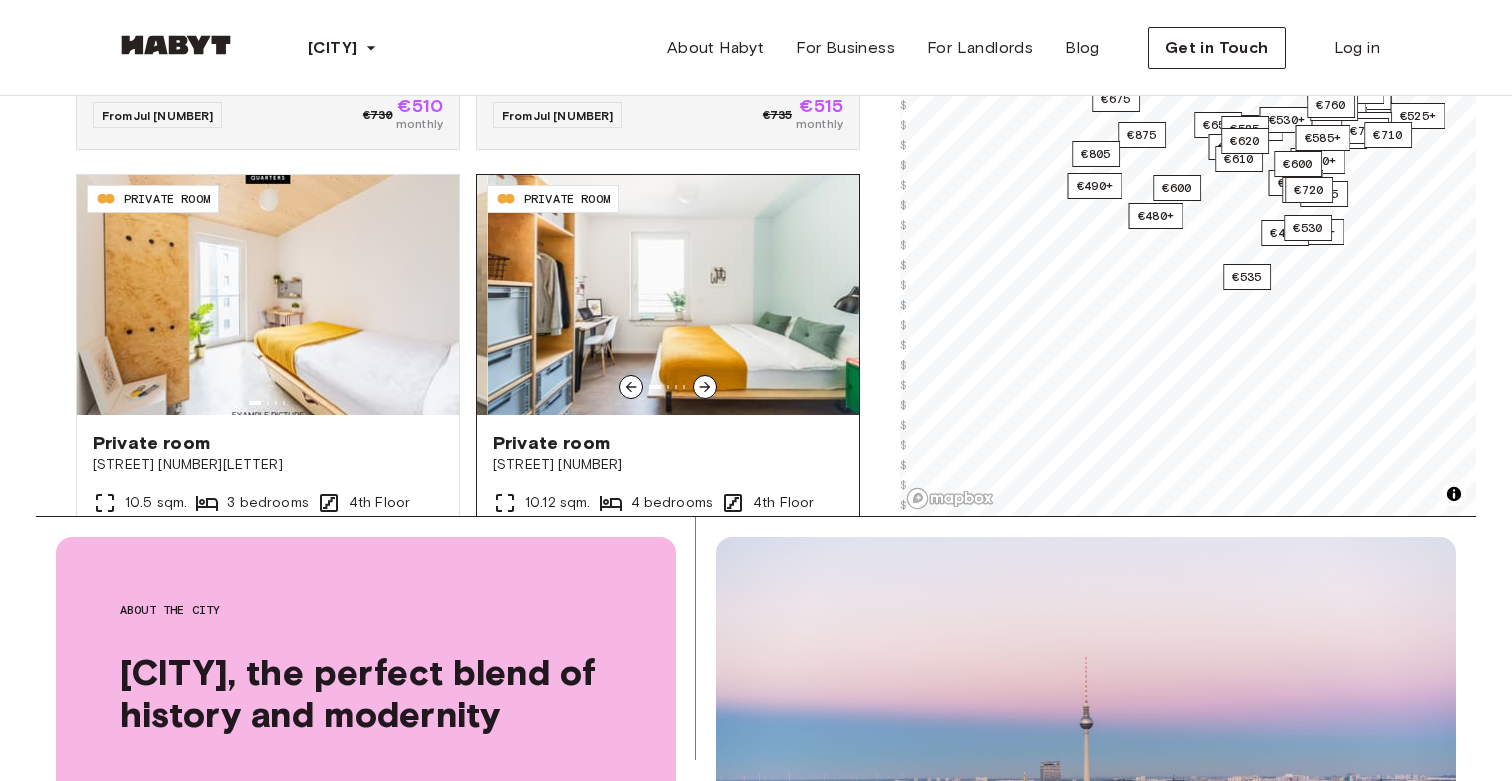 click 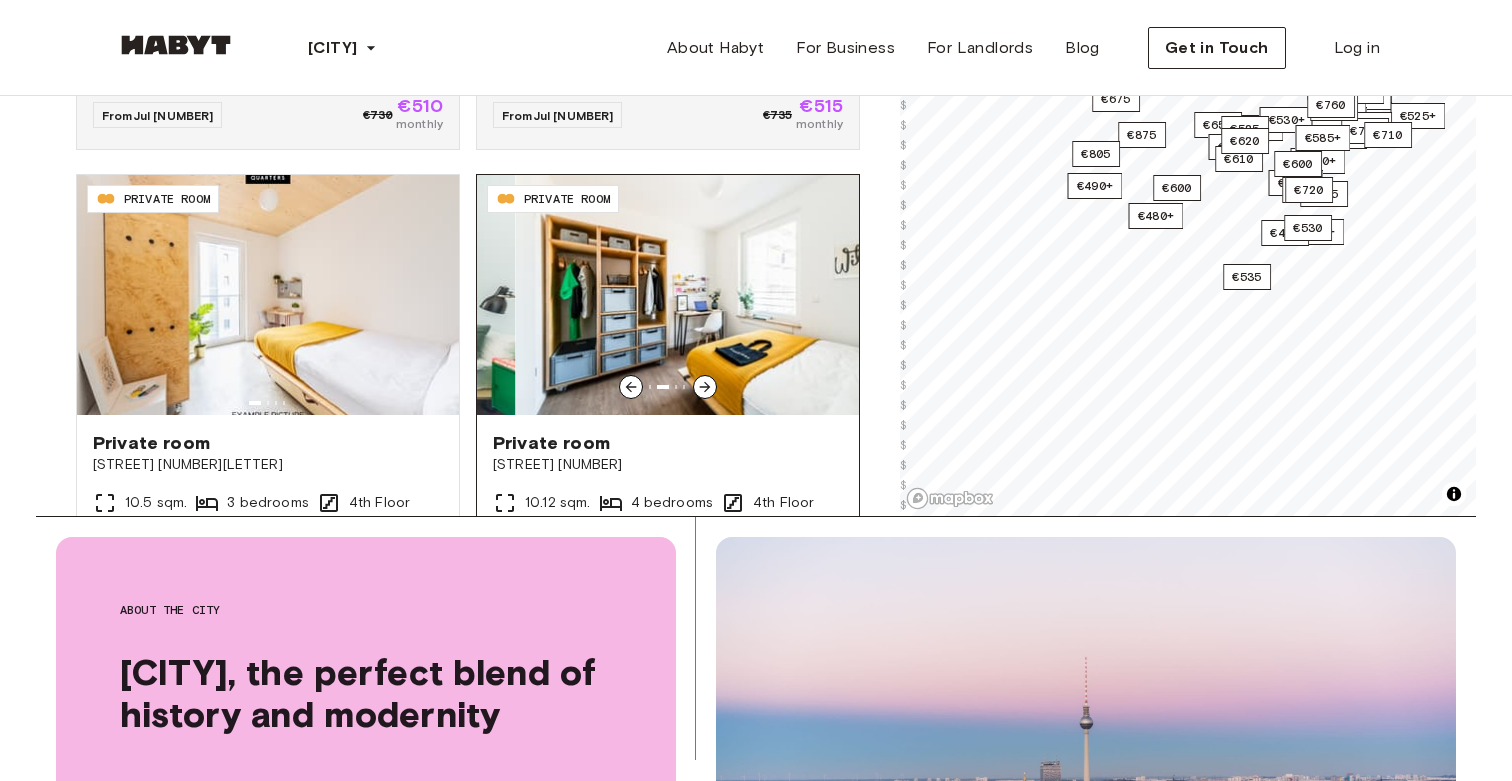 click 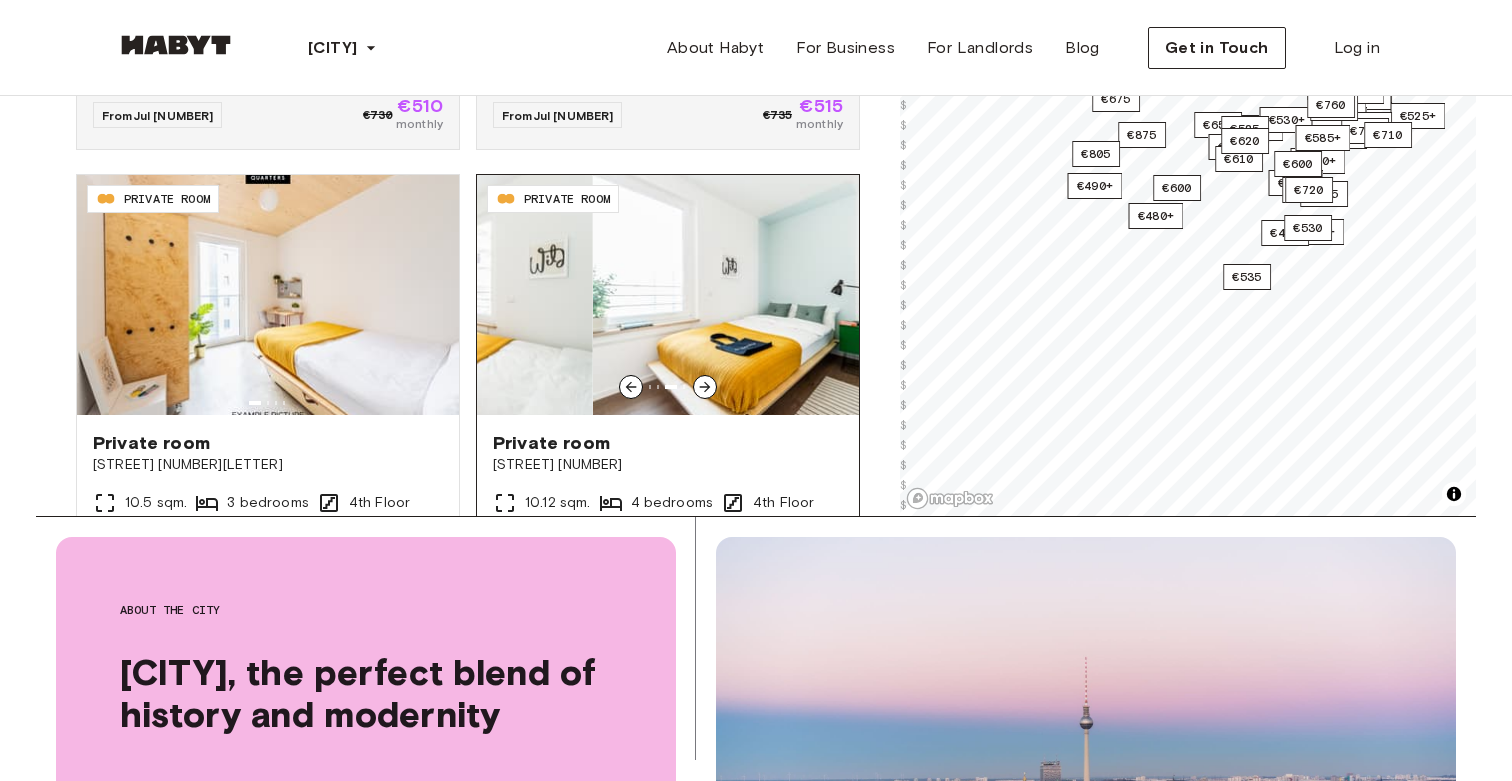 click 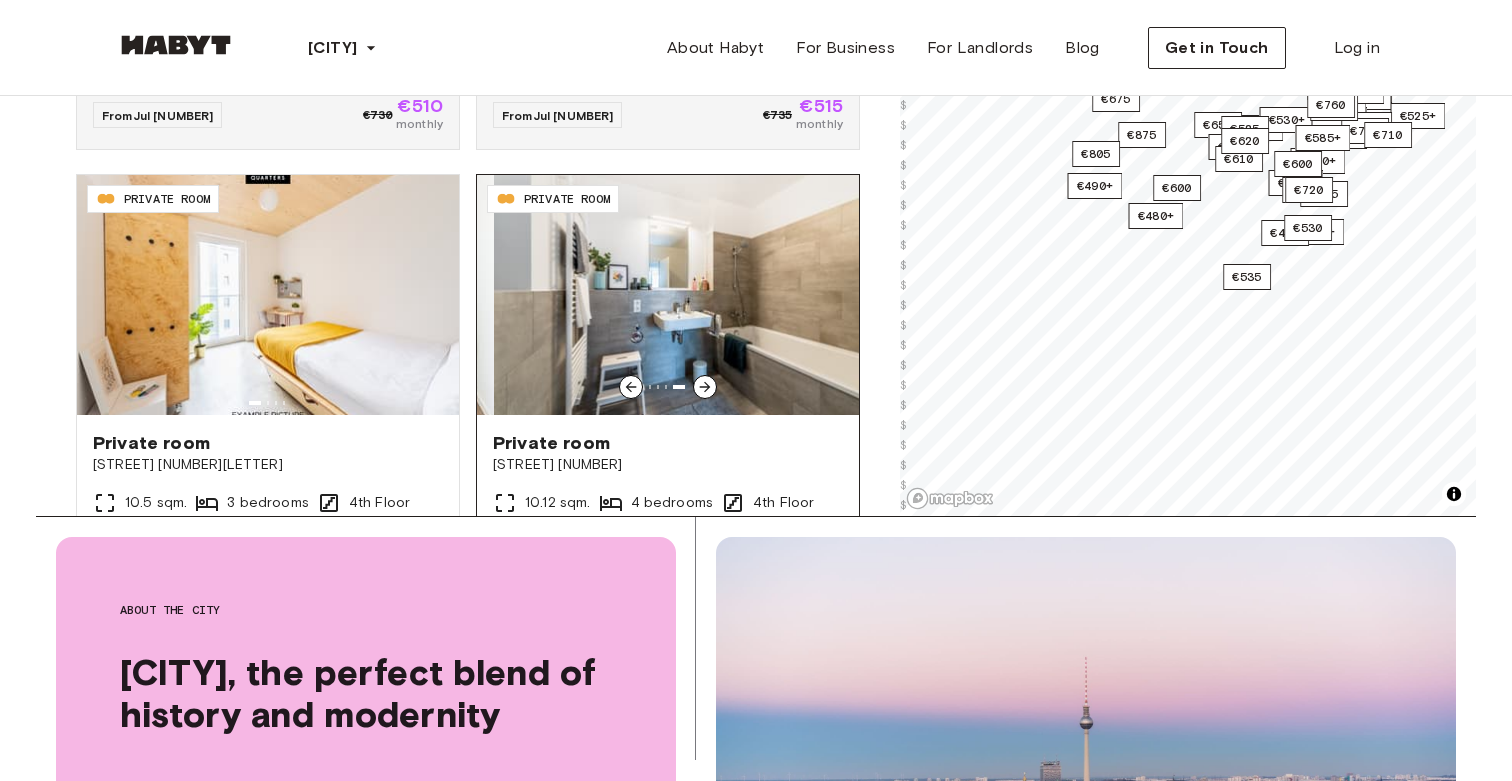 click at bounding box center [685, 295] 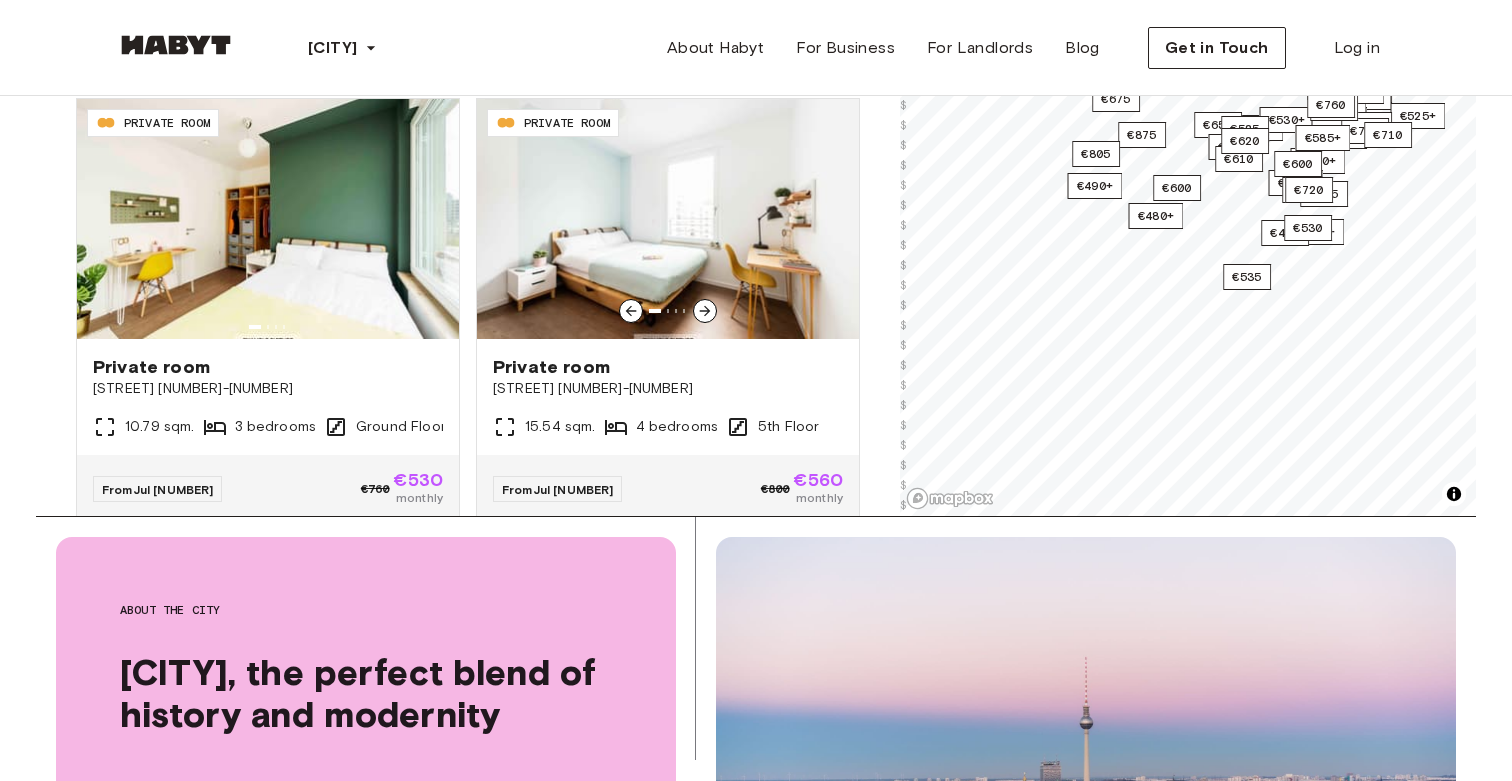 scroll, scrollTop: 9572, scrollLeft: 0, axis: vertical 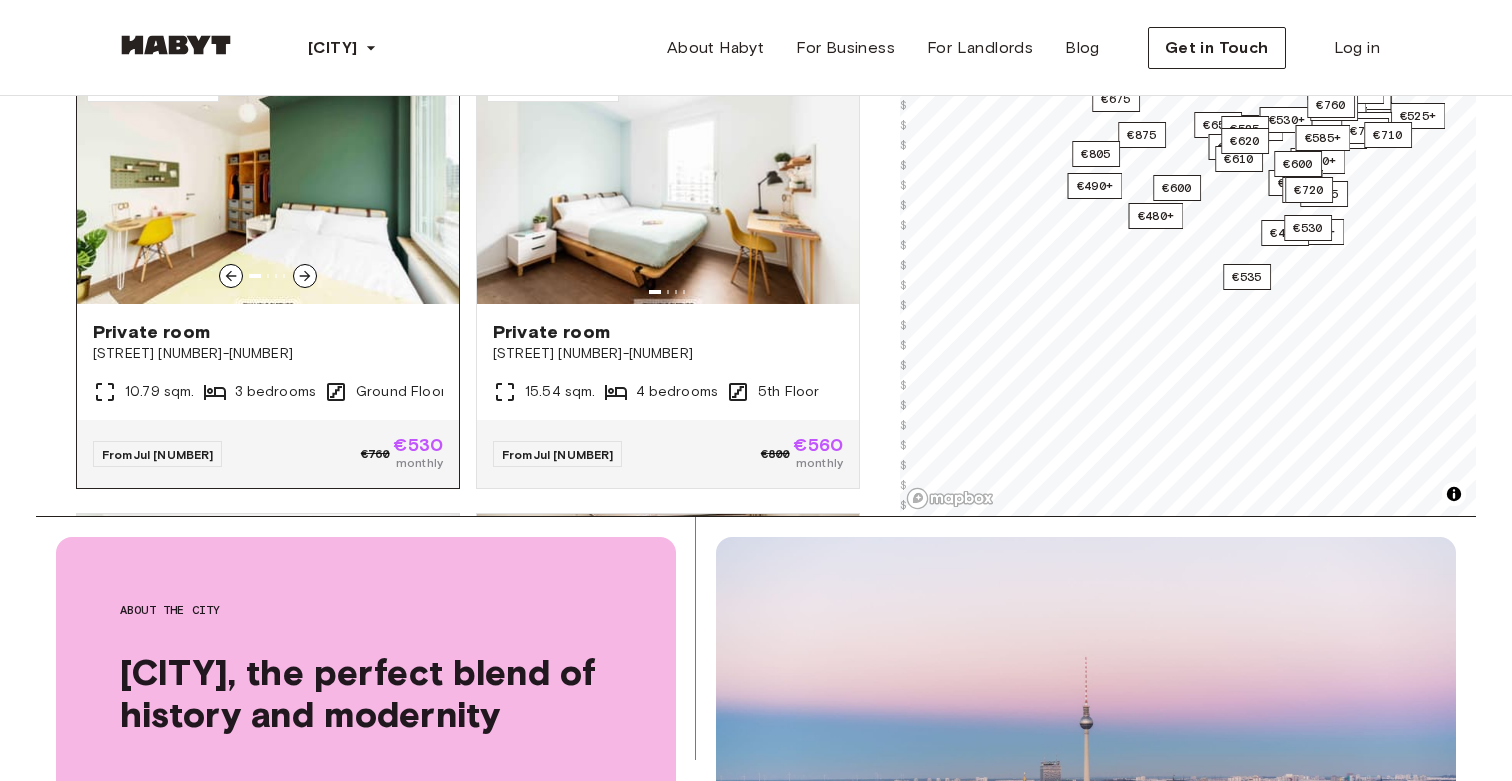 click on "Private room [STREET] [NUMBER]-[NUMBER] [NUMBER] sqm. [NUMBER] bedrooms Ground Floor" at bounding box center (268, 362) 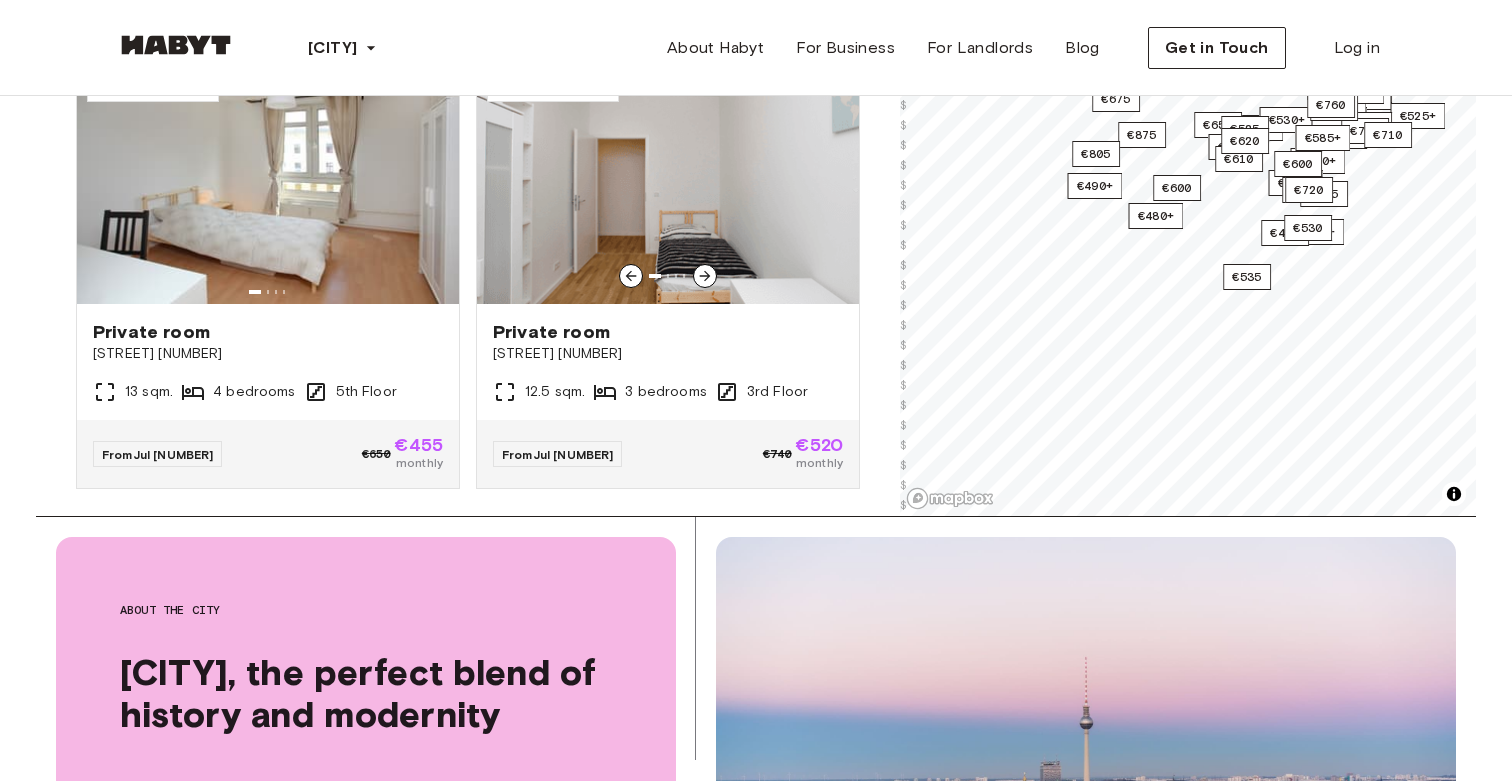 scroll, scrollTop: 12809, scrollLeft: 0, axis: vertical 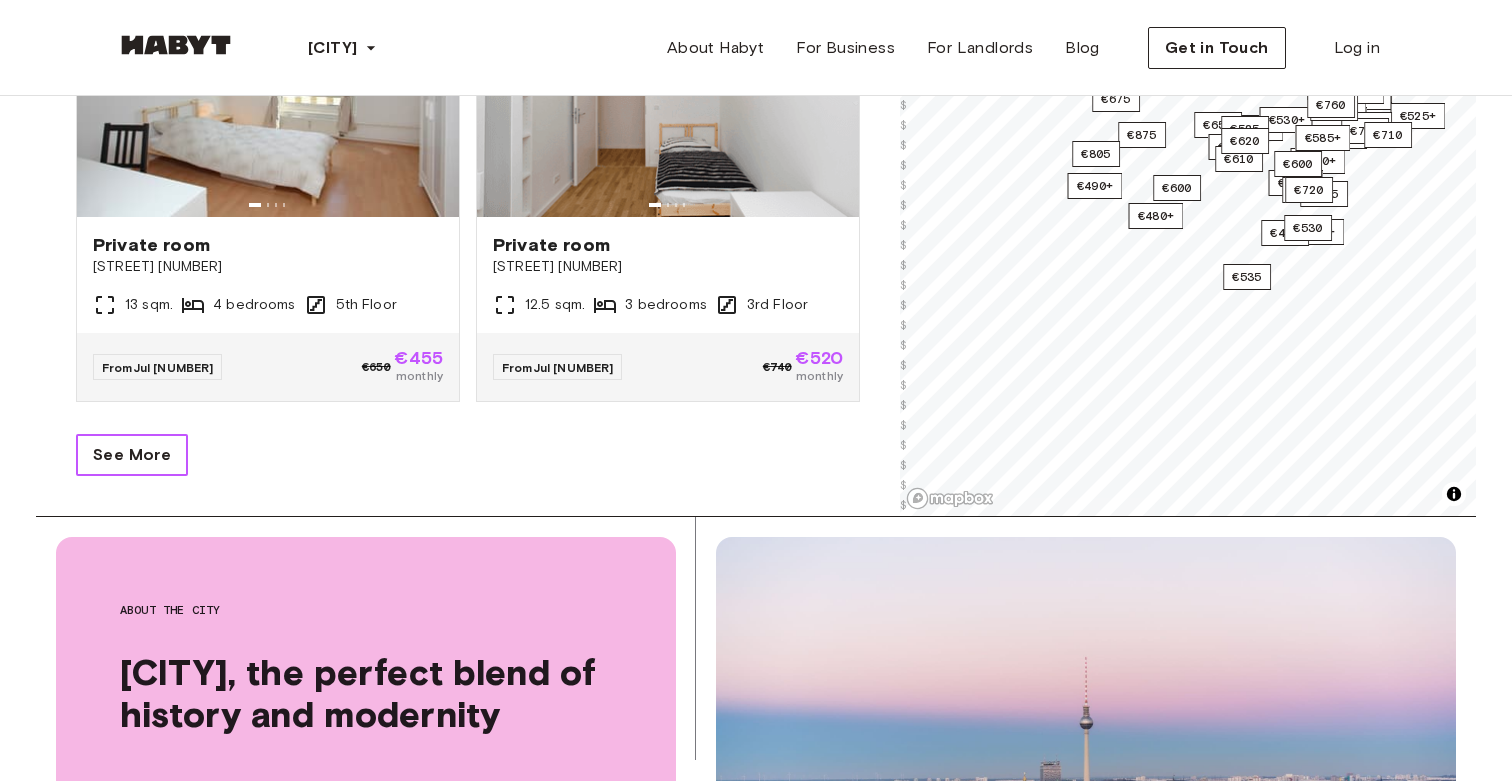 click on "See More" at bounding box center [132, 455] 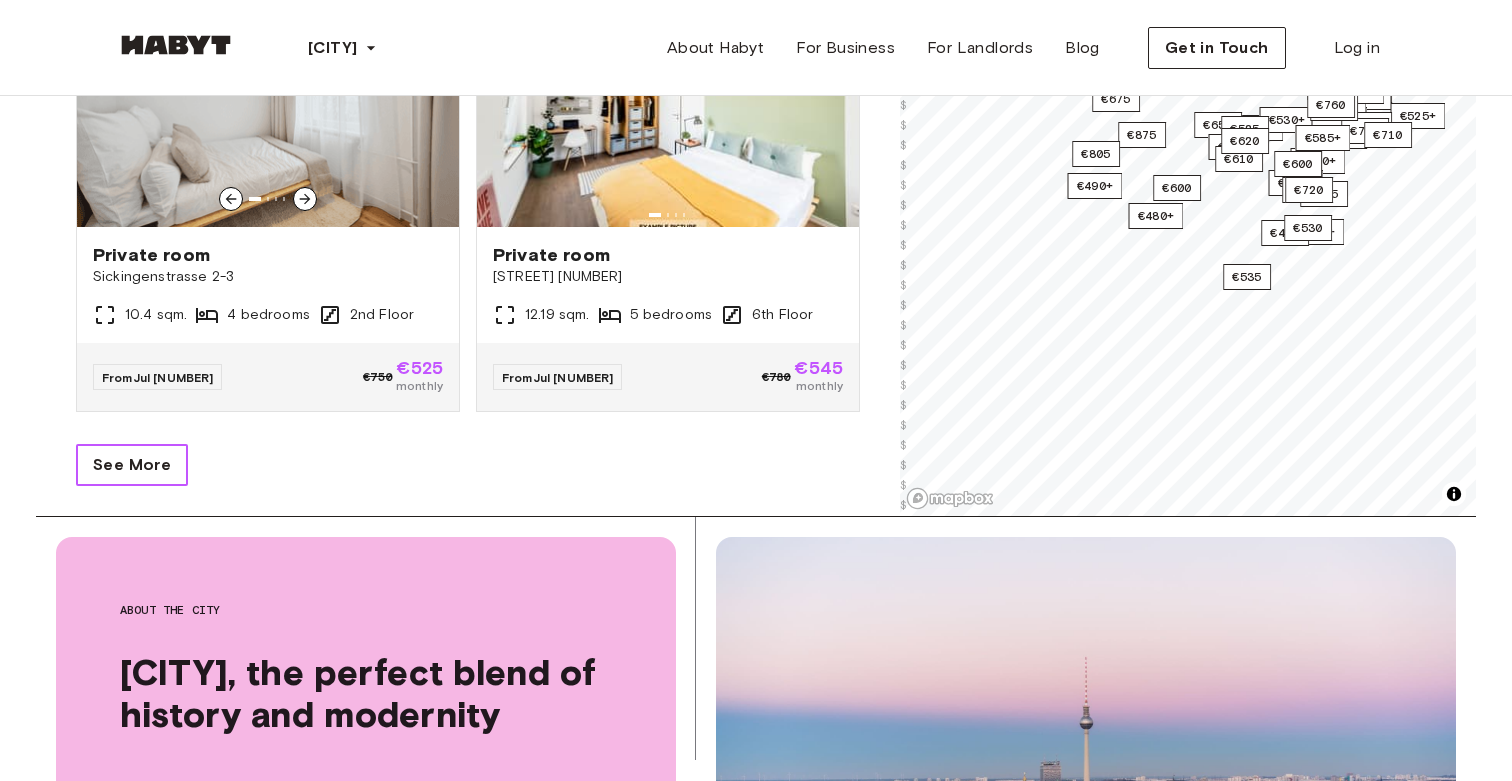 scroll, scrollTop: 17309, scrollLeft: 0, axis: vertical 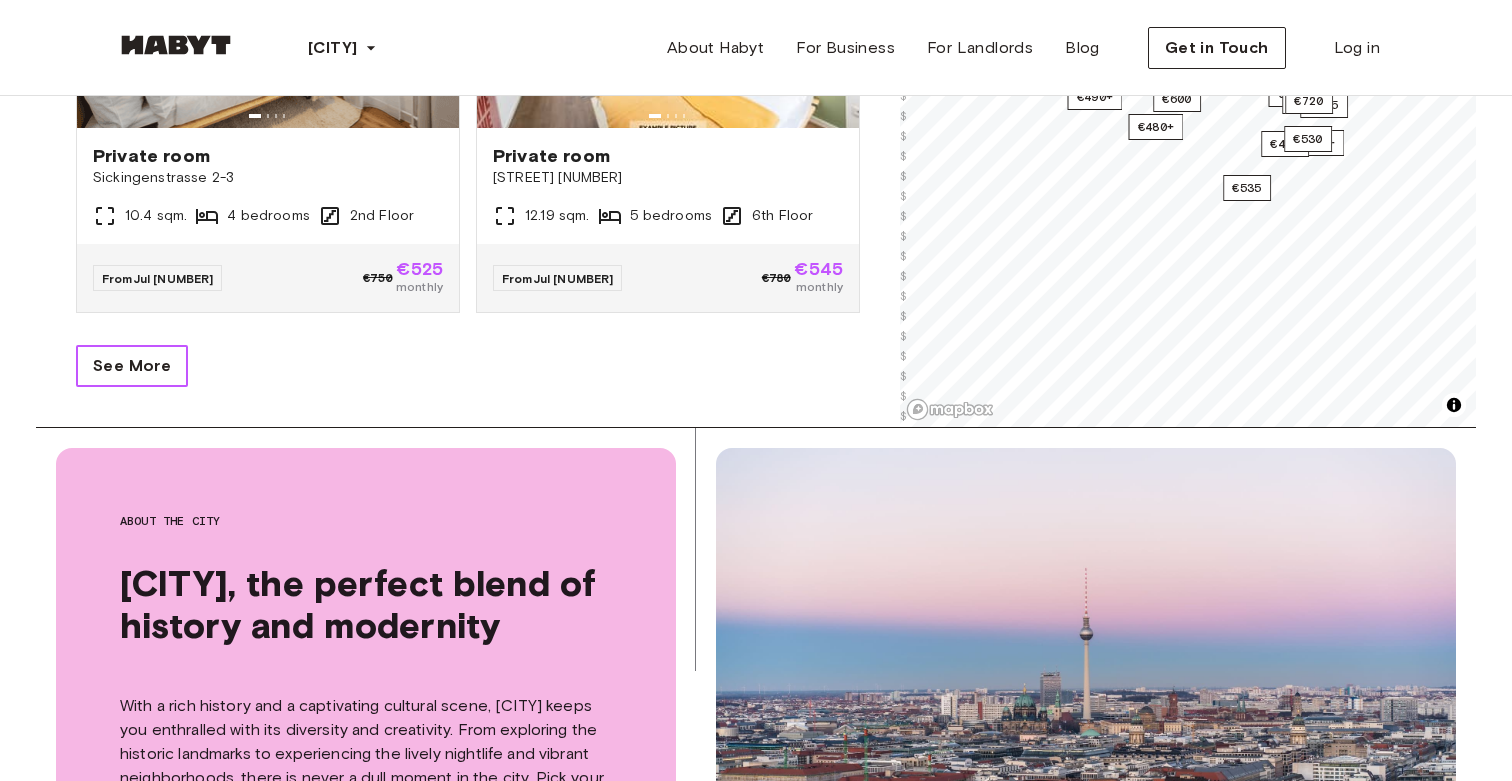 click on "See More" at bounding box center [132, 366] 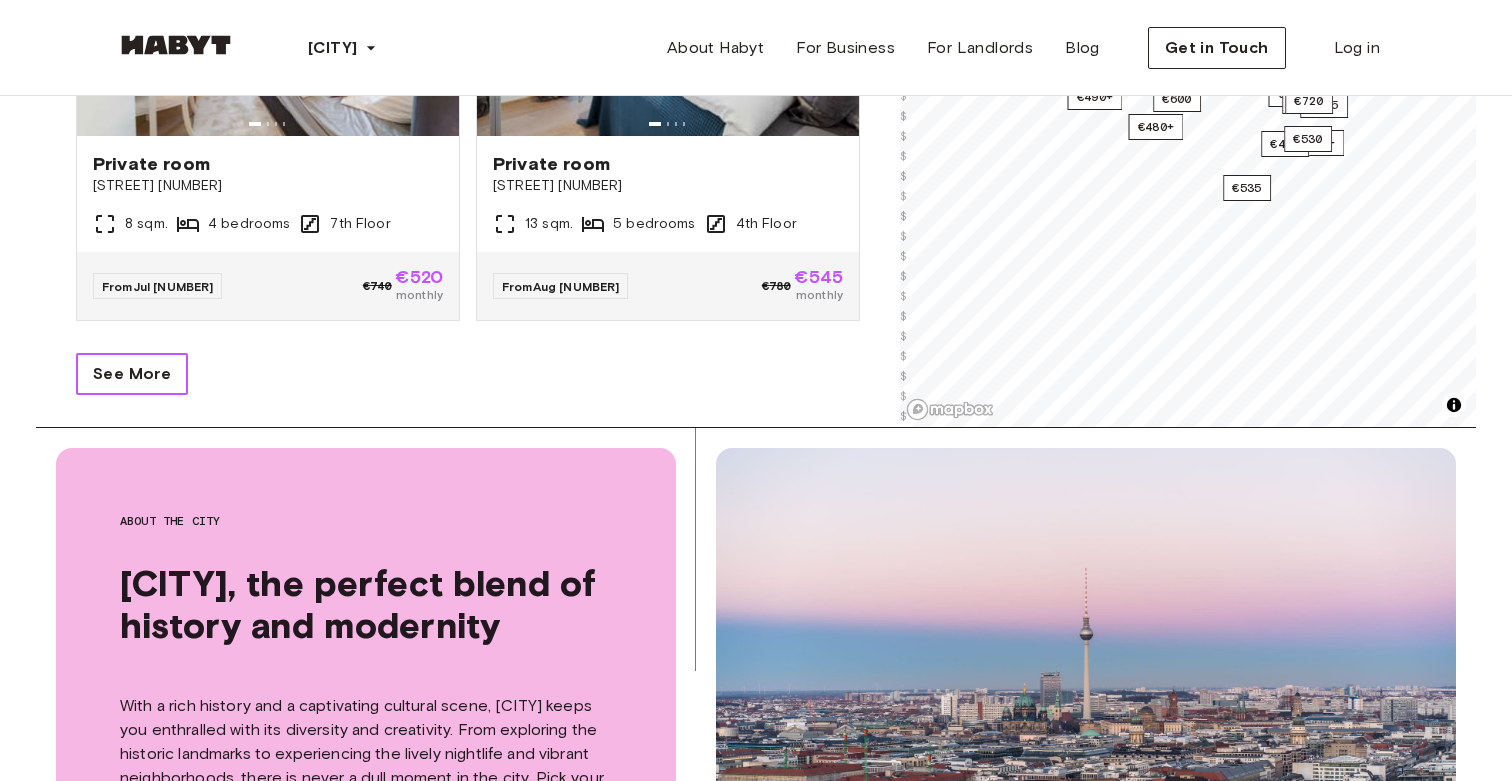 scroll, scrollTop: 21809, scrollLeft: 0, axis: vertical 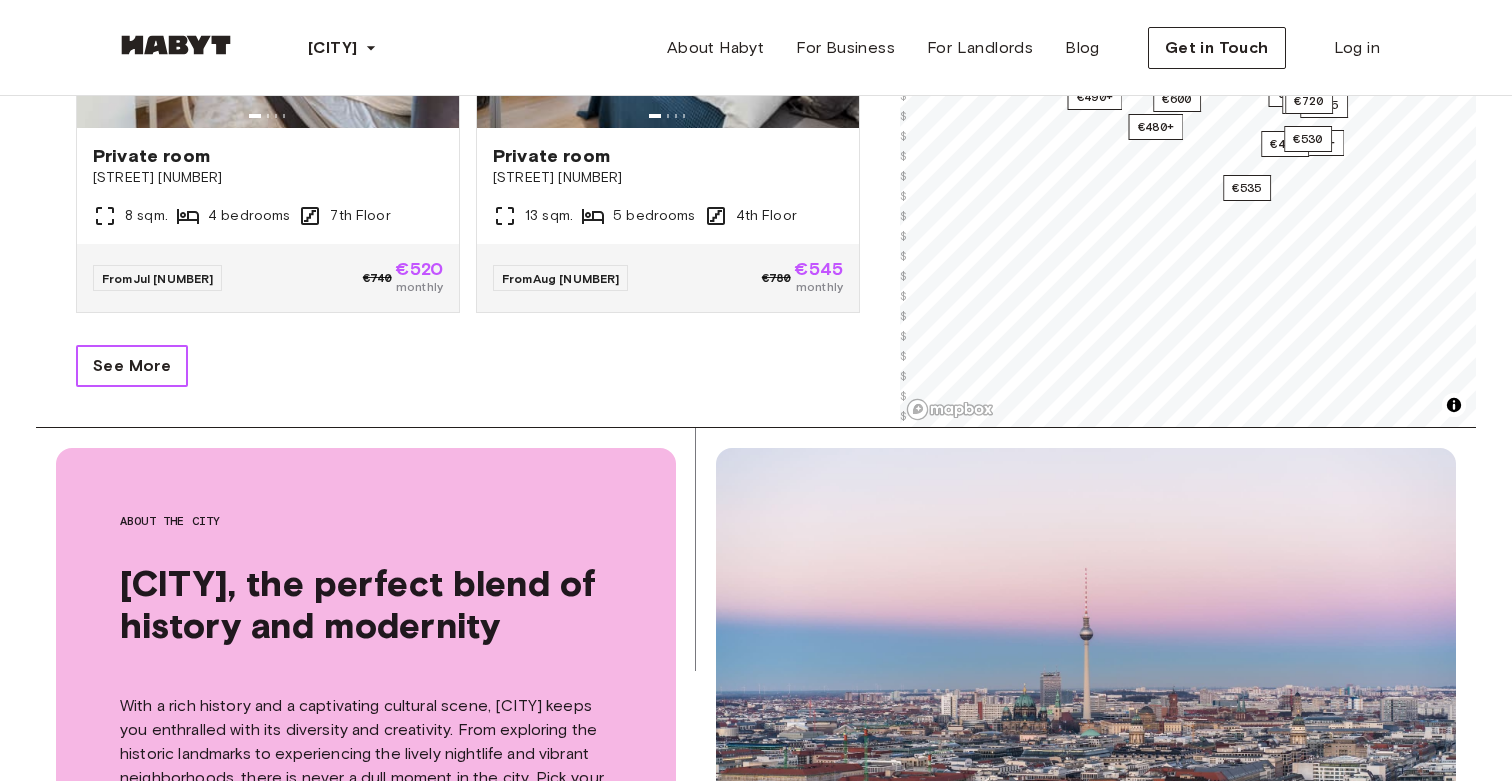 click on "See More" at bounding box center [132, 366] 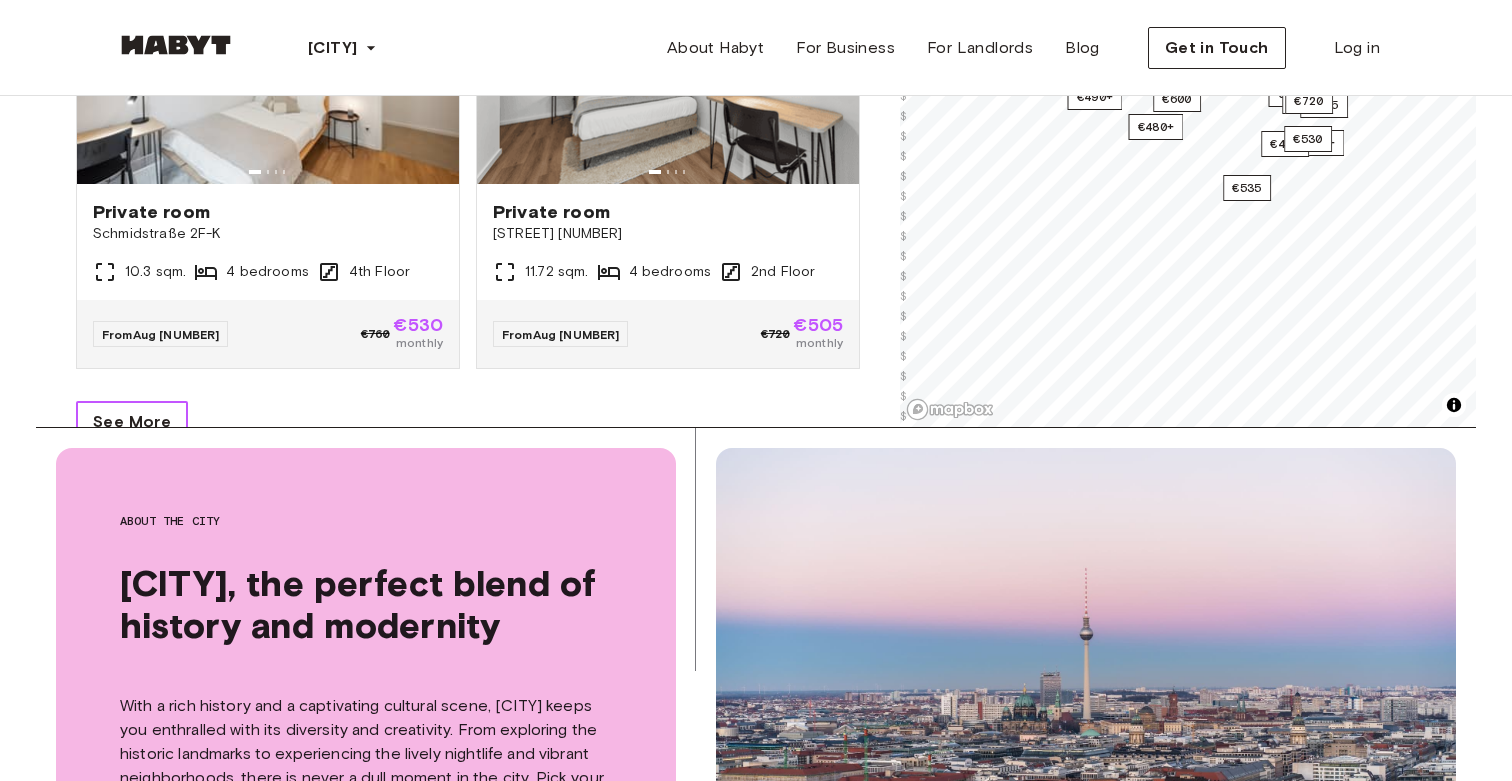 scroll, scrollTop: 26309, scrollLeft: 0, axis: vertical 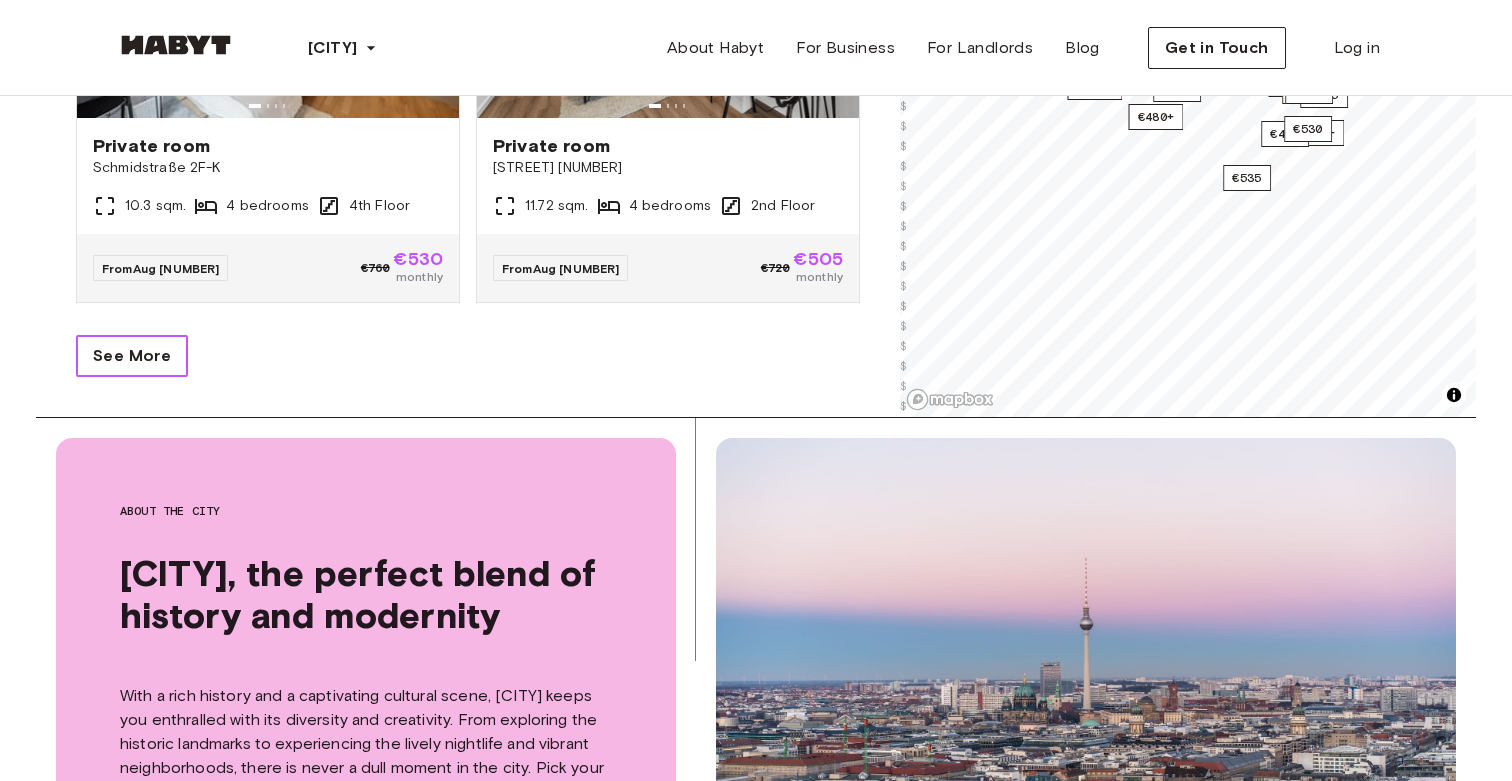 click on "See More" at bounding box center (132, 356) 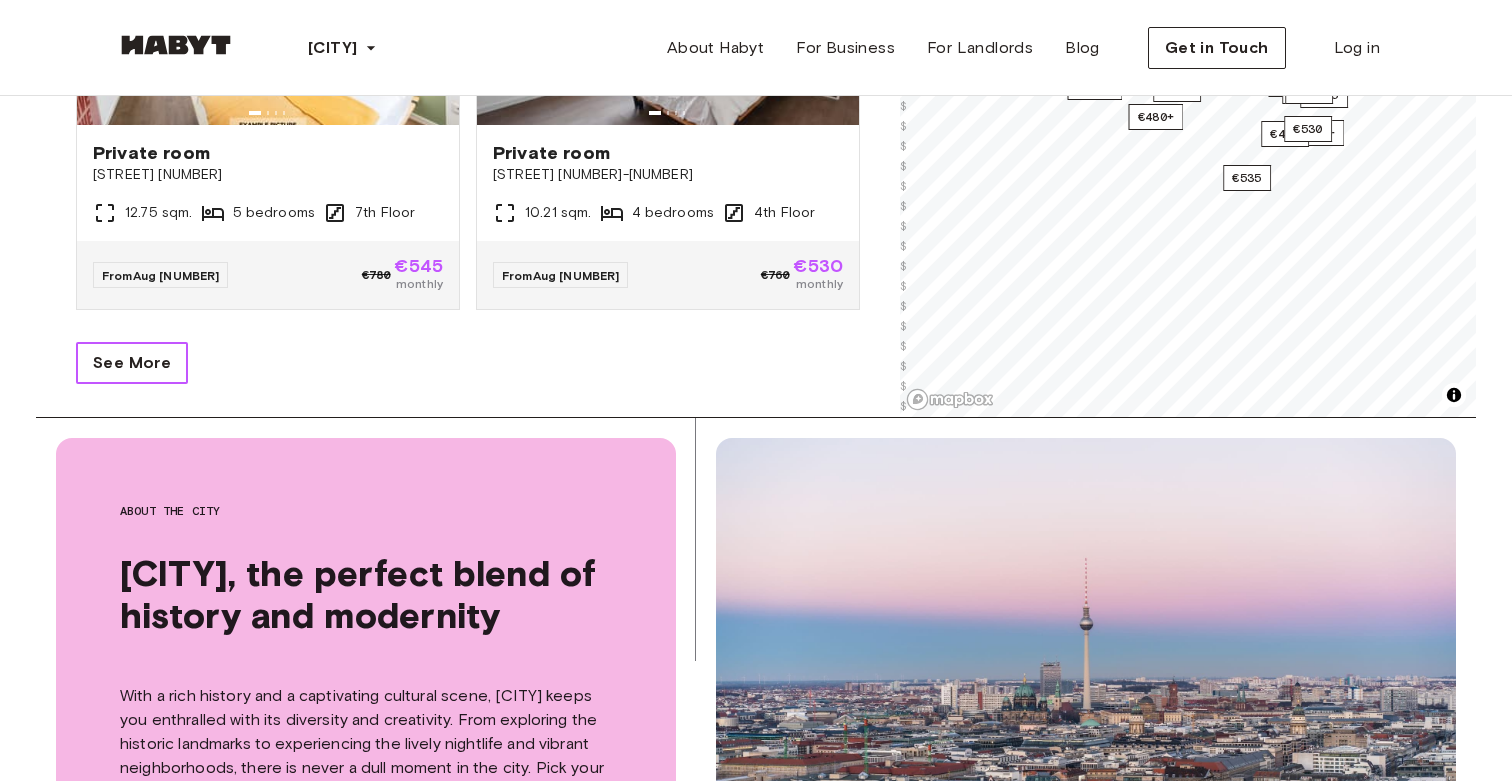 scroll, scrollTop: 30809, scrollLeft: 0, axis: vertical 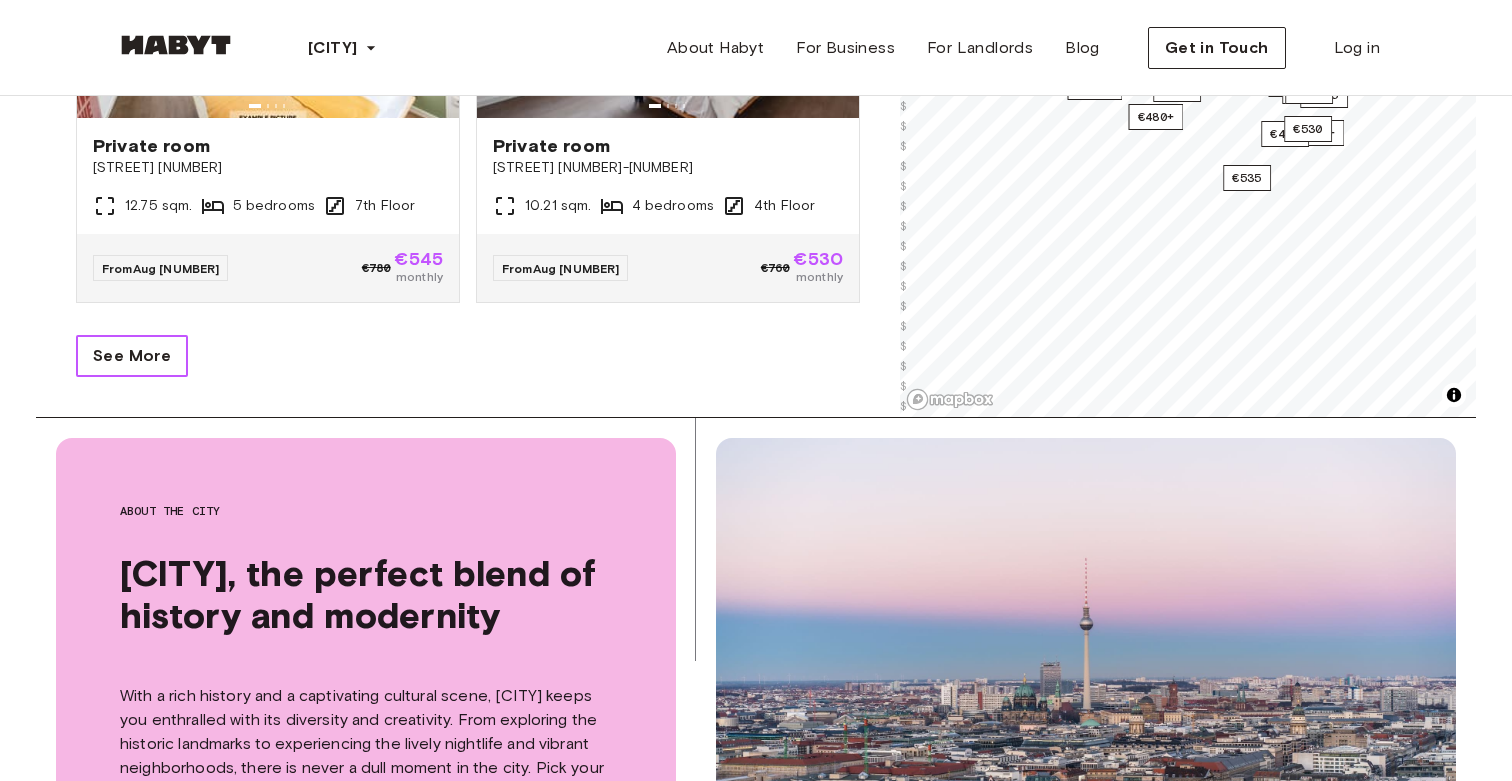 click on "See More" at bounding box center (132, 356) 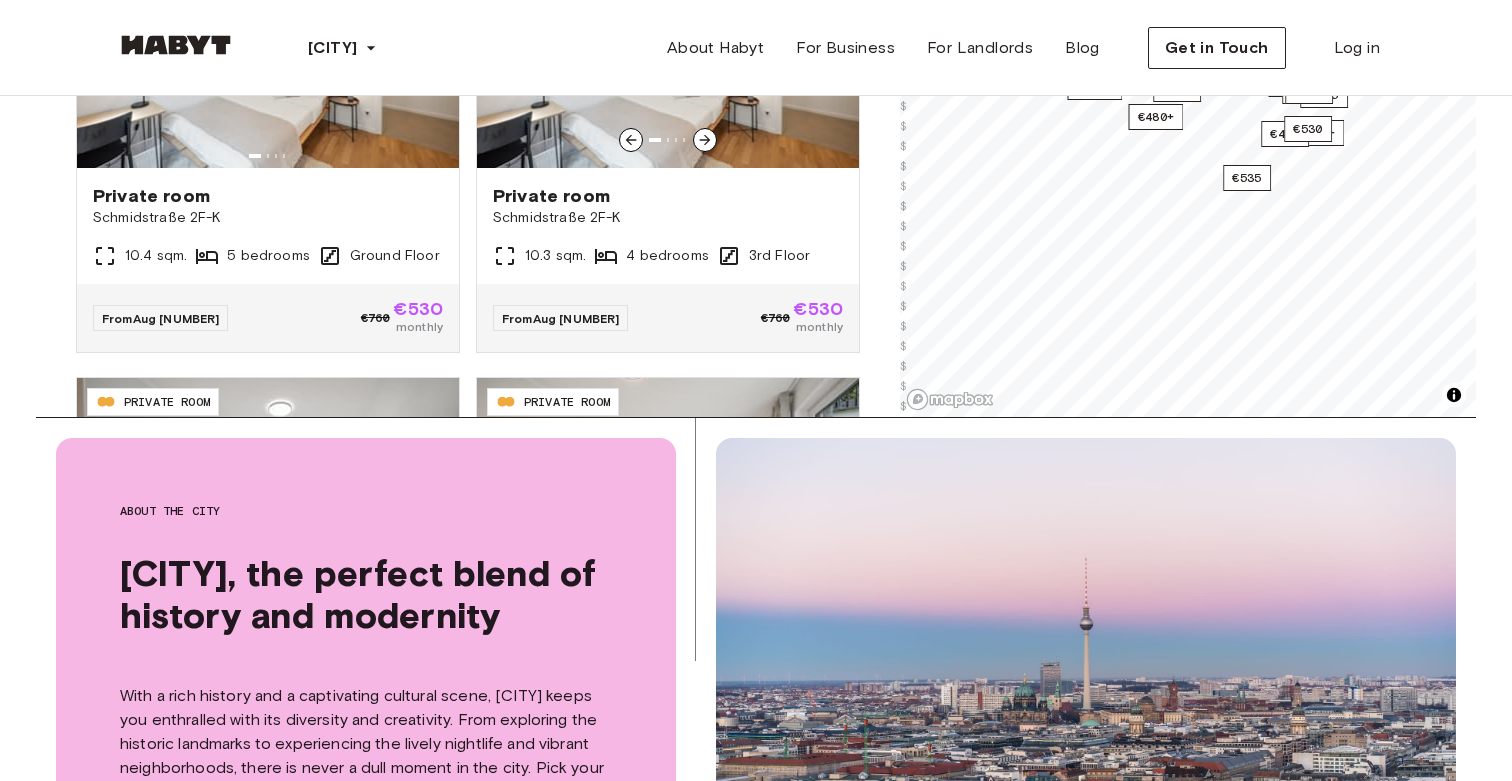 scroll, scrollTop: 34821, scrollLeft: 0, axis: vertical 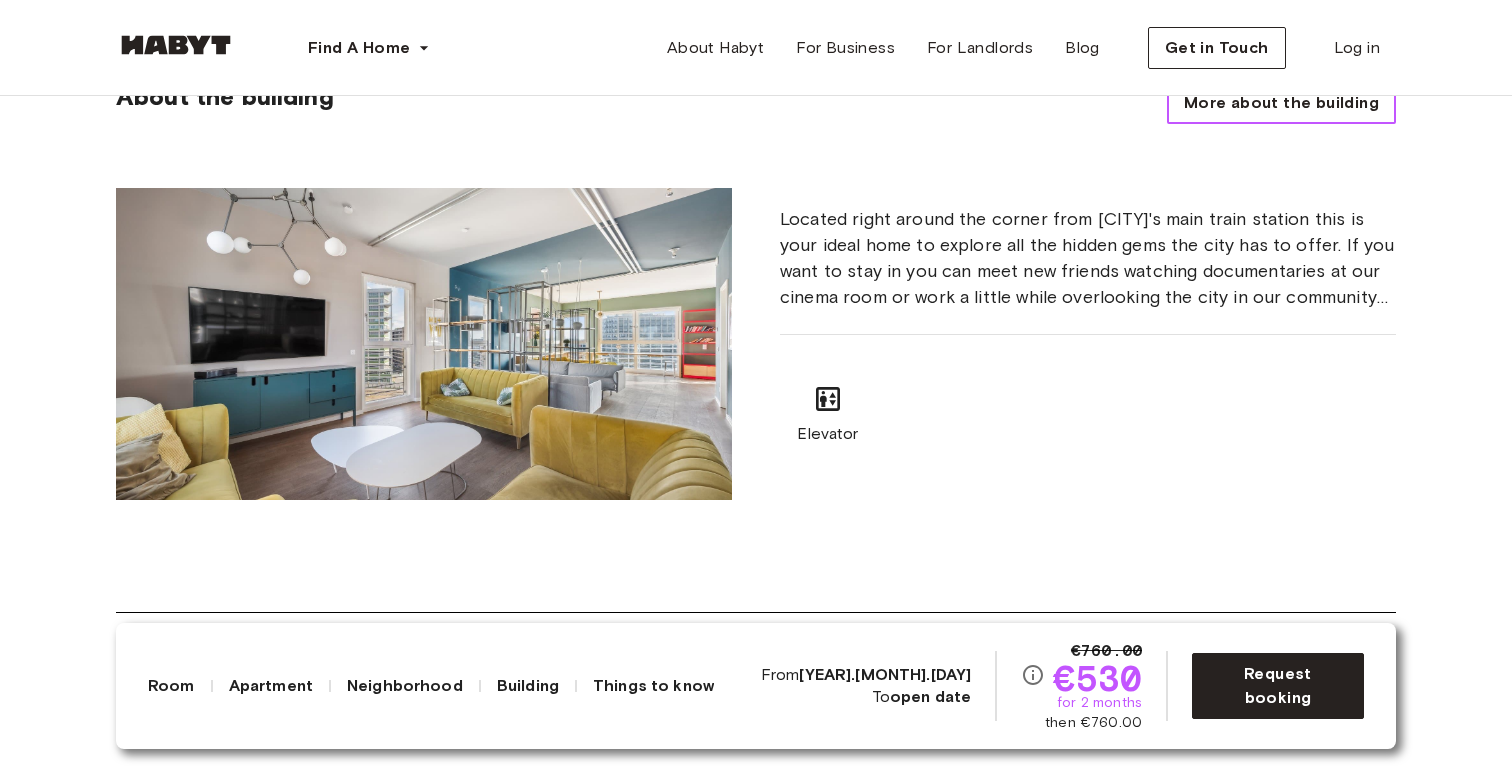 click on "More about the building" at bounding box center (1281, 103) 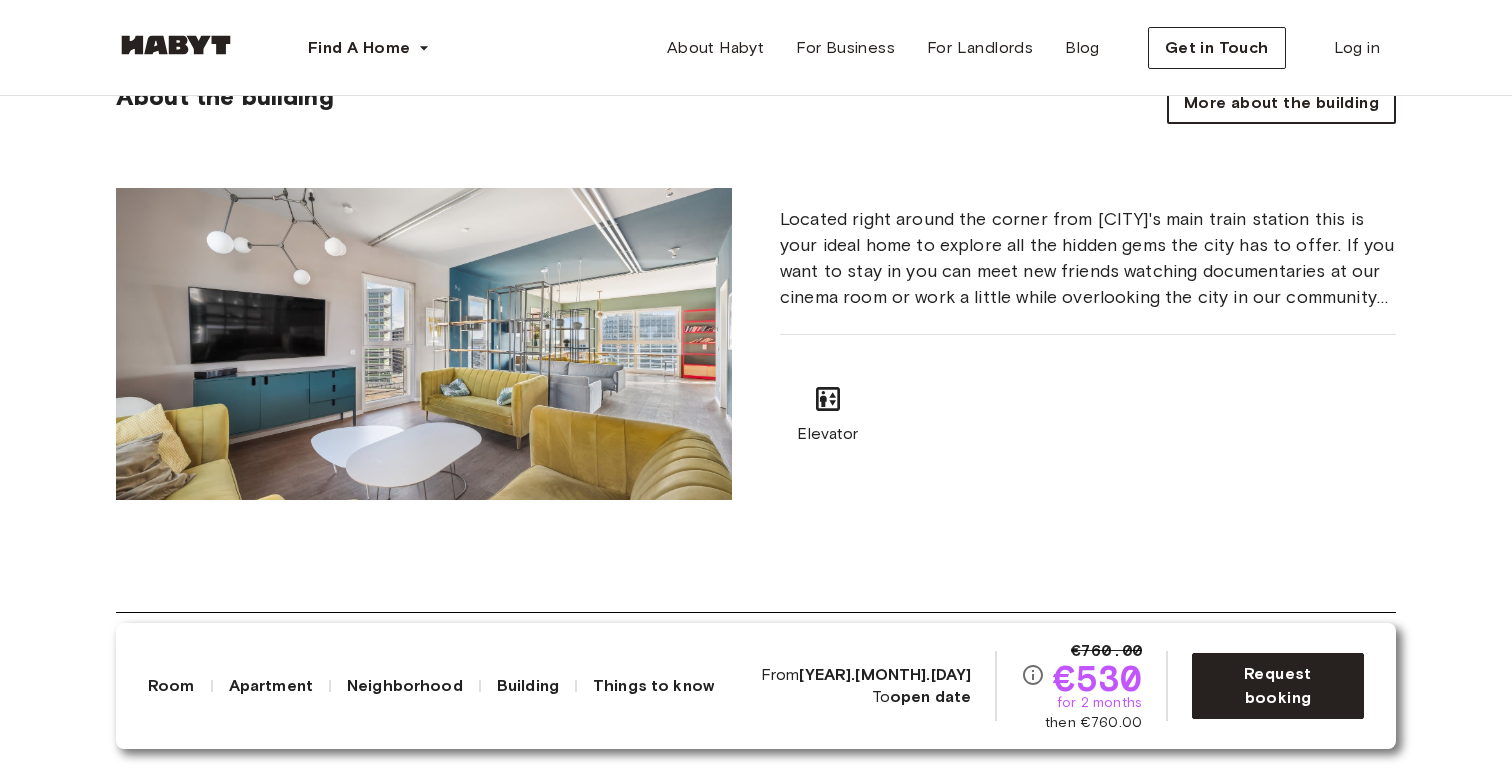 scroll, scrollTop: 0, scrollLeft: 0, axis: both 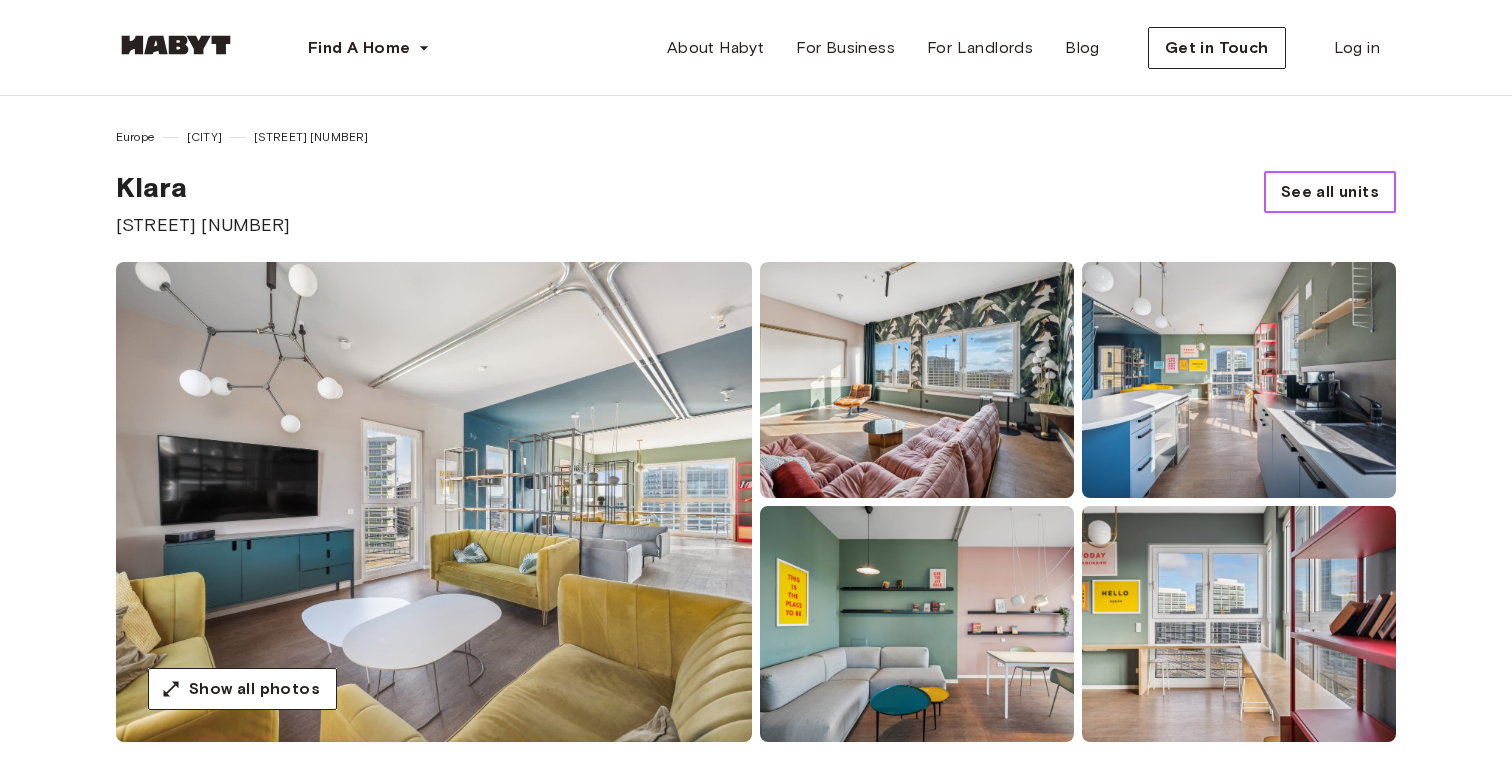 click on "See all units" at bounding box center [1330, 192] 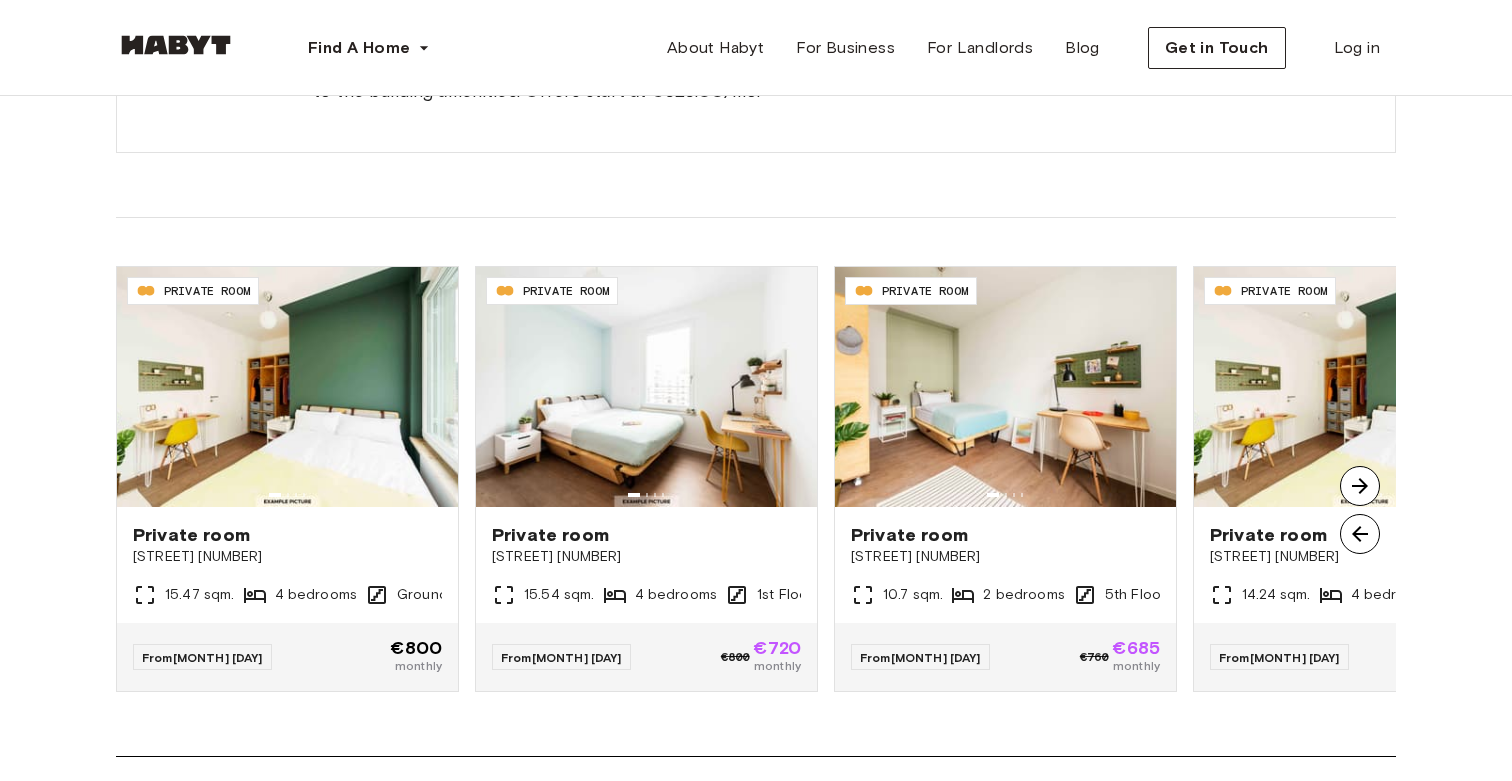 scroll, scrollTop: 1296, scrollLeft: 0, axis: vertical 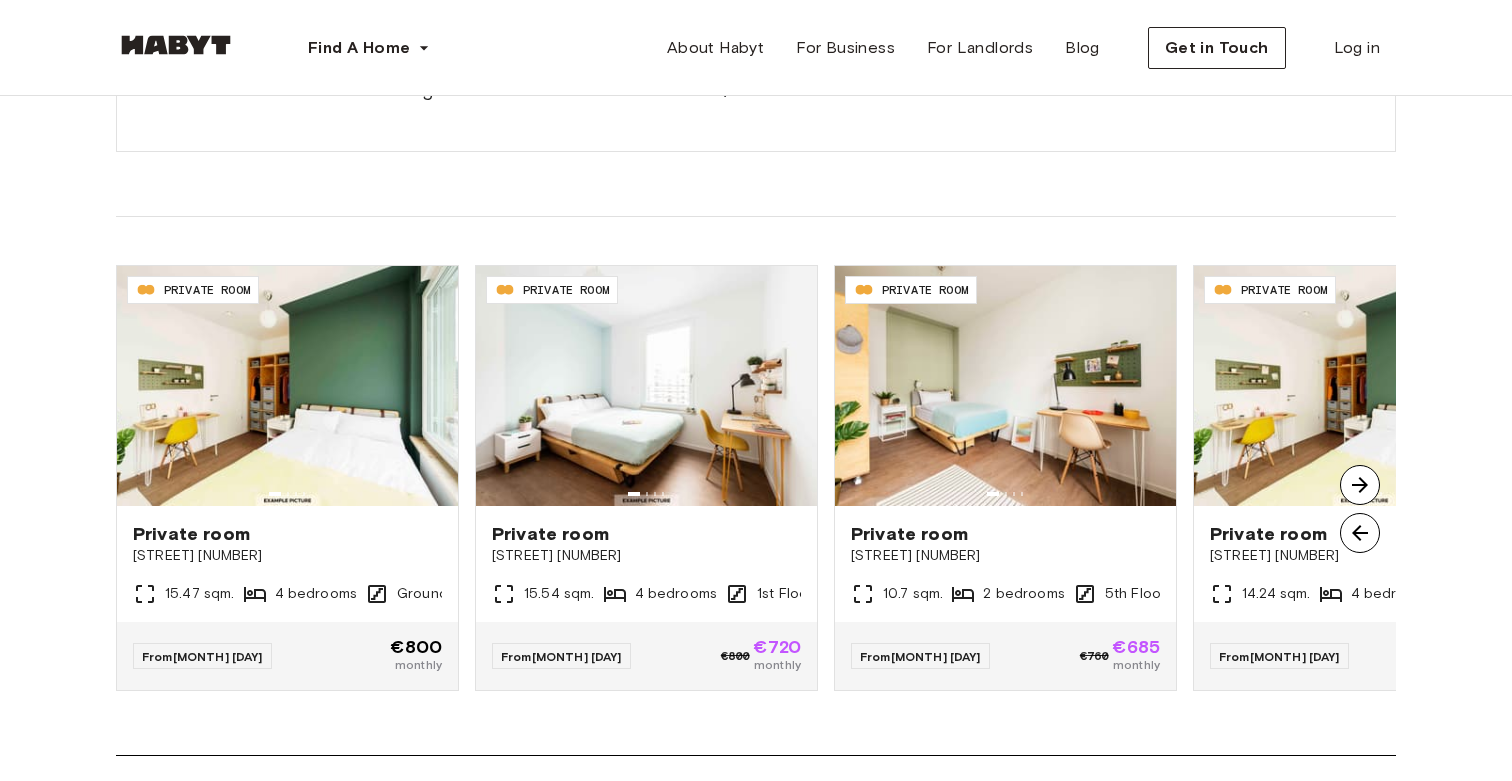 click at bounding box center [1360, 485] 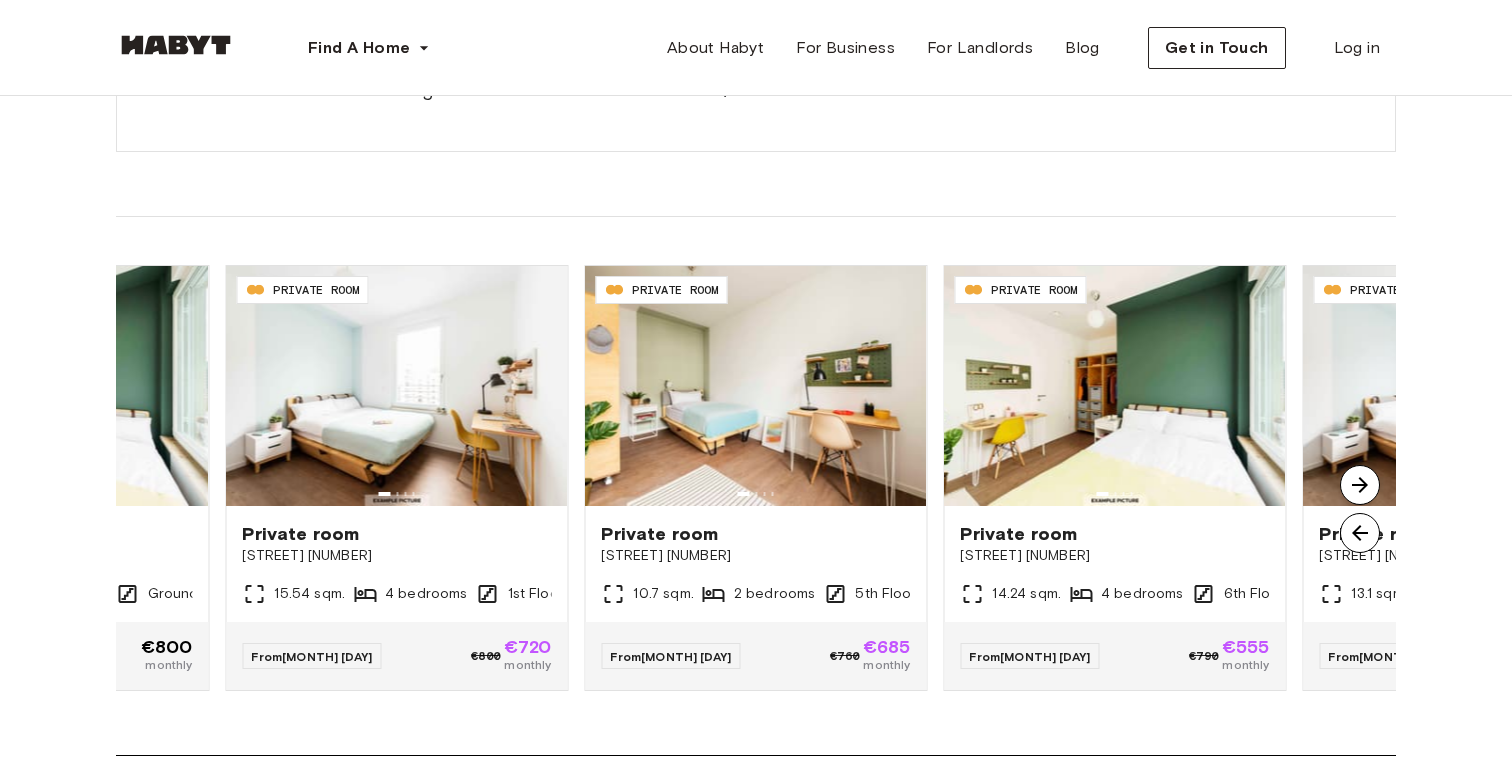 click at bounding box center [1360, 485] 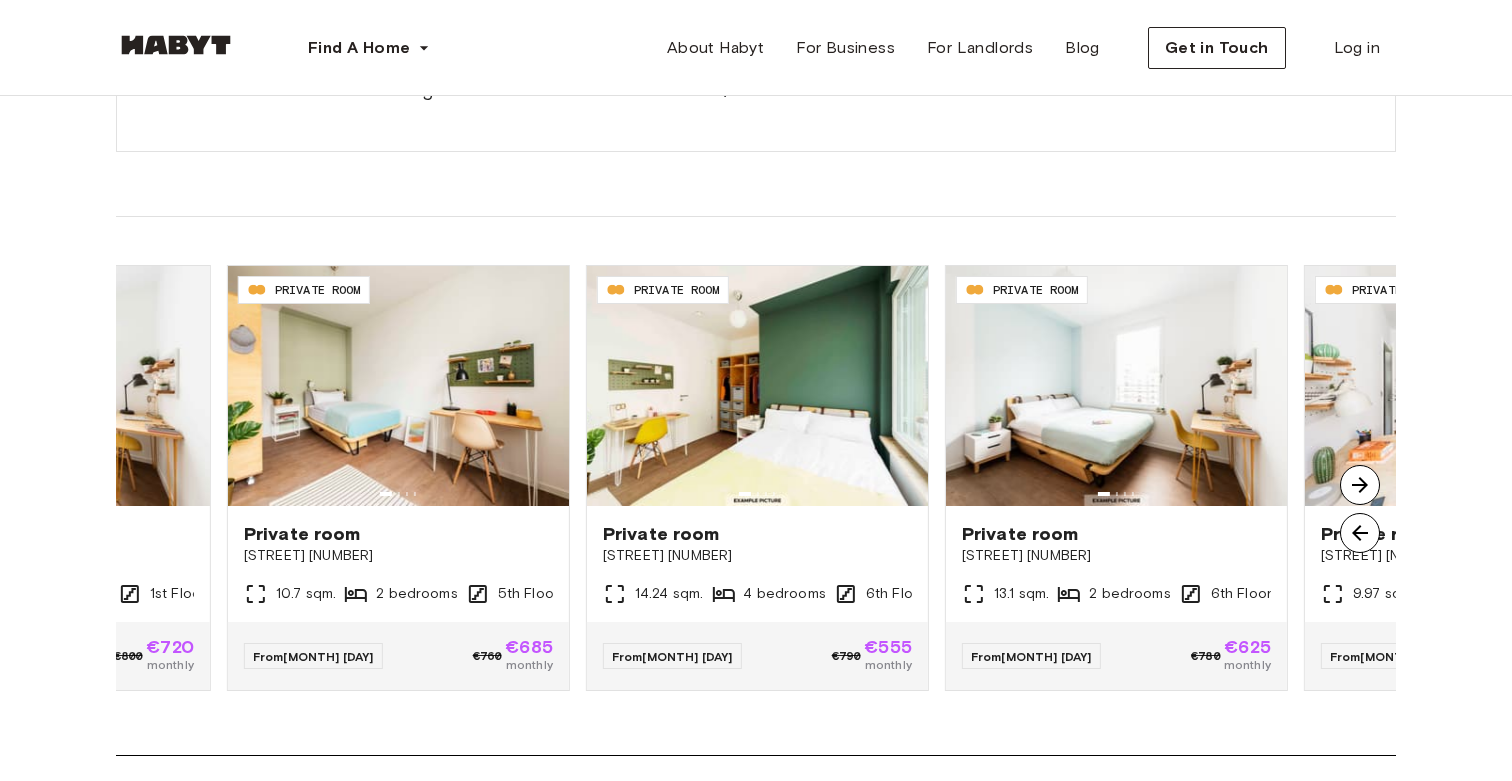 click at bounding box center (1360, 485) 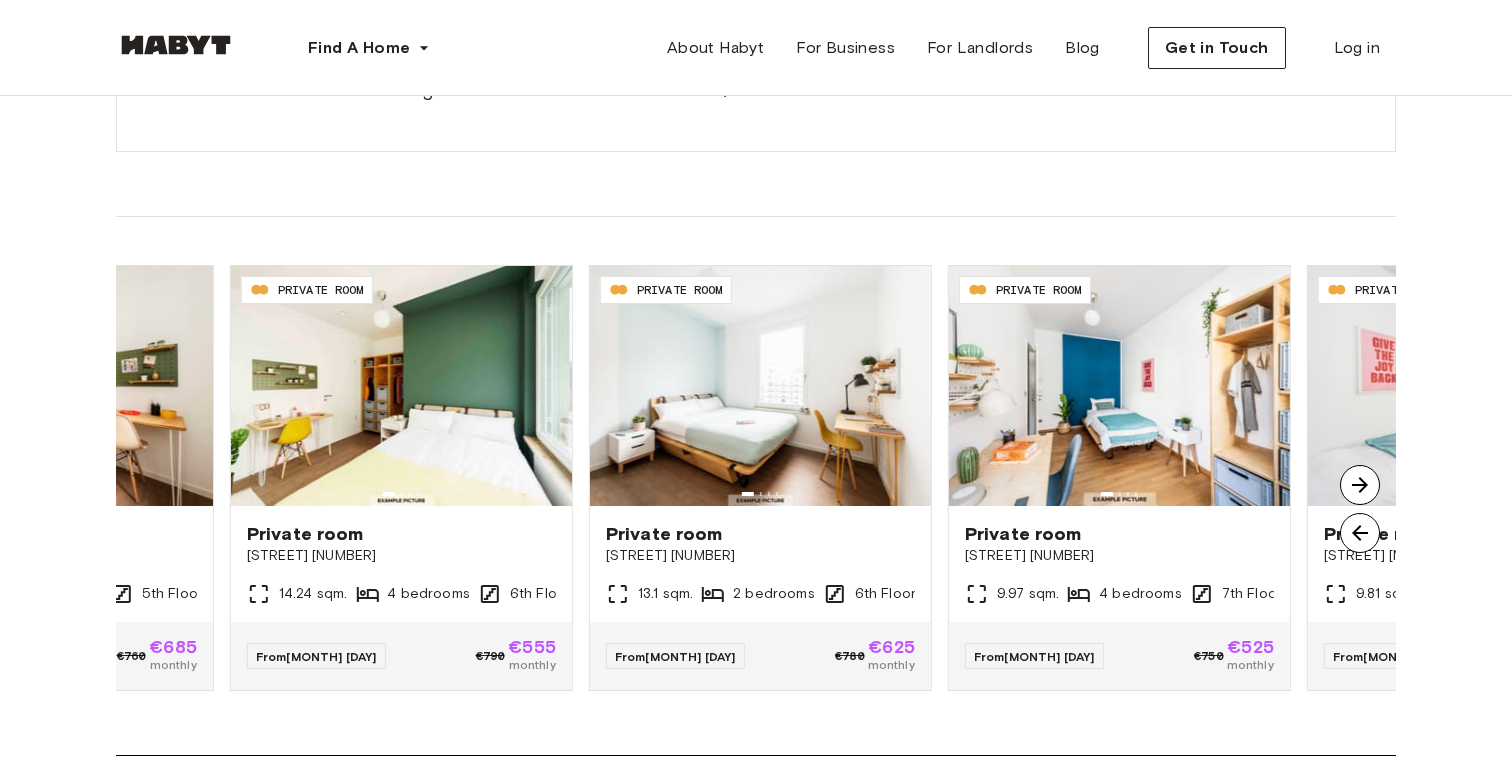 click at bounding box center [1360, 485] 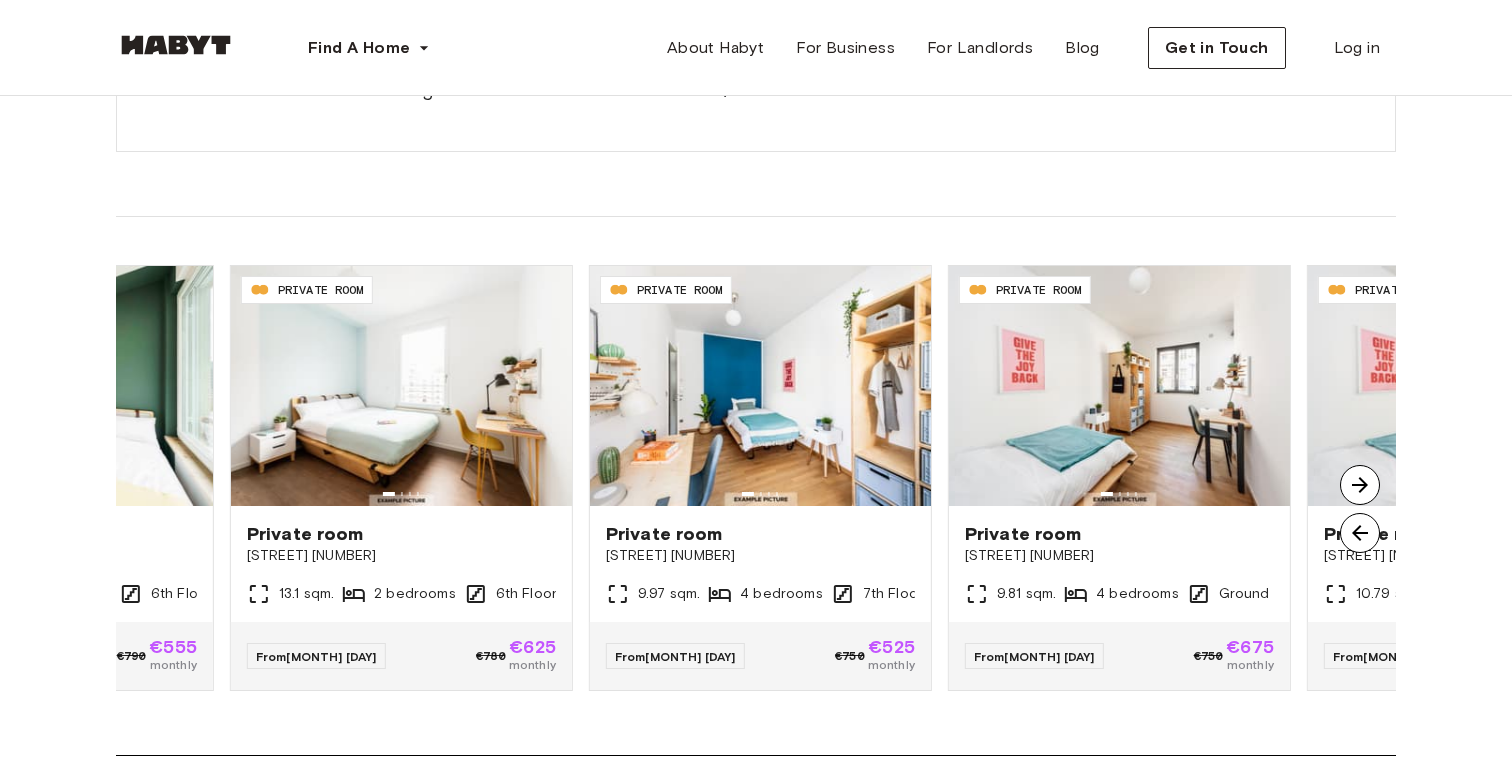 click at bounding box center (1360, 485) 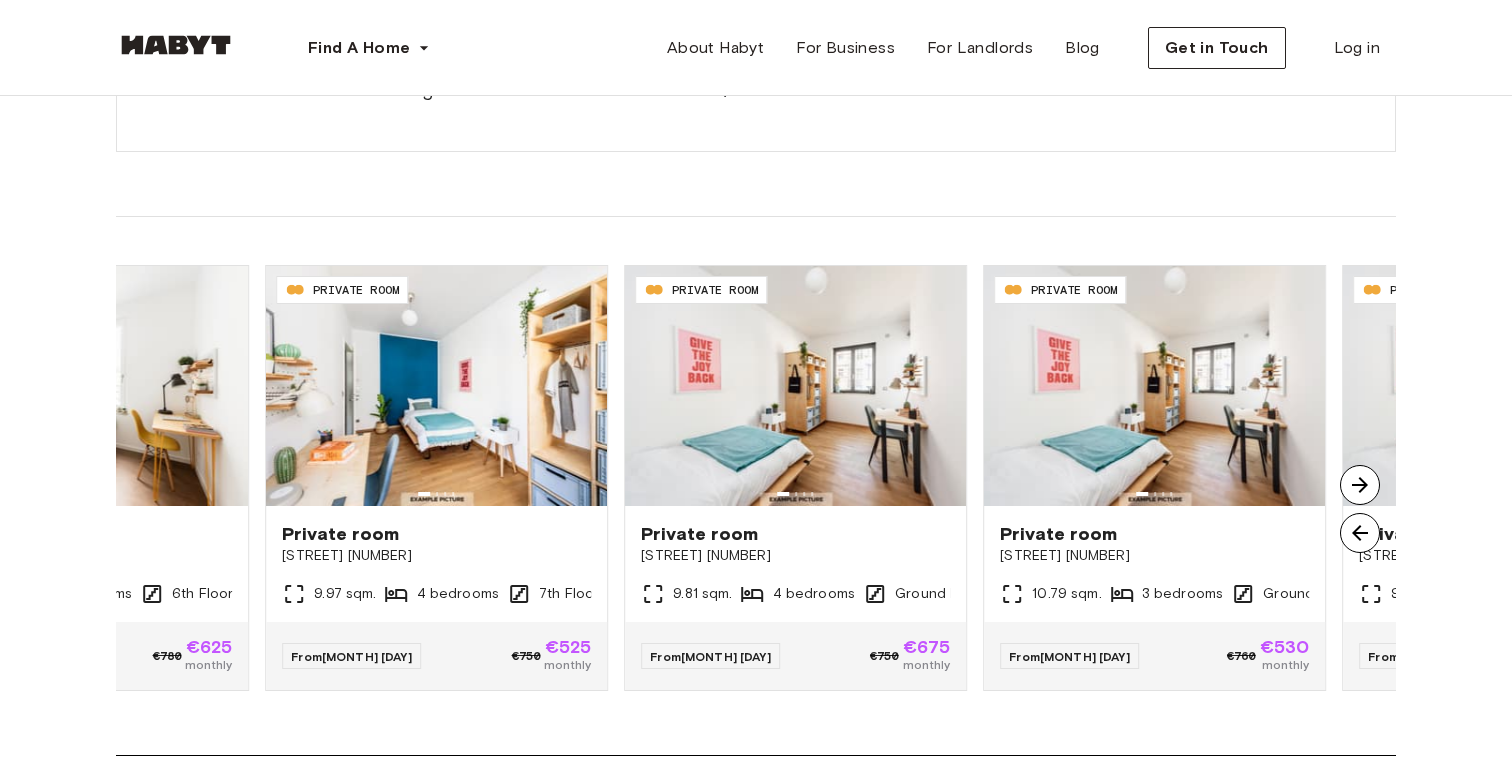 click at bounding box center [1360, 485] 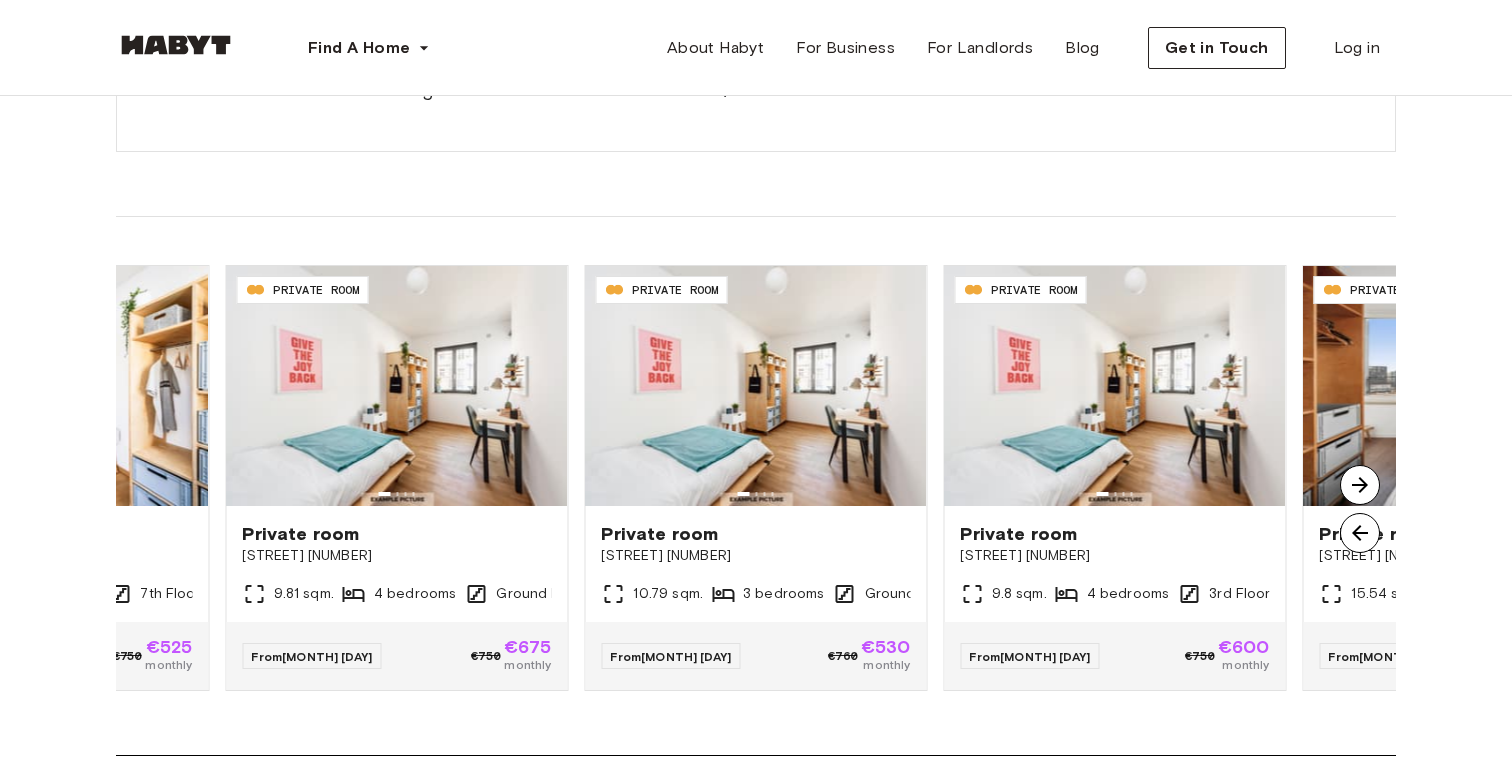 click at bounding box center [1360, 485] 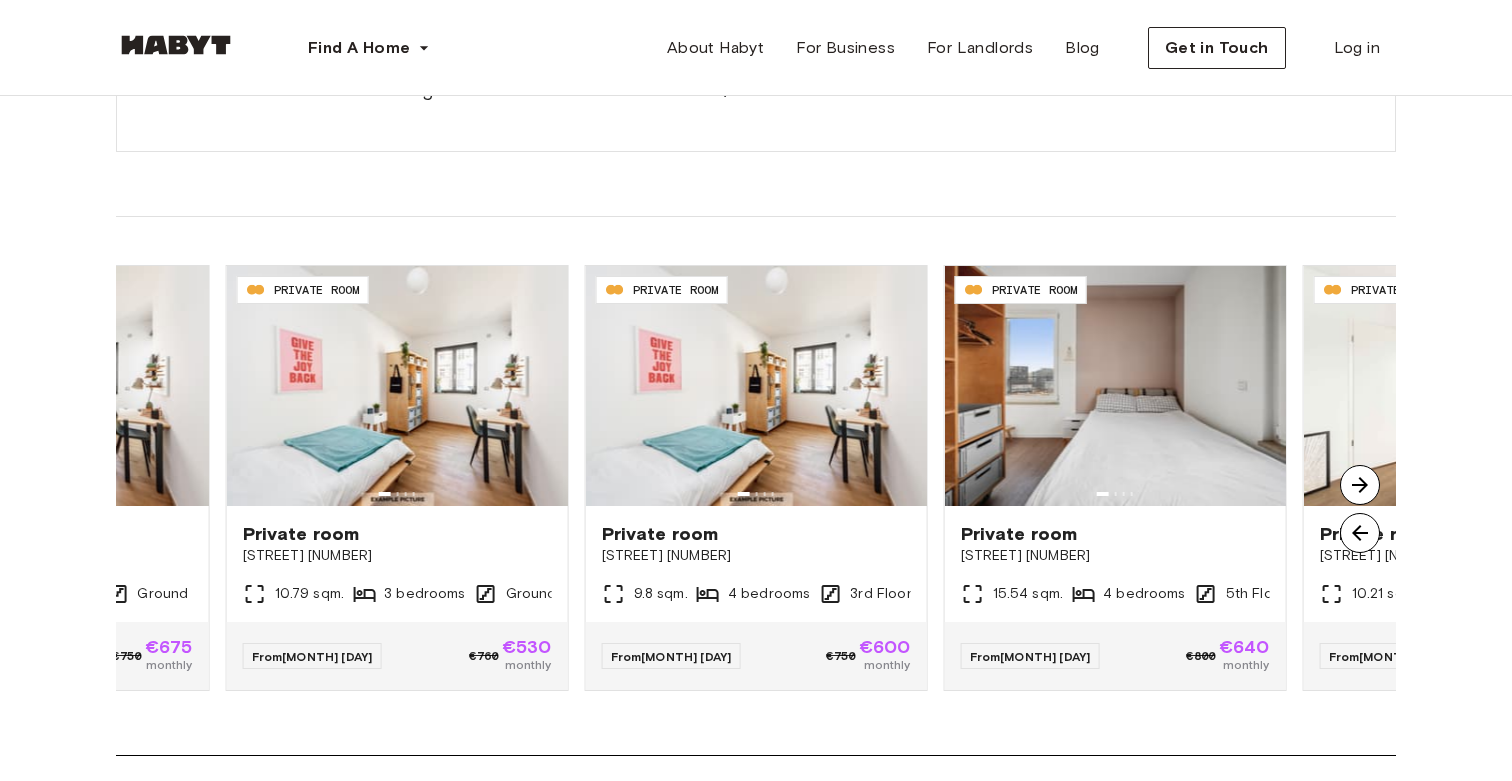 click at bounding box center [1360, 485] 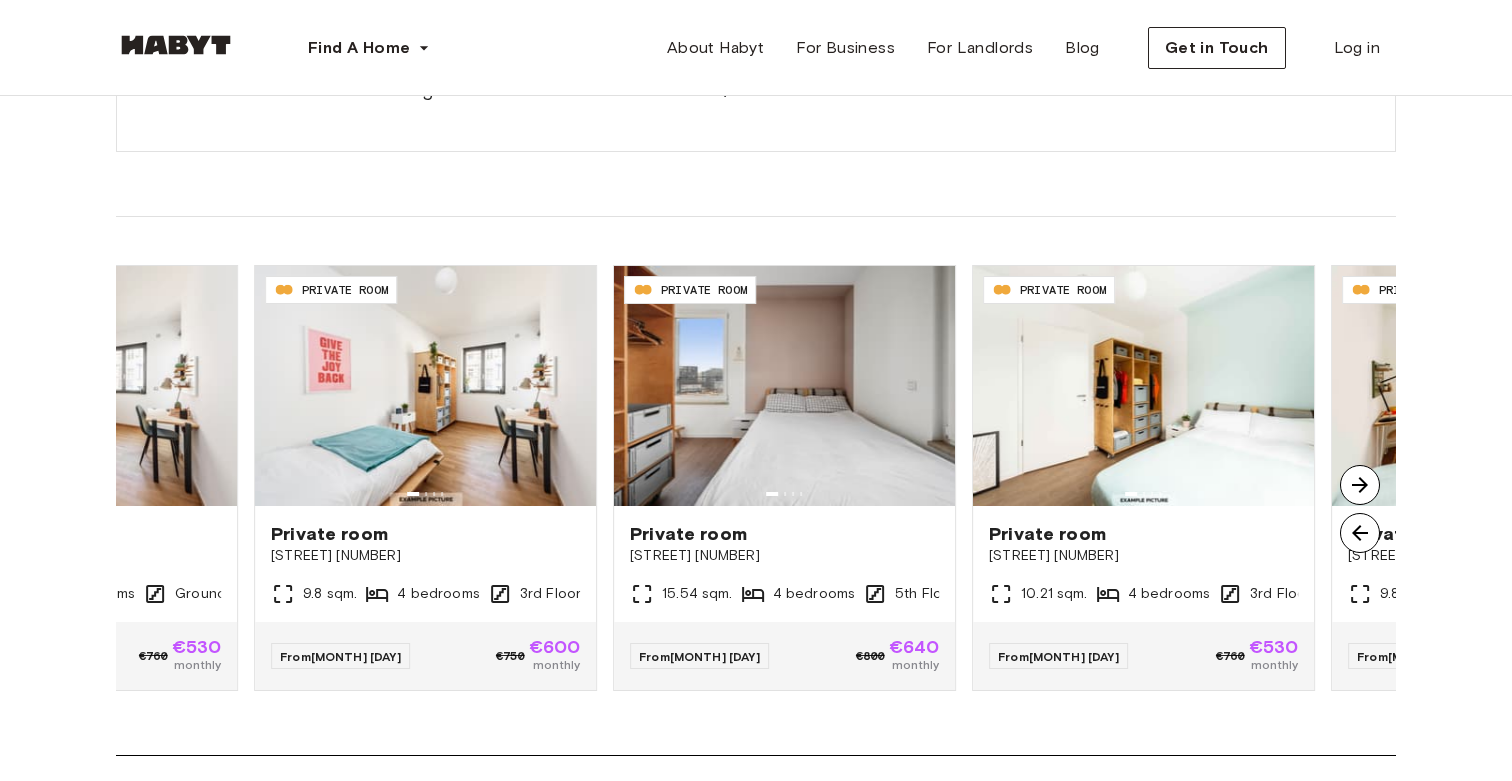 click at bounding box center [1360, 485] 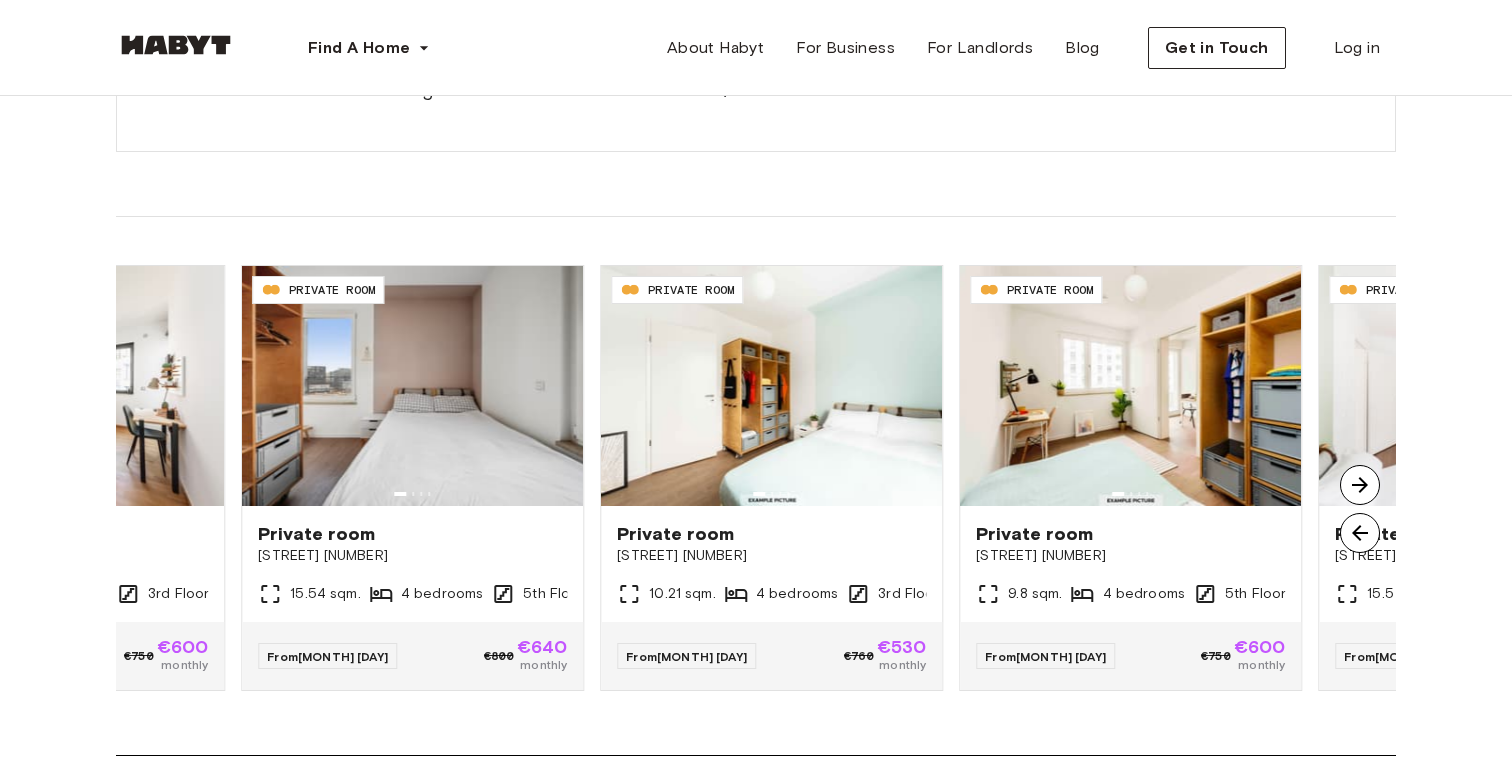 click at bounding box center [1360, 485] 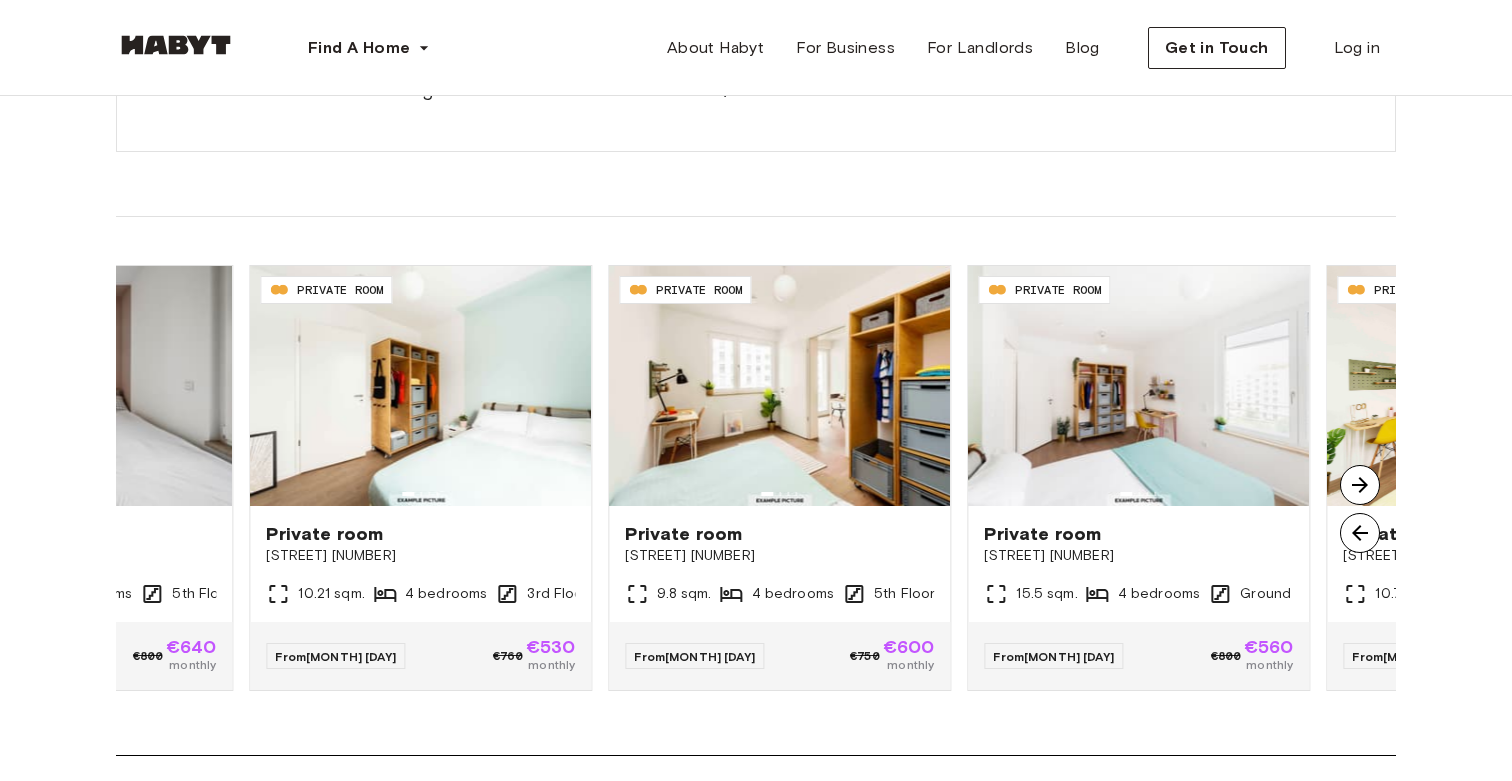 click at bounding box center (1360, 485) 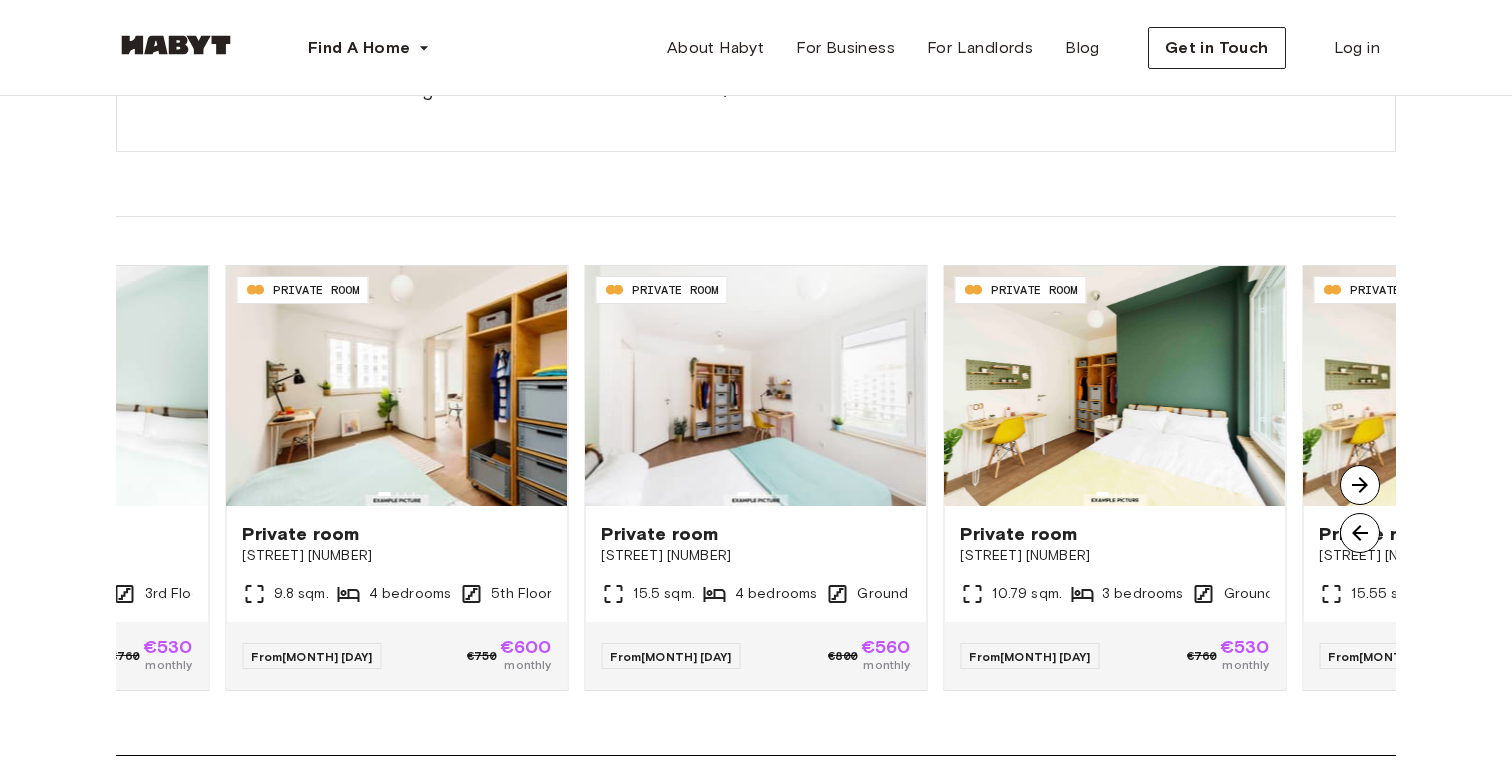 click at bounding box center (1360, 533) 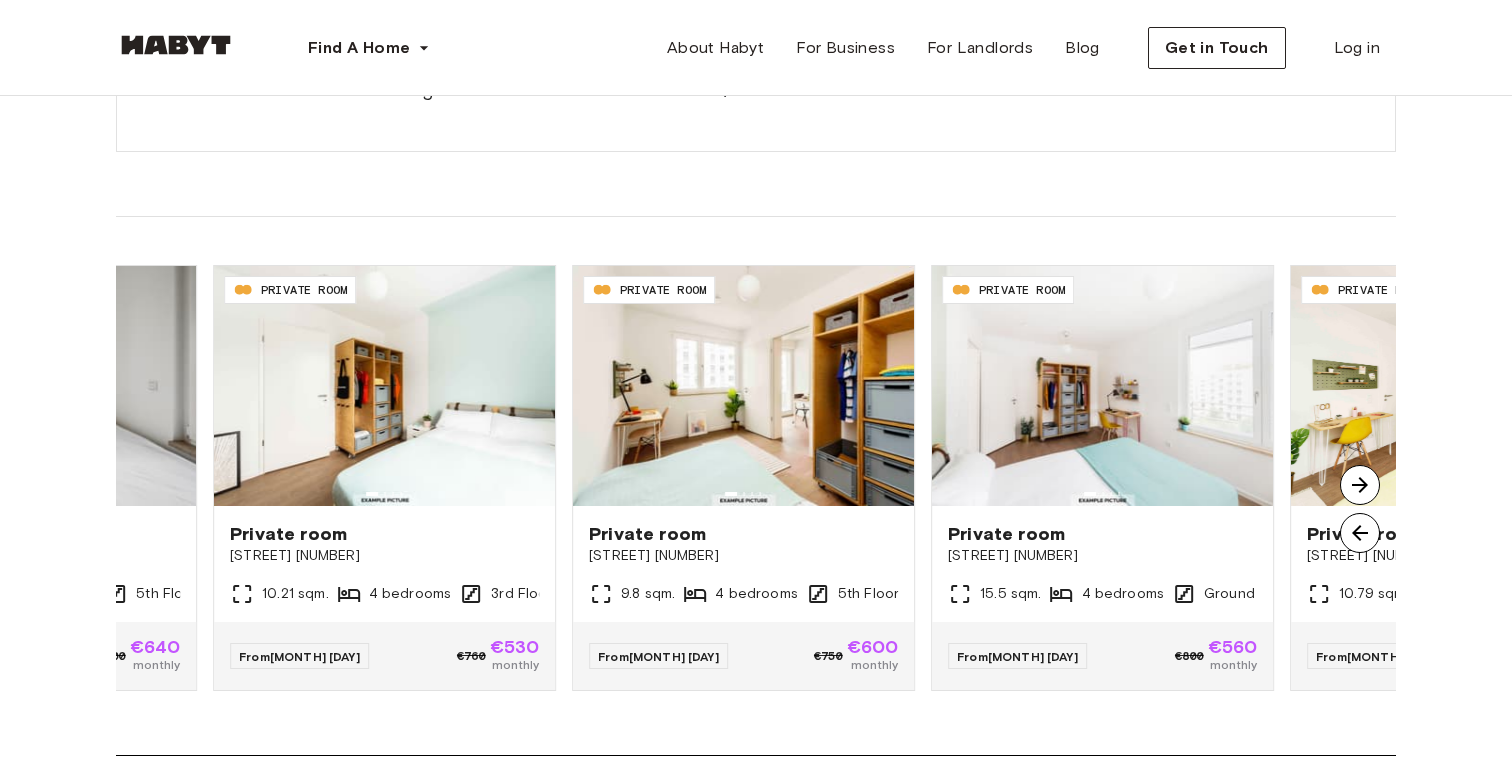 click at bounding box center [1360, 533] 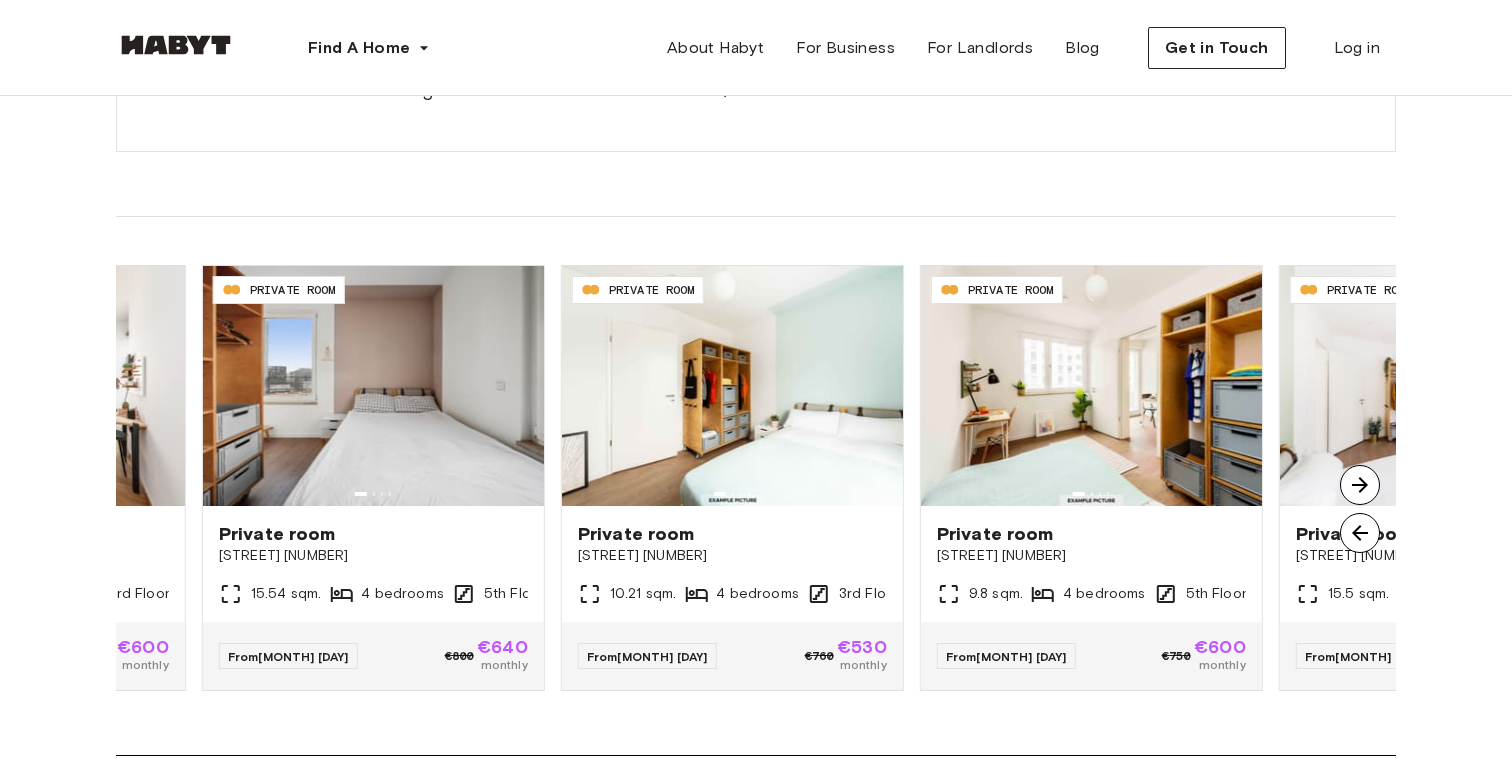 click at bounding box center (1360, 533) 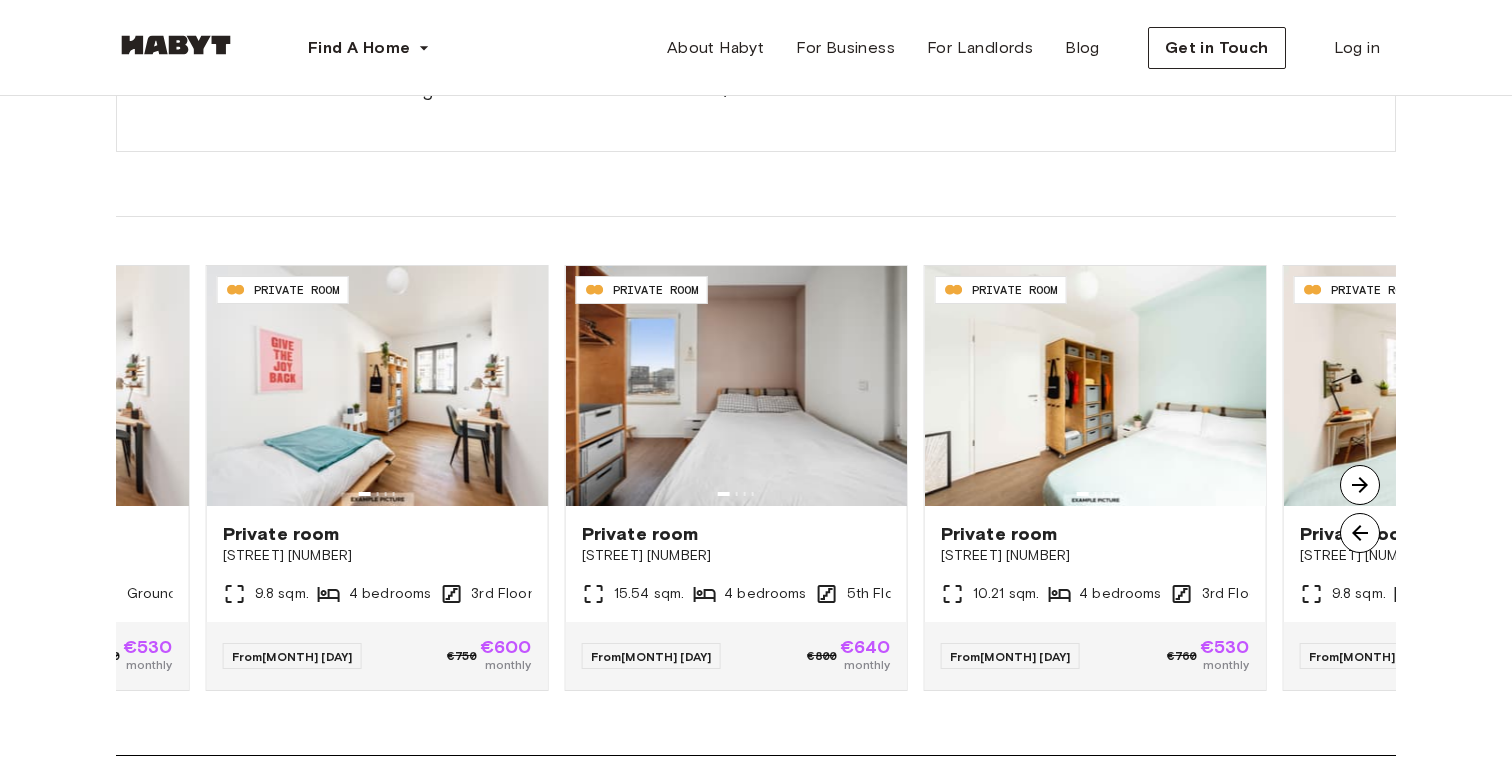 click at bounding box center (1360, 533) 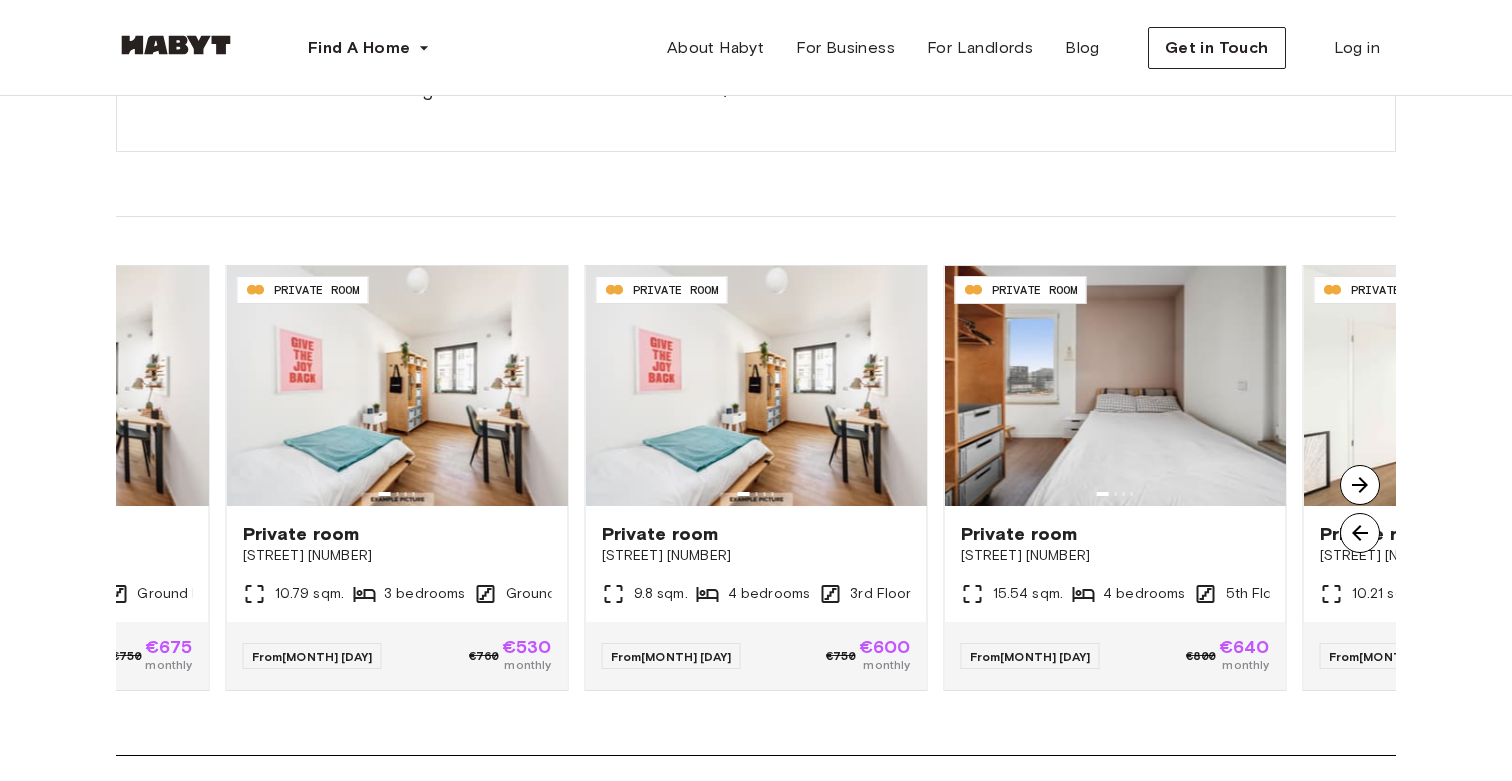click at bounding box center [1360, 485] 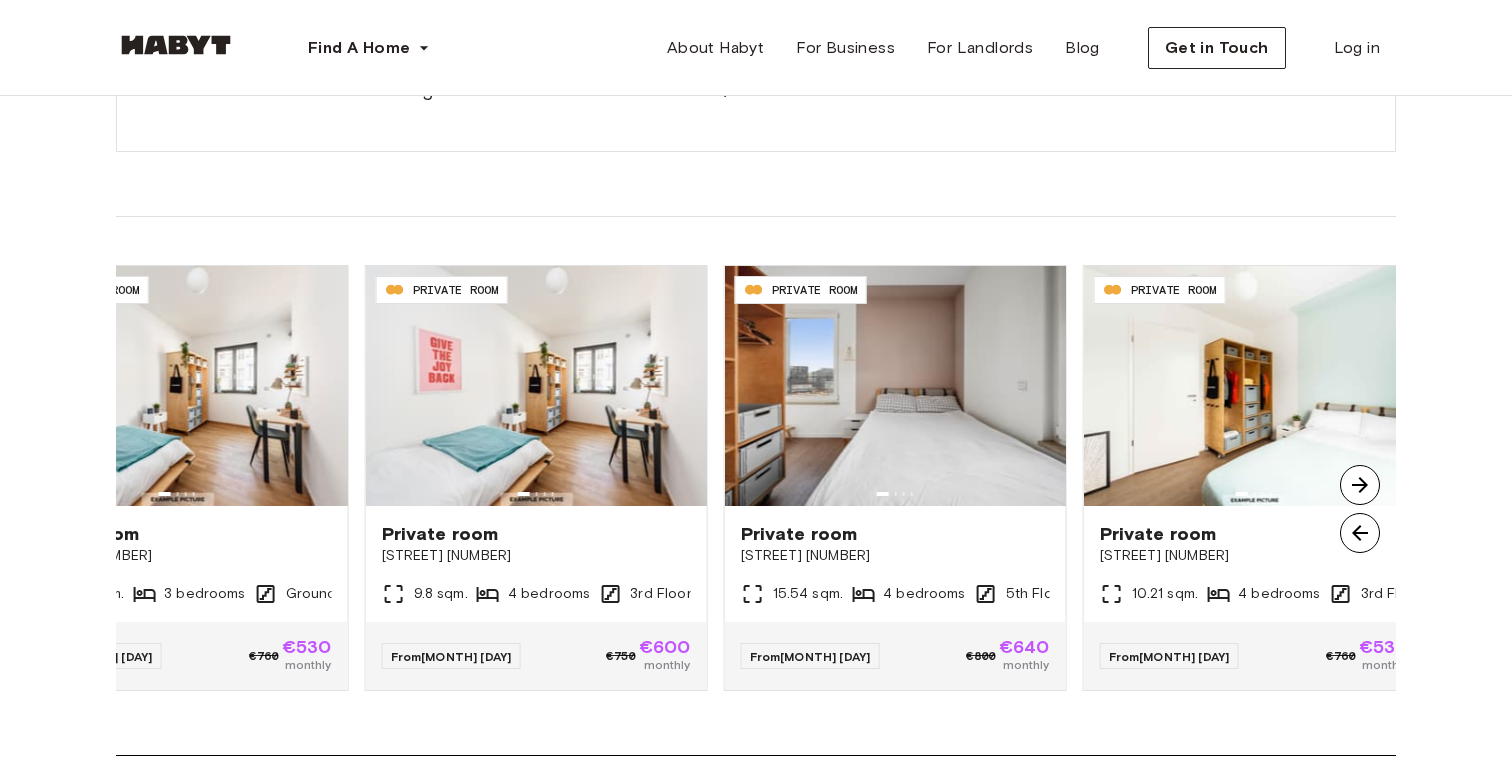 click at bounding box center (1360, 485) 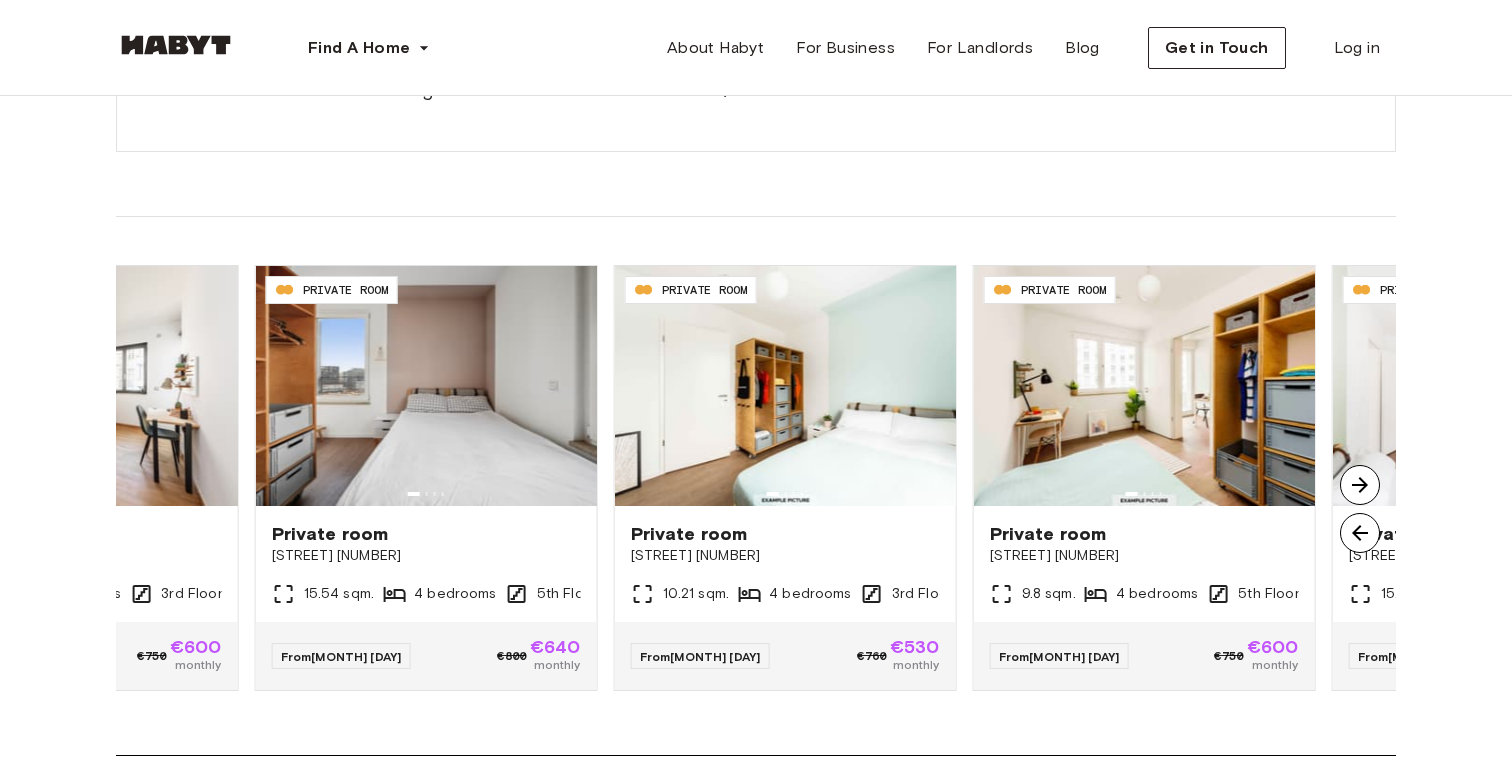 click at bounding box center [1360, 485] 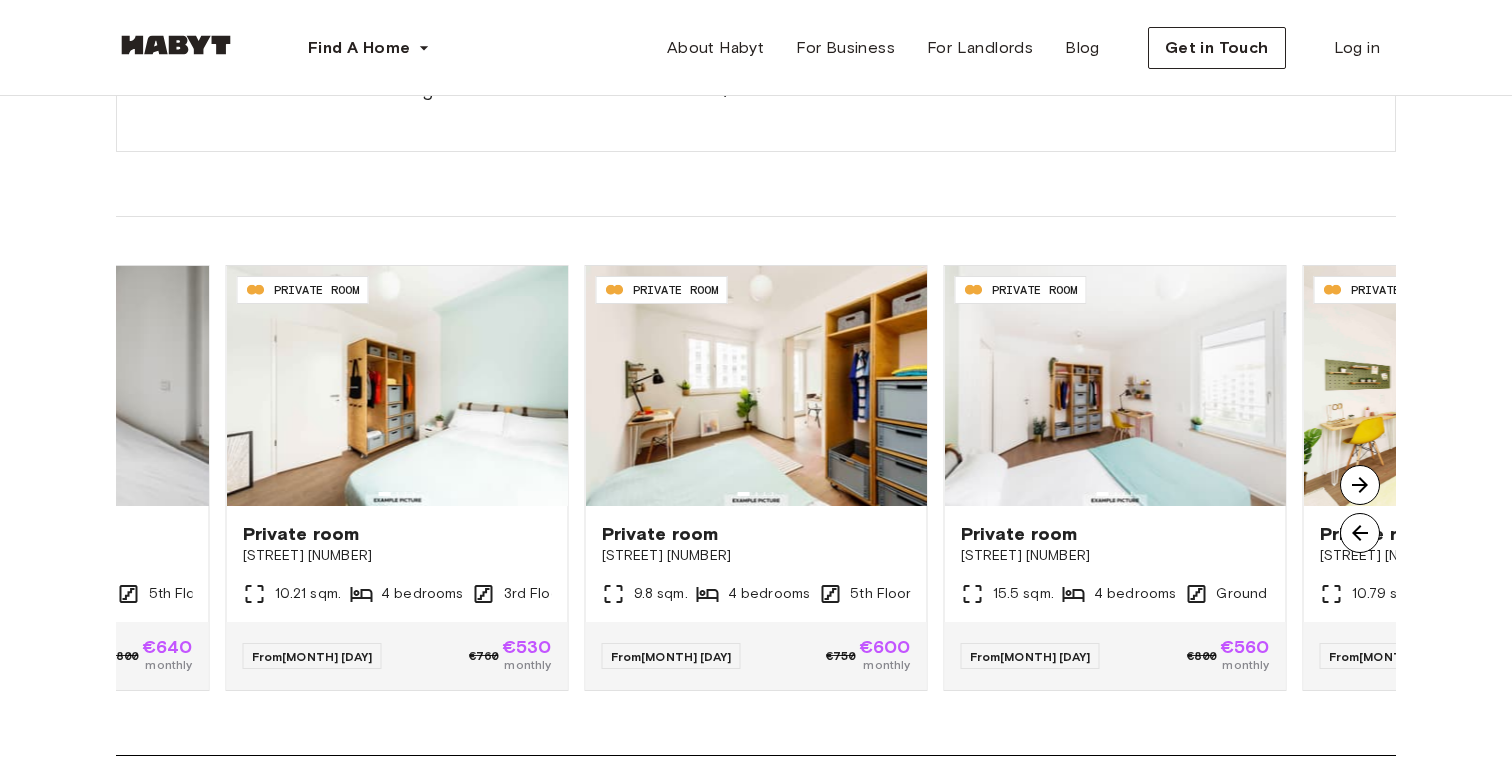 click at bounding box center [1360, 485] 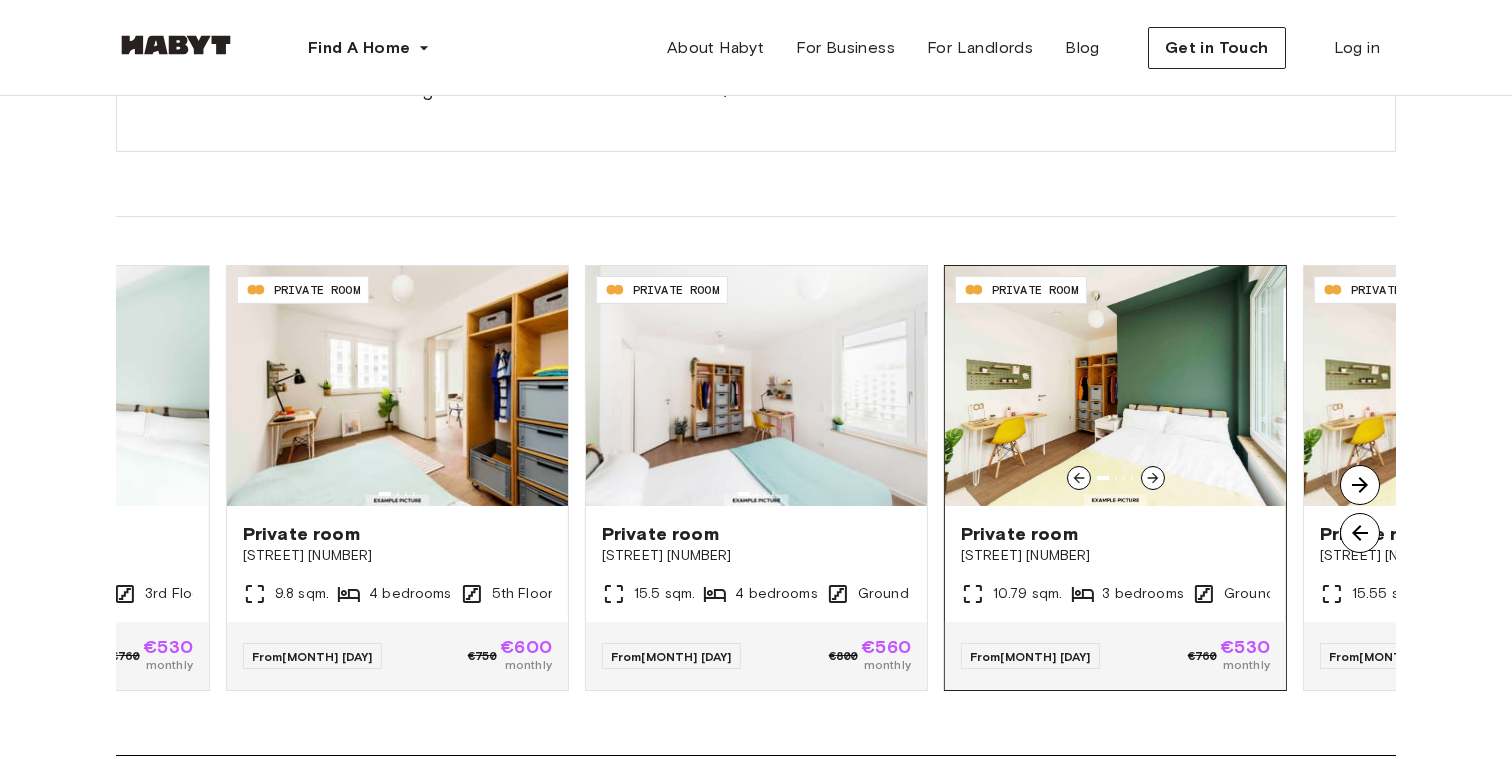 click on "Private room [STREET] [NUMBER]-[NUMBER] [NUMBER] sqm. [NUMBER] bedrooms Ground Floor" at bounding box center [1115, 564] 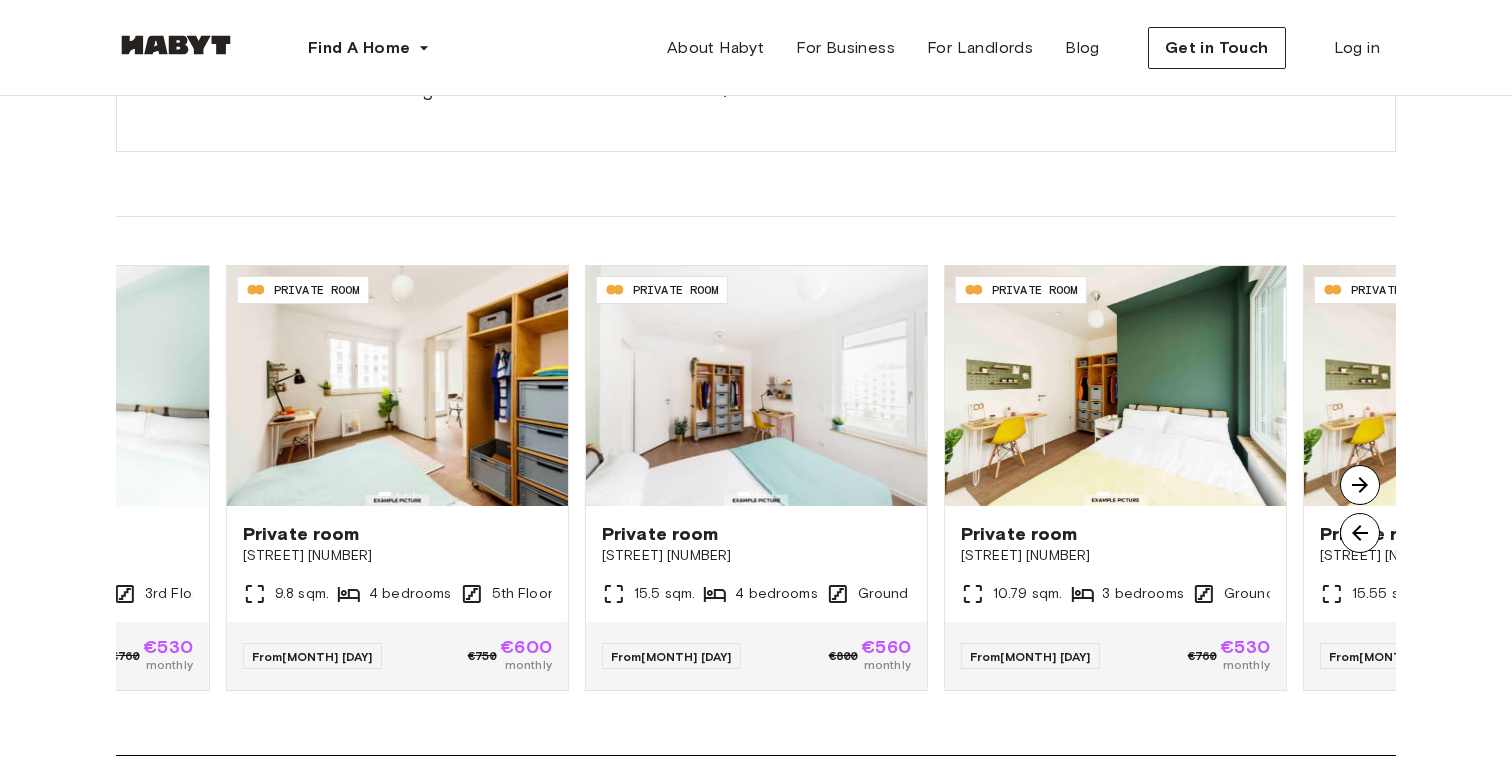 click at bounding box center (1360, 485) 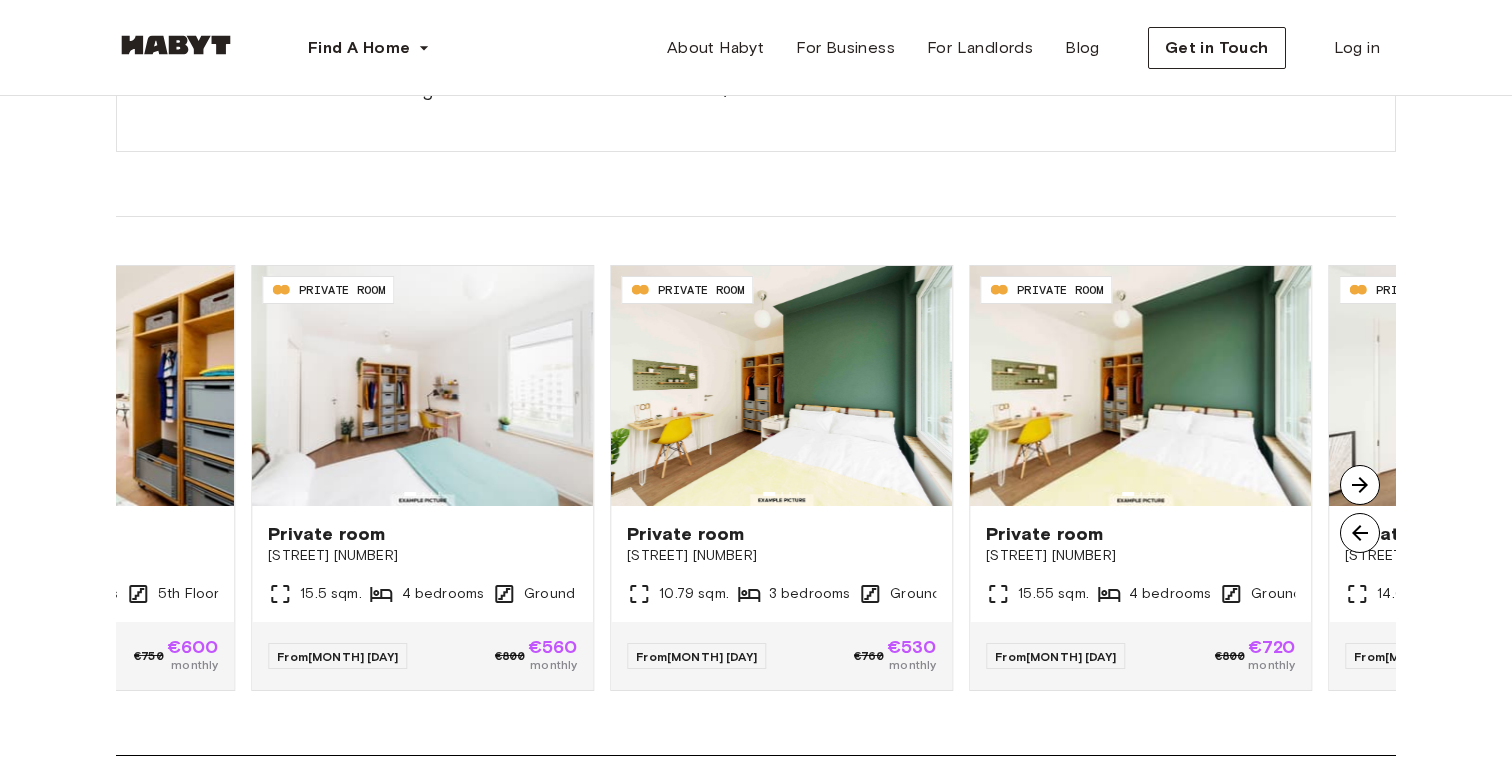click at bounding box center [1360, 485] 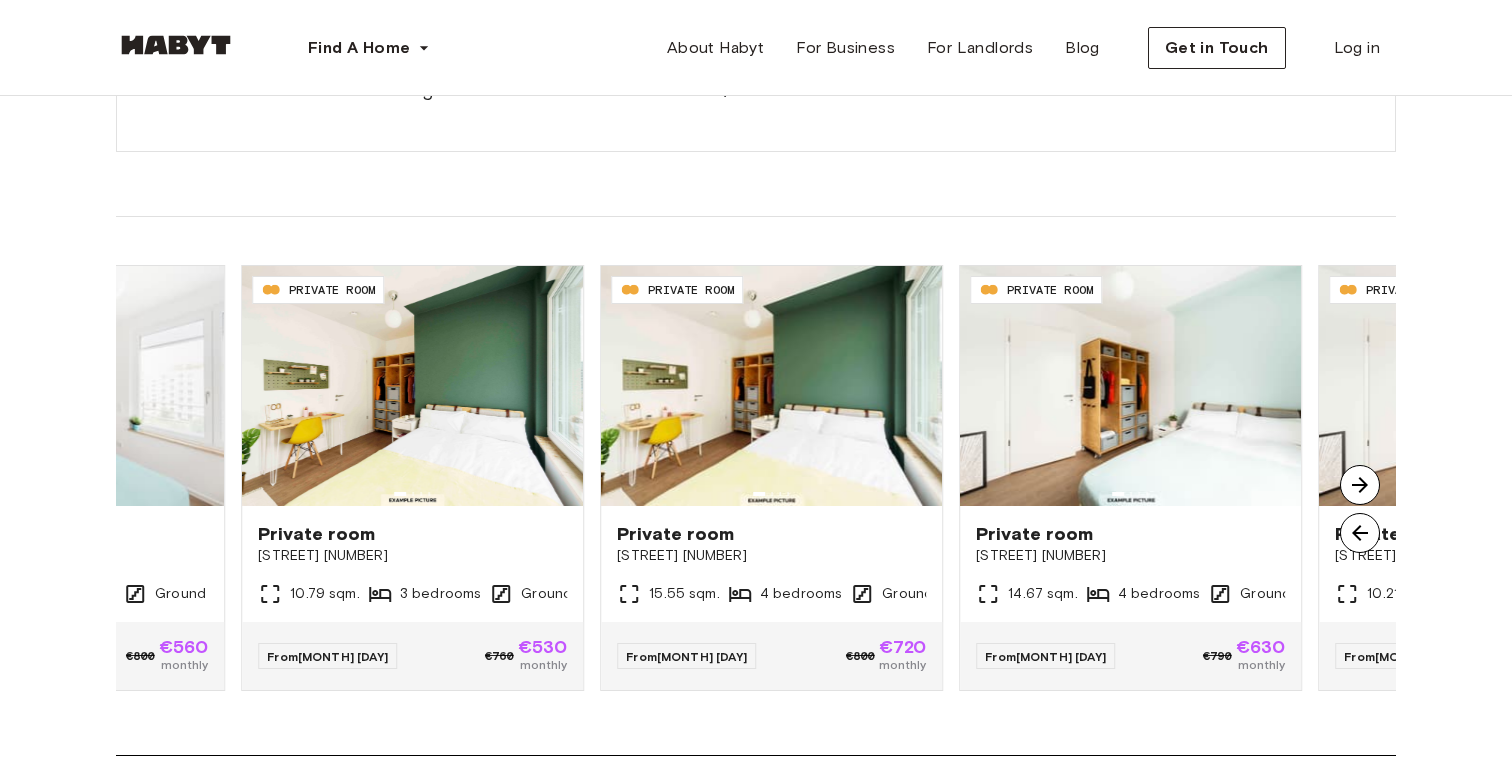 click at bounding box center (1360, 485) 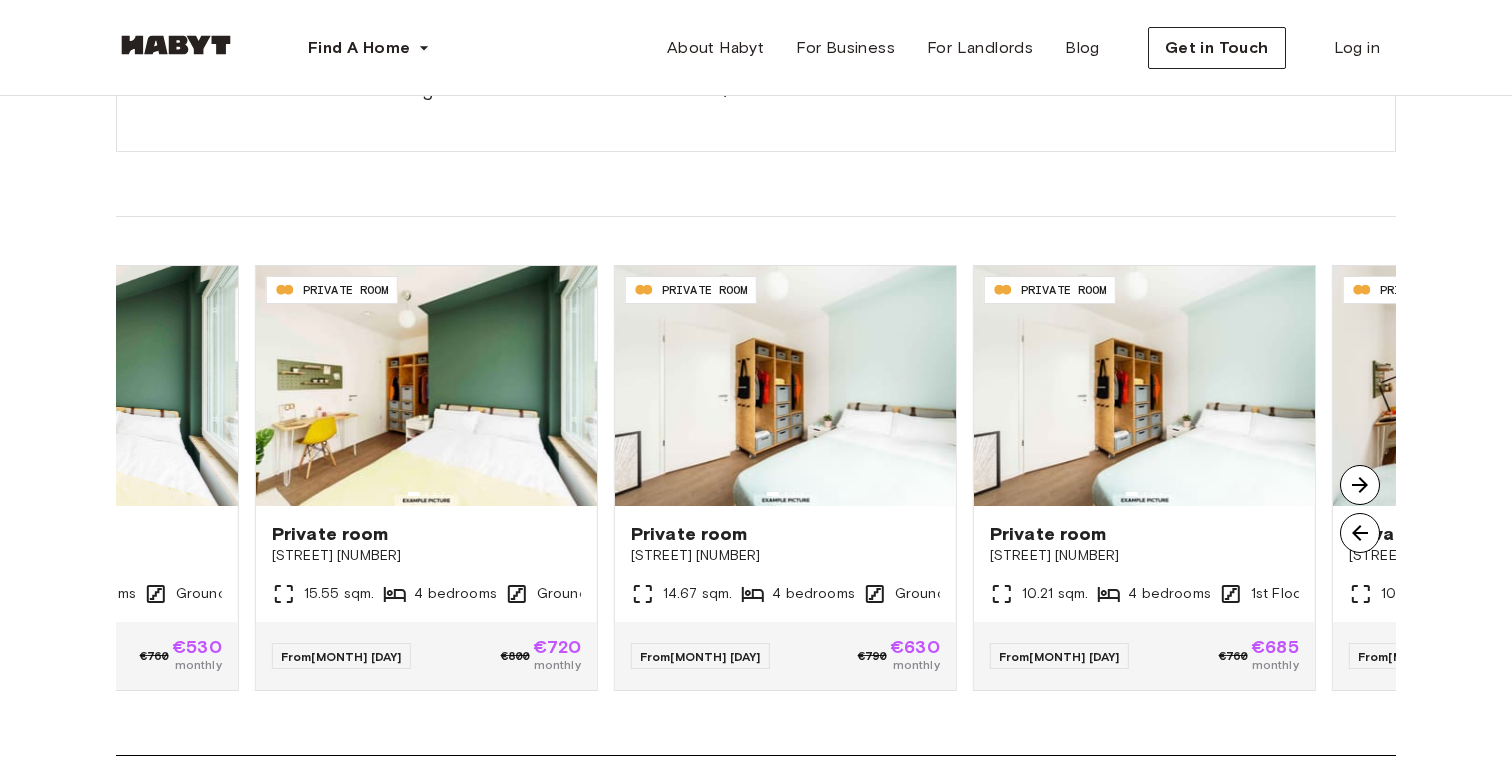 click at bounding box center [1360, 485] 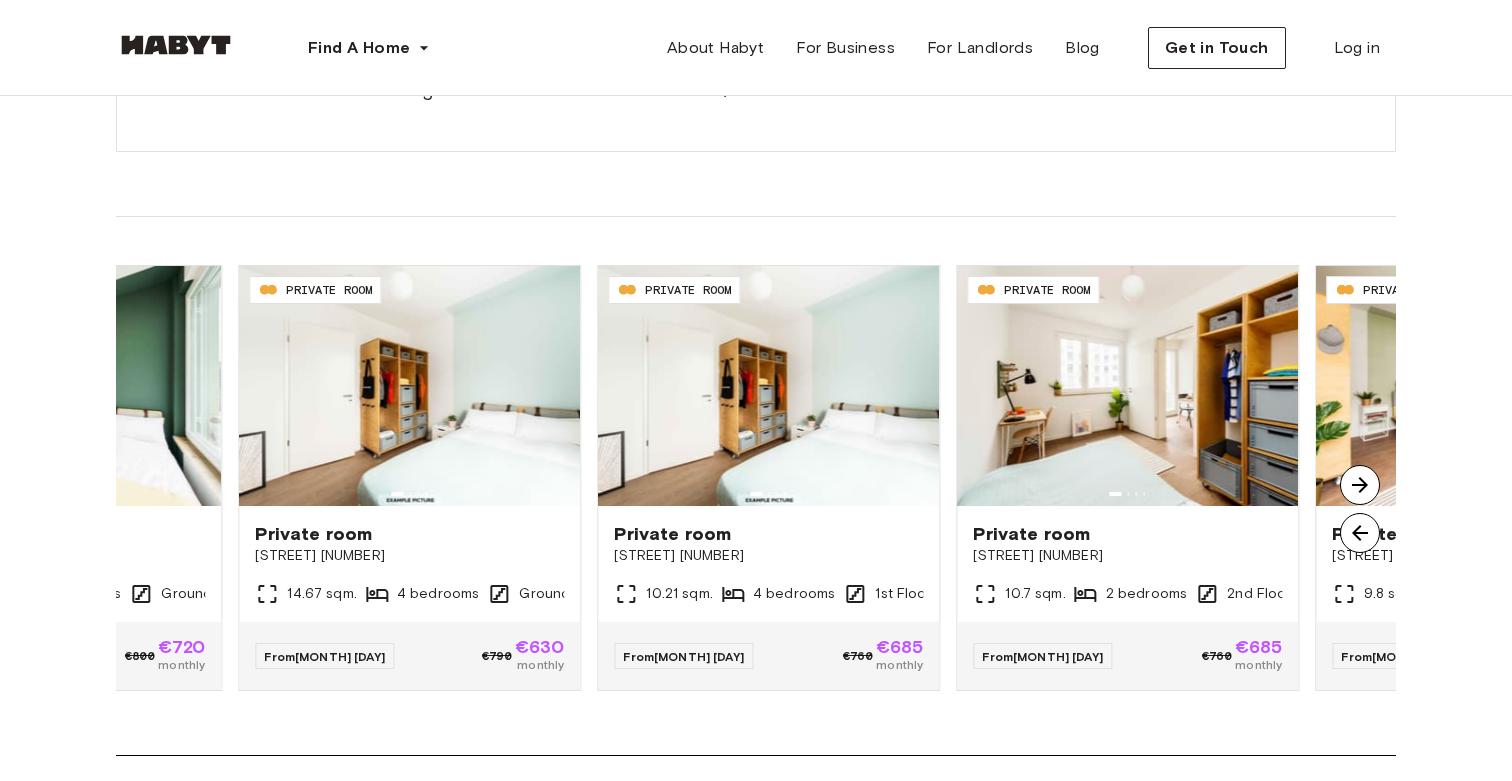 click at bounding box center [1360, 485] 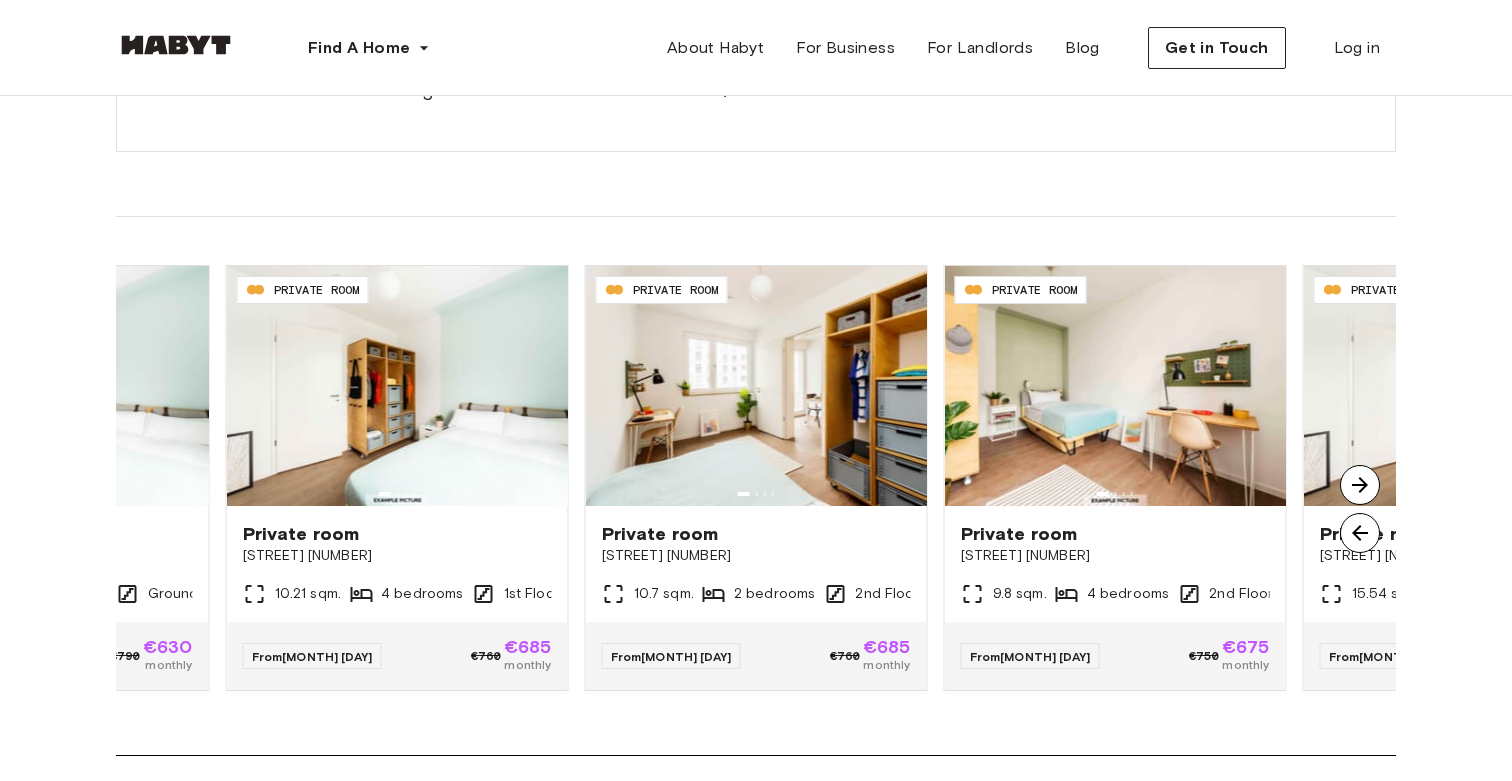 click at bounding box center (1360, 485) 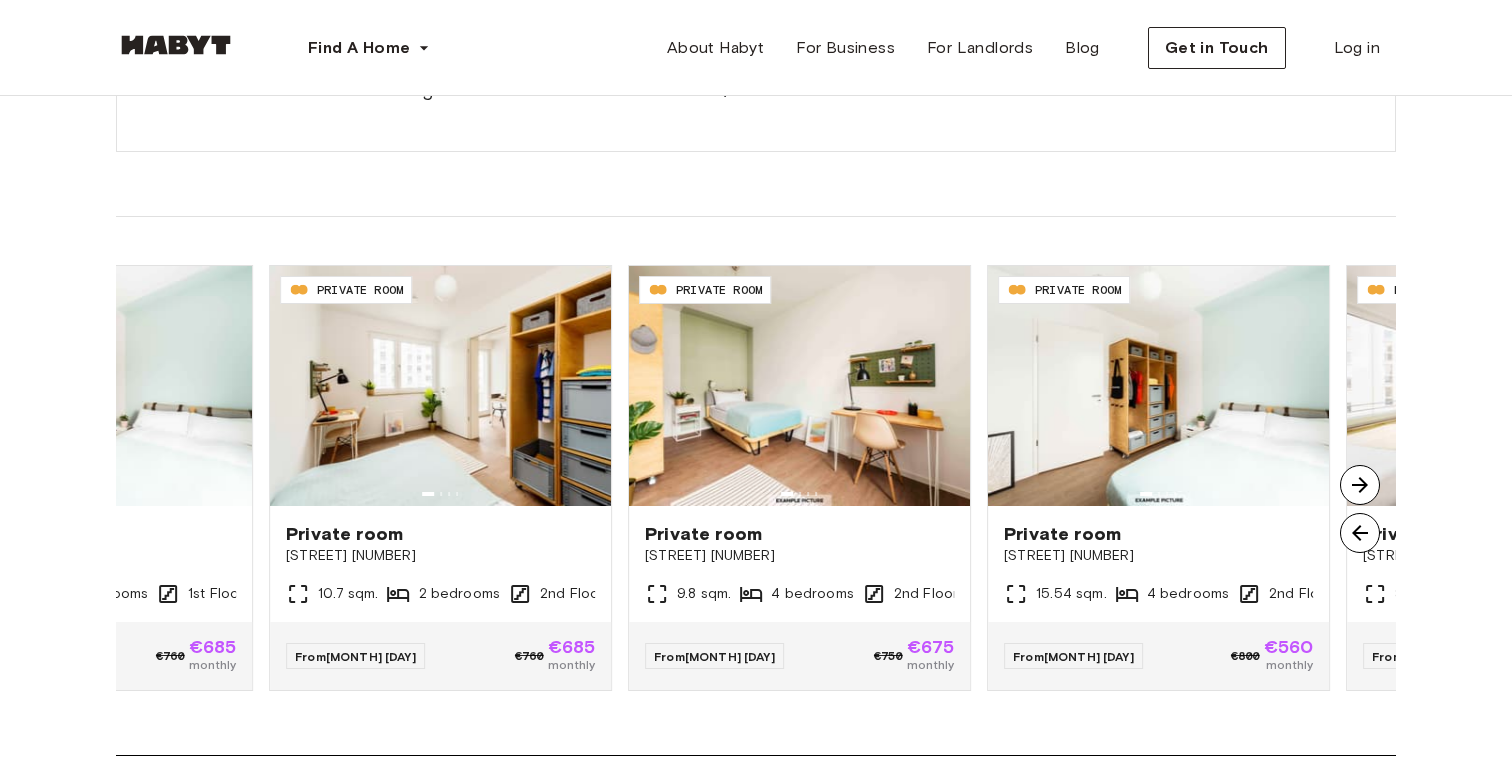 click at bounding box center [1360, 485] 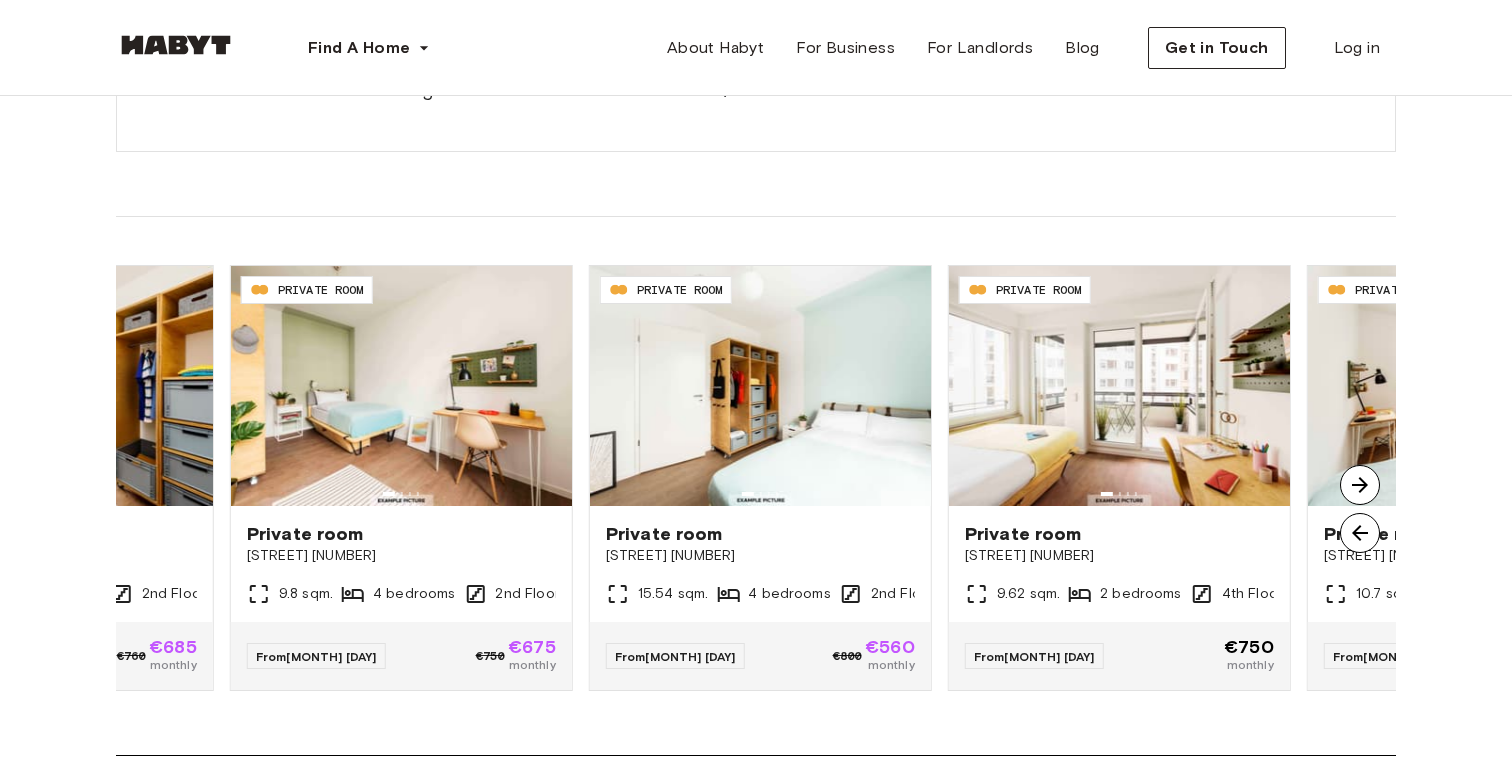 click at bounding box center [1360, 485] 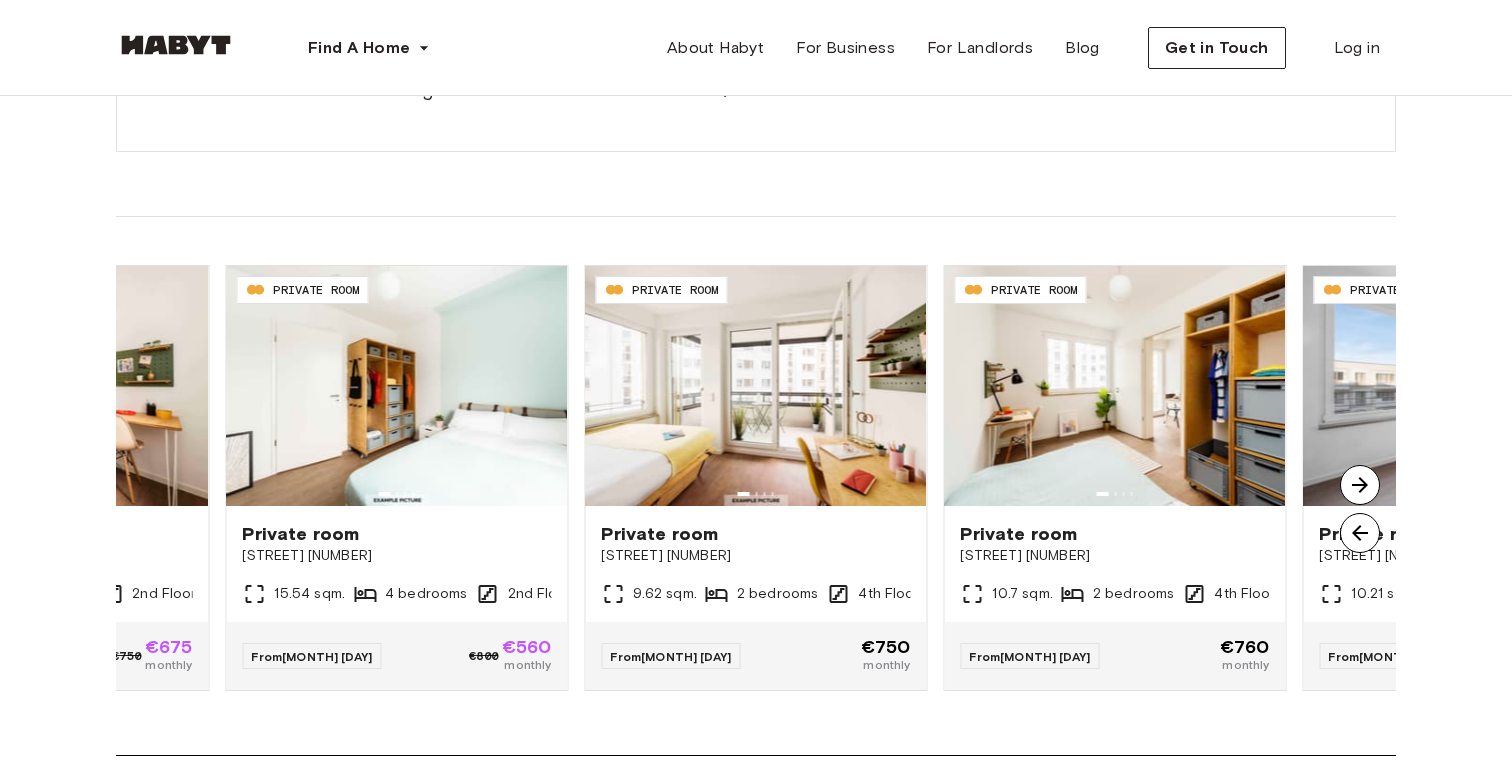 click at bounding box center (1360, 485) 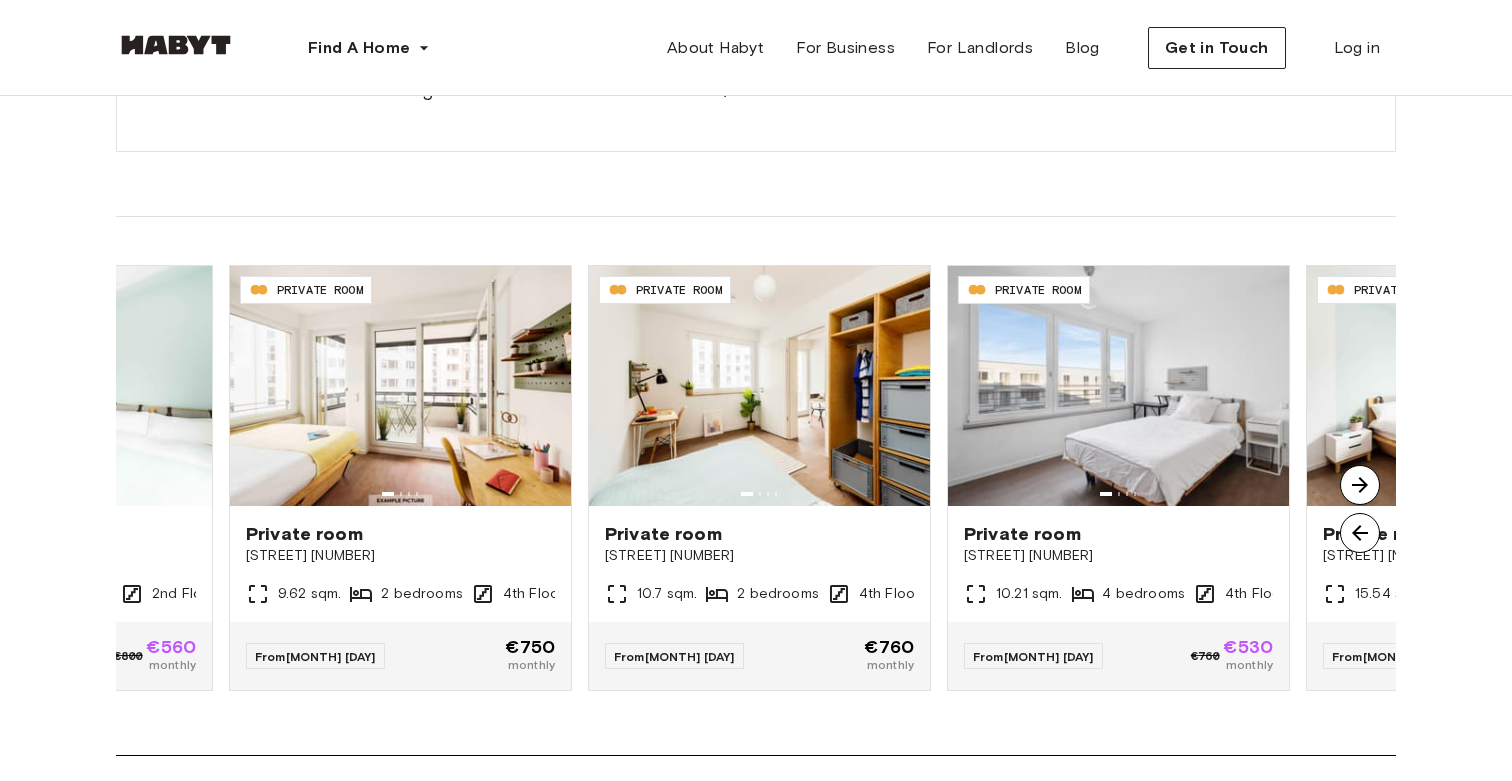 click at bounding box center [1360, 485] 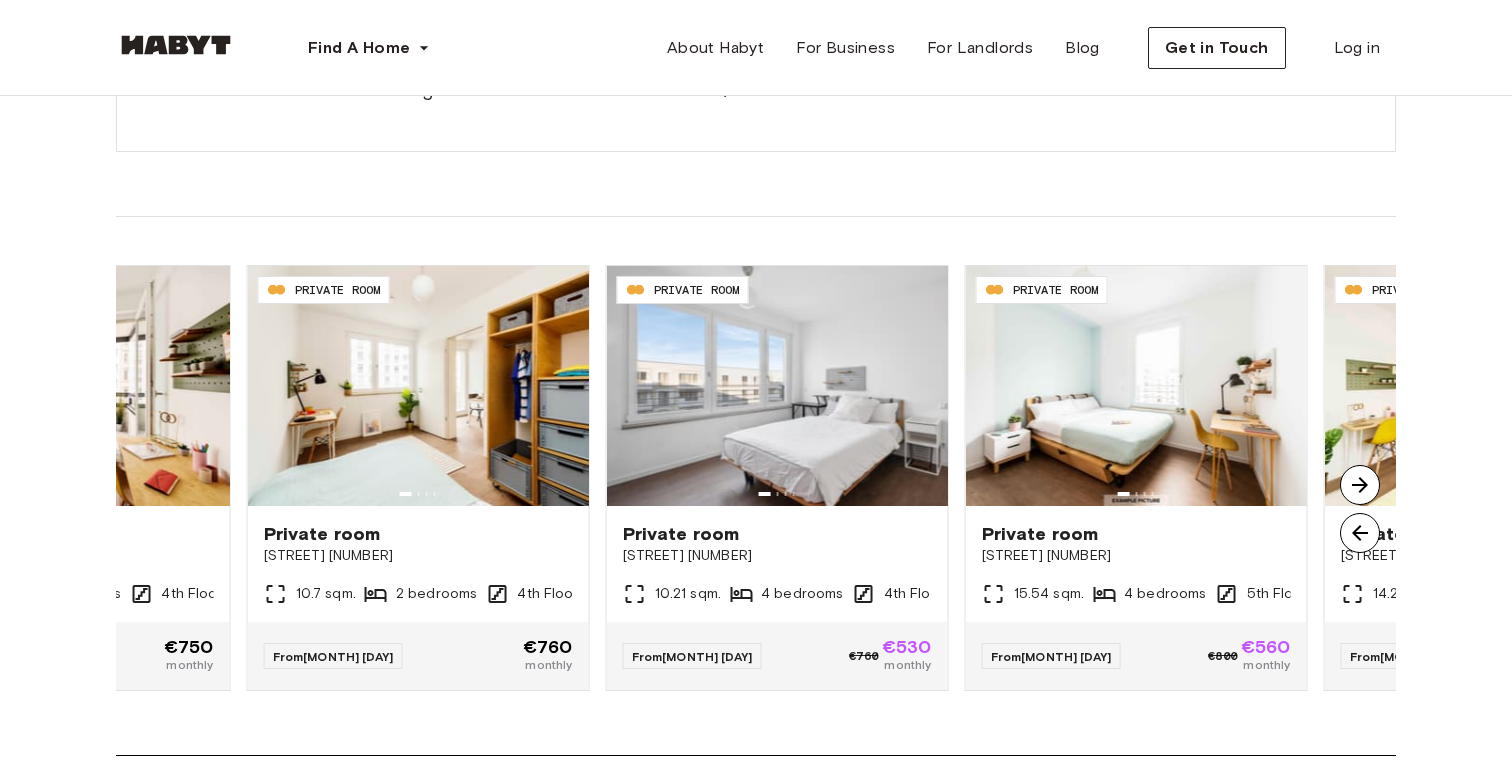 click at bounding box center (1360, 485) 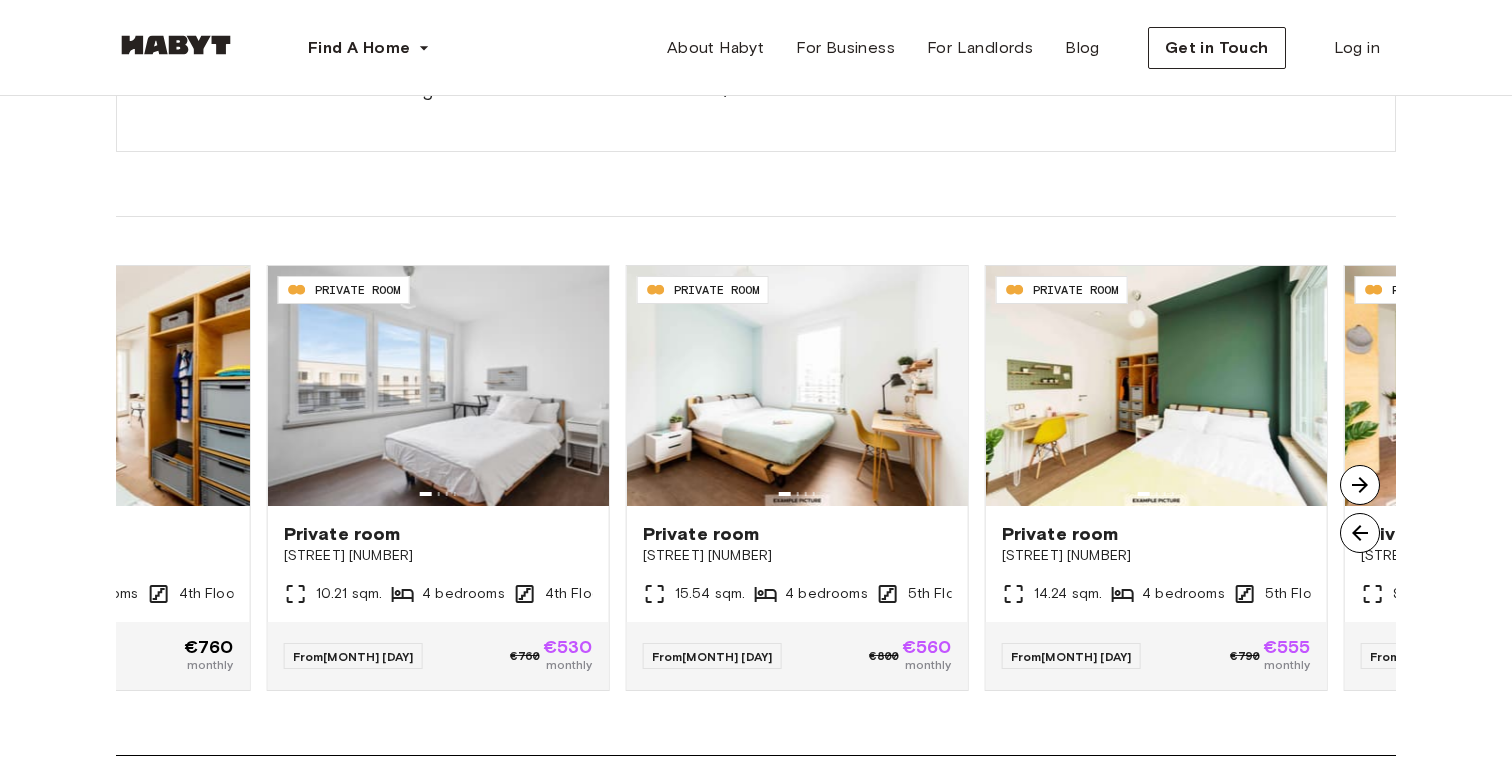 click at bounding box center [1360, 485] 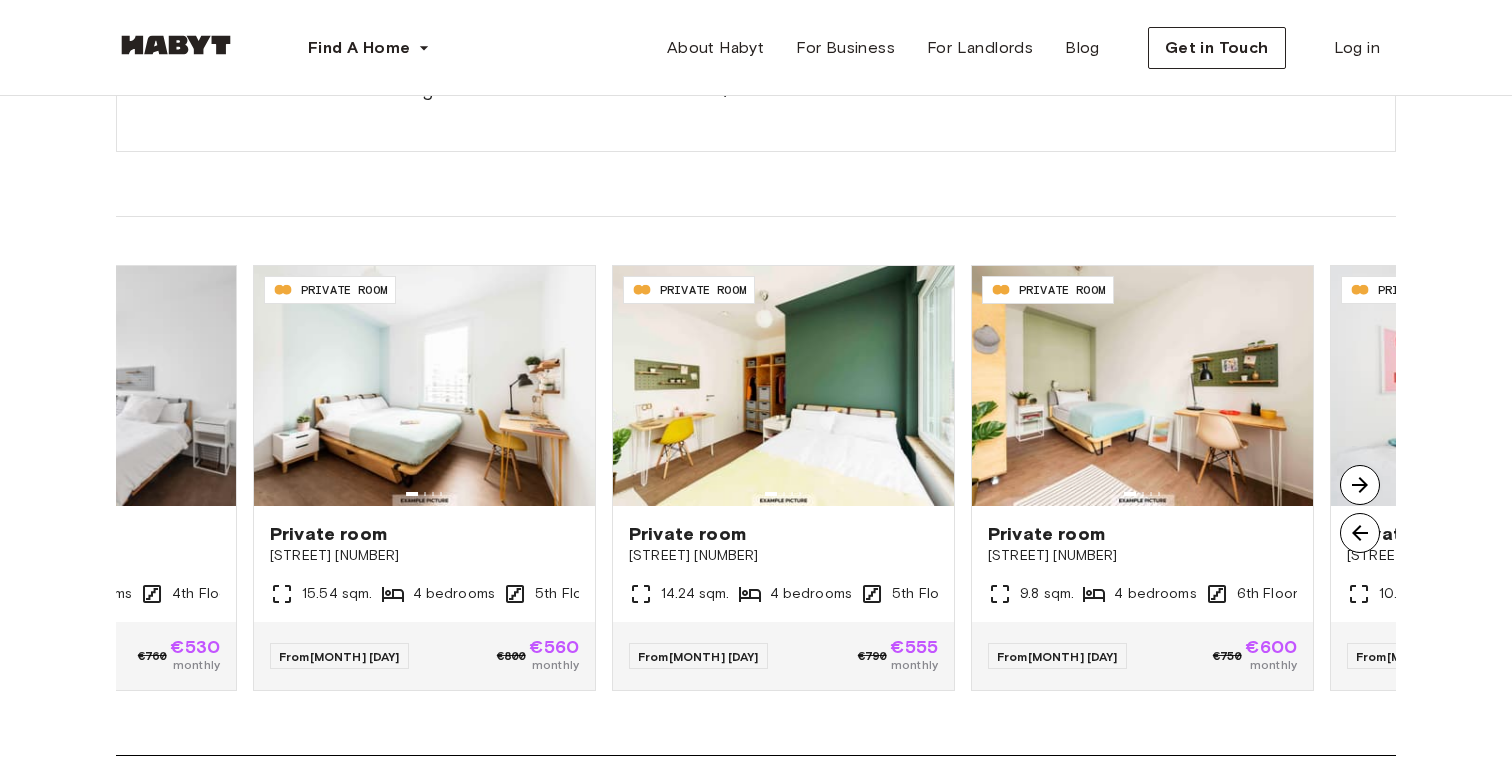 click at bounding box center (1360, 485) 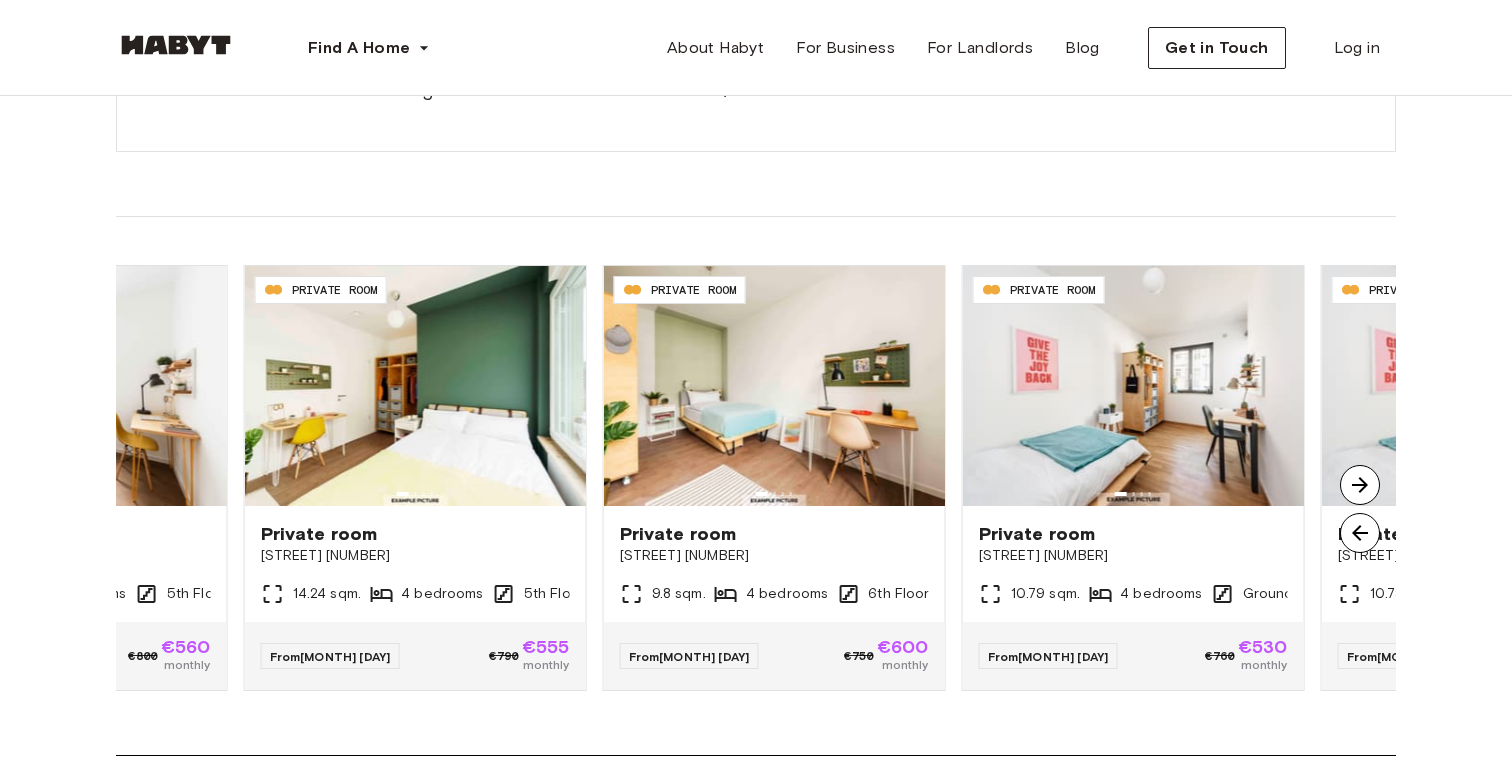 click at bounding box center (1360, 485) 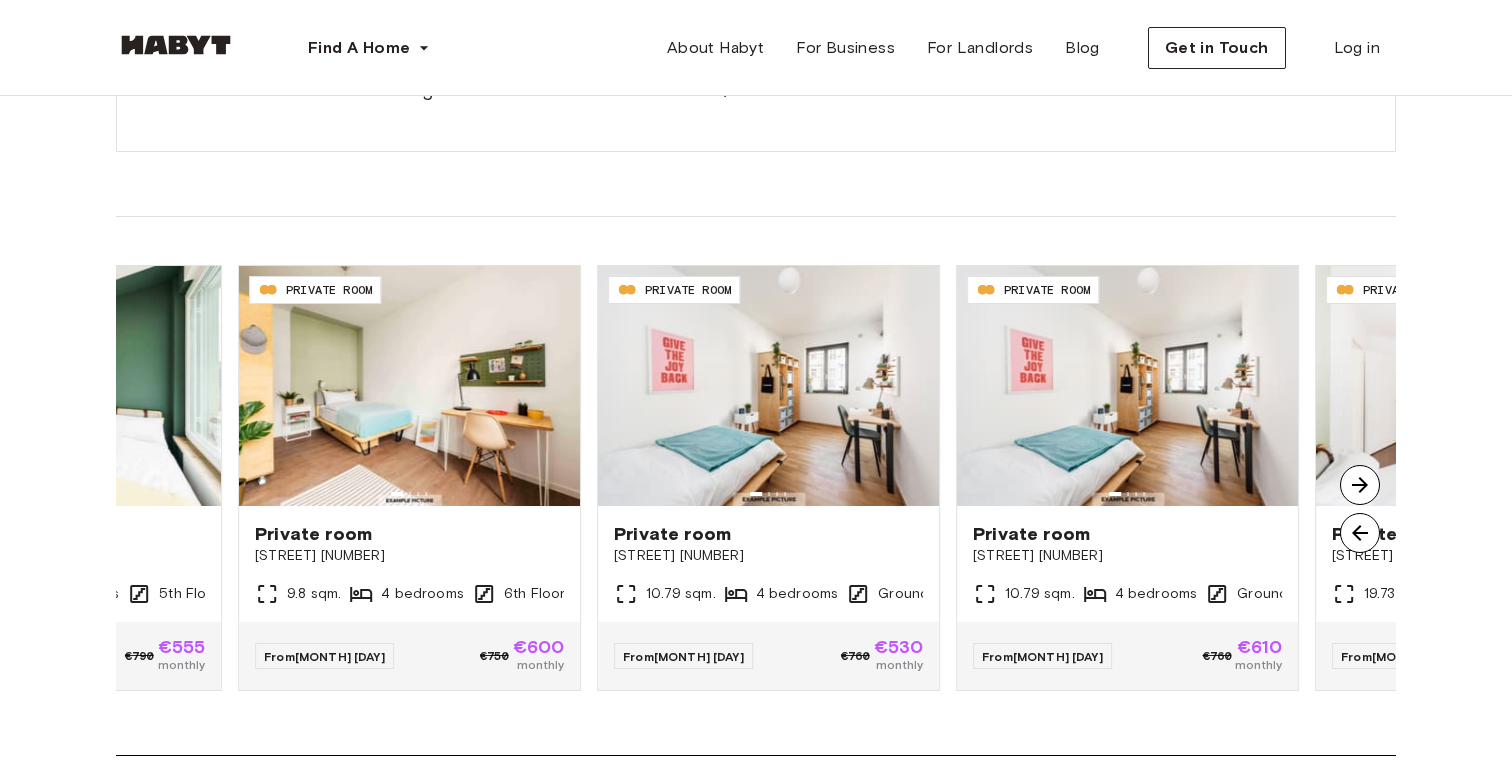 click at bounding box center (1360, 485) 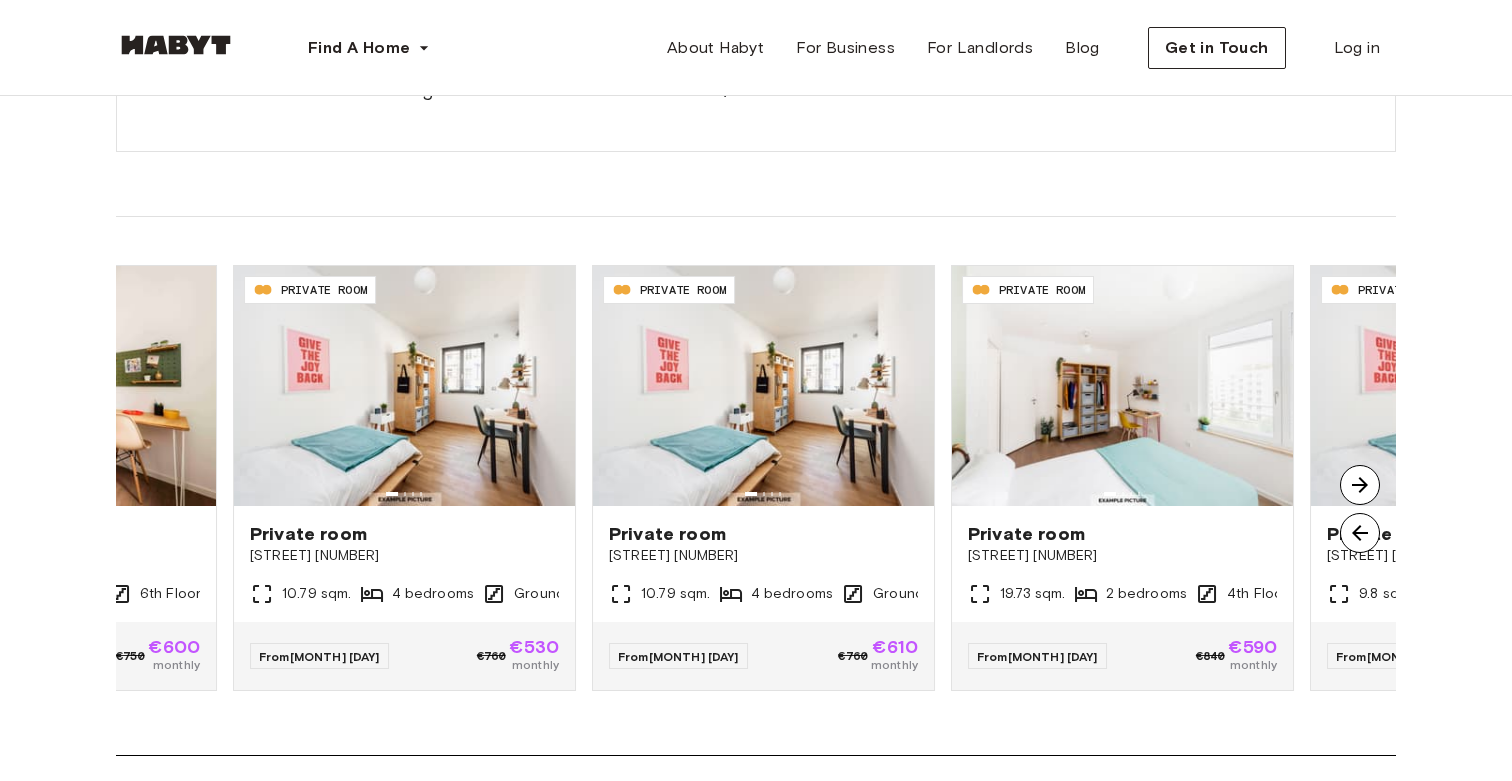click at bounding box center (1360, 485) 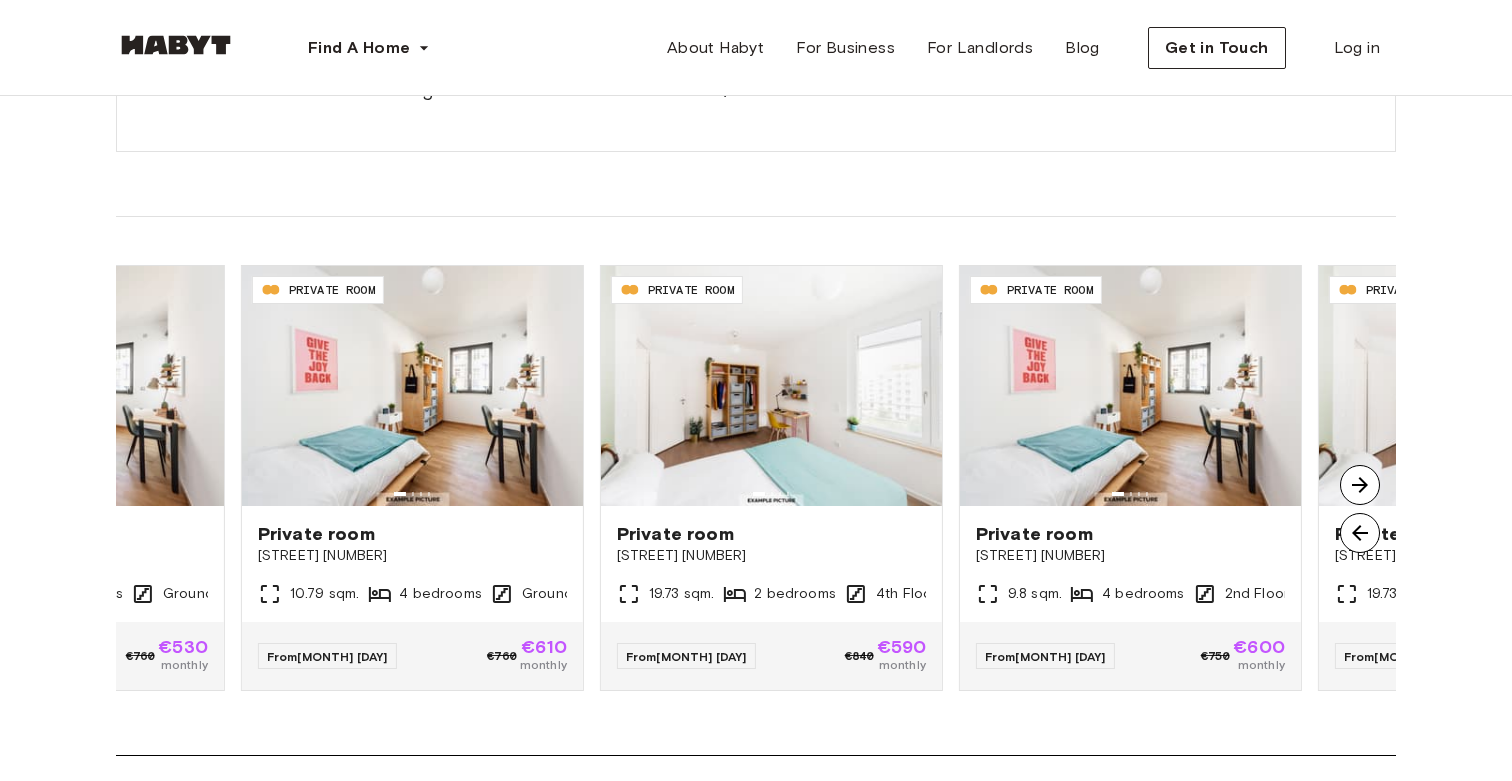 click at bounding box center (1360, 485) 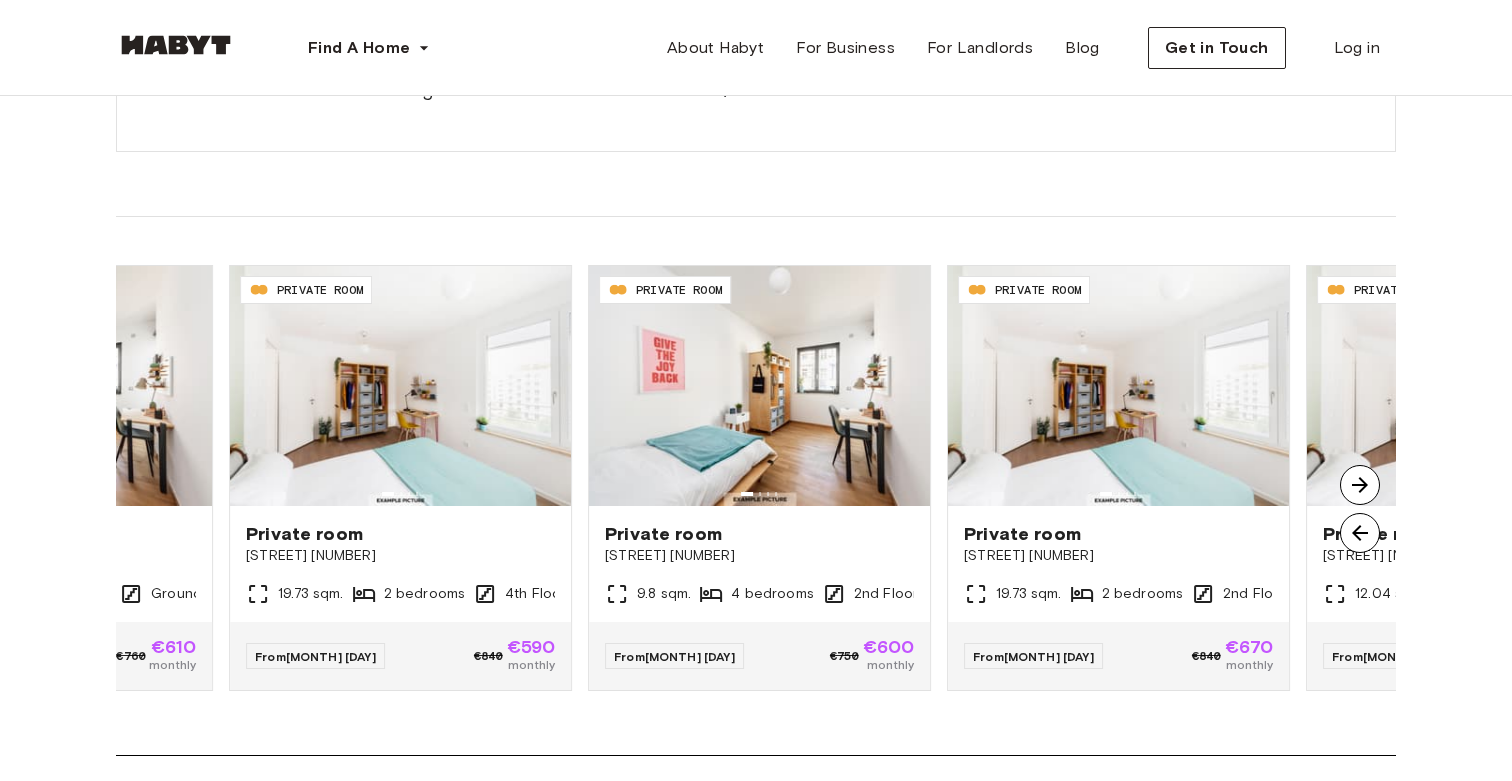 click at bounding box center [1360, 485] 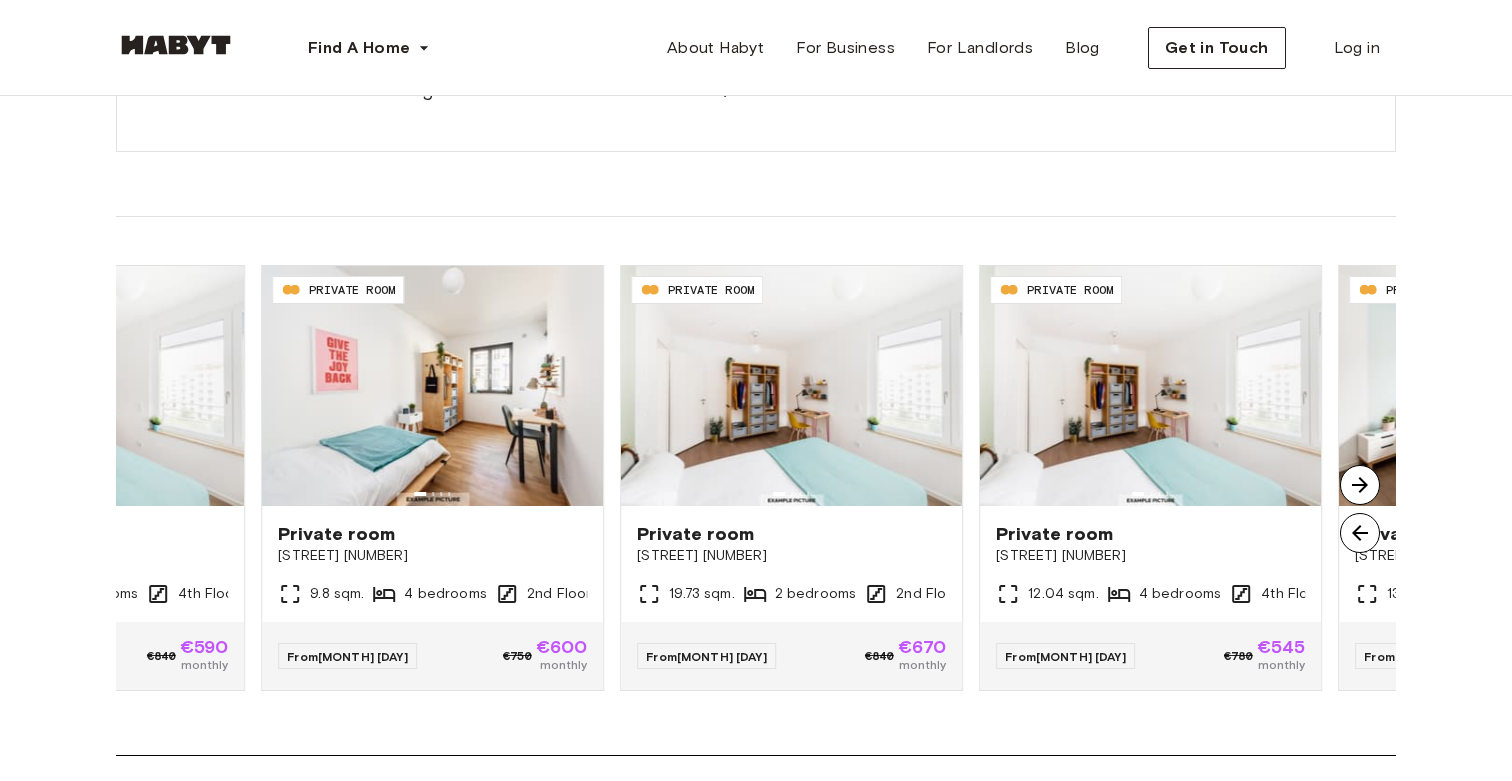 click at bounding box center [1360, 485] 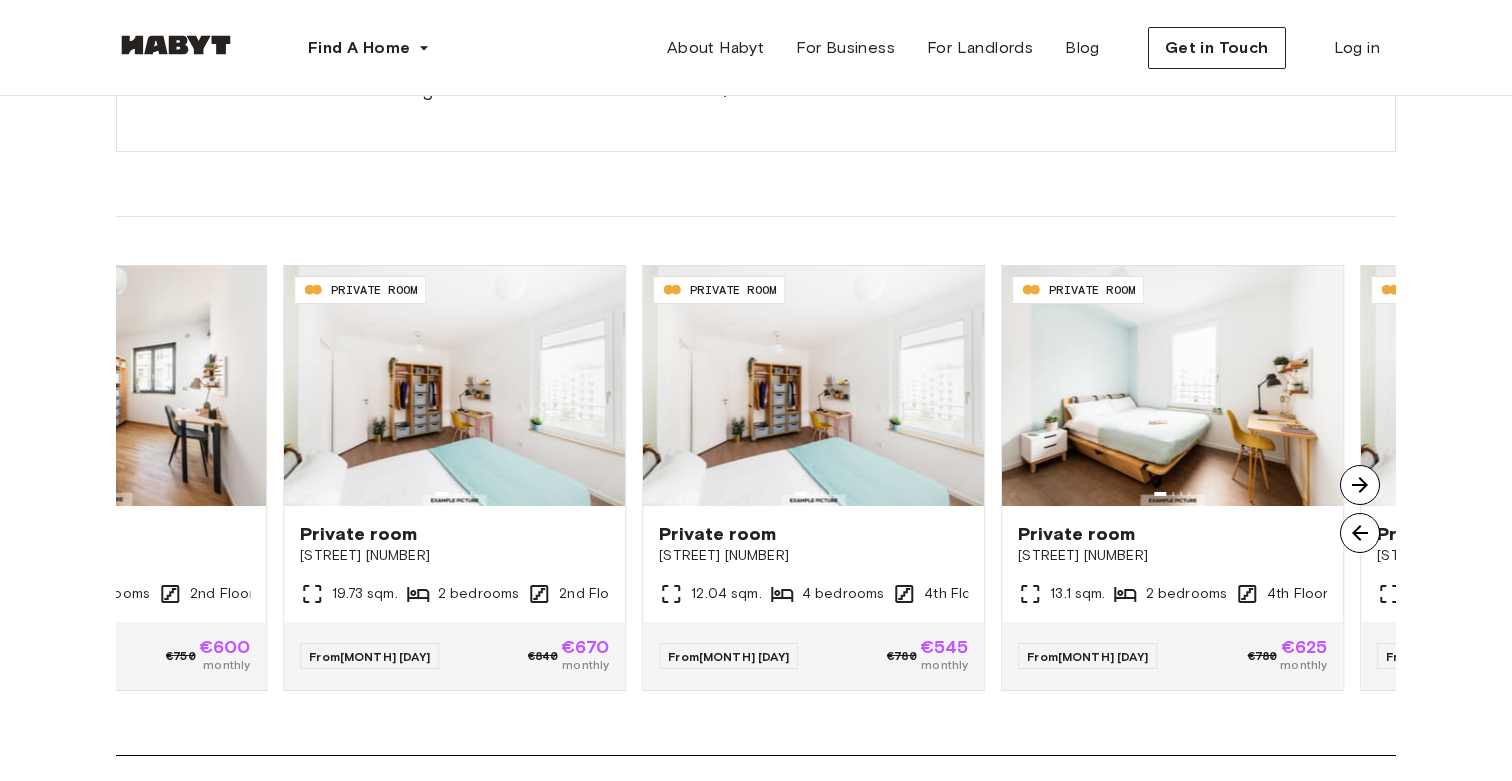 click at bounding box center (1360, 485) 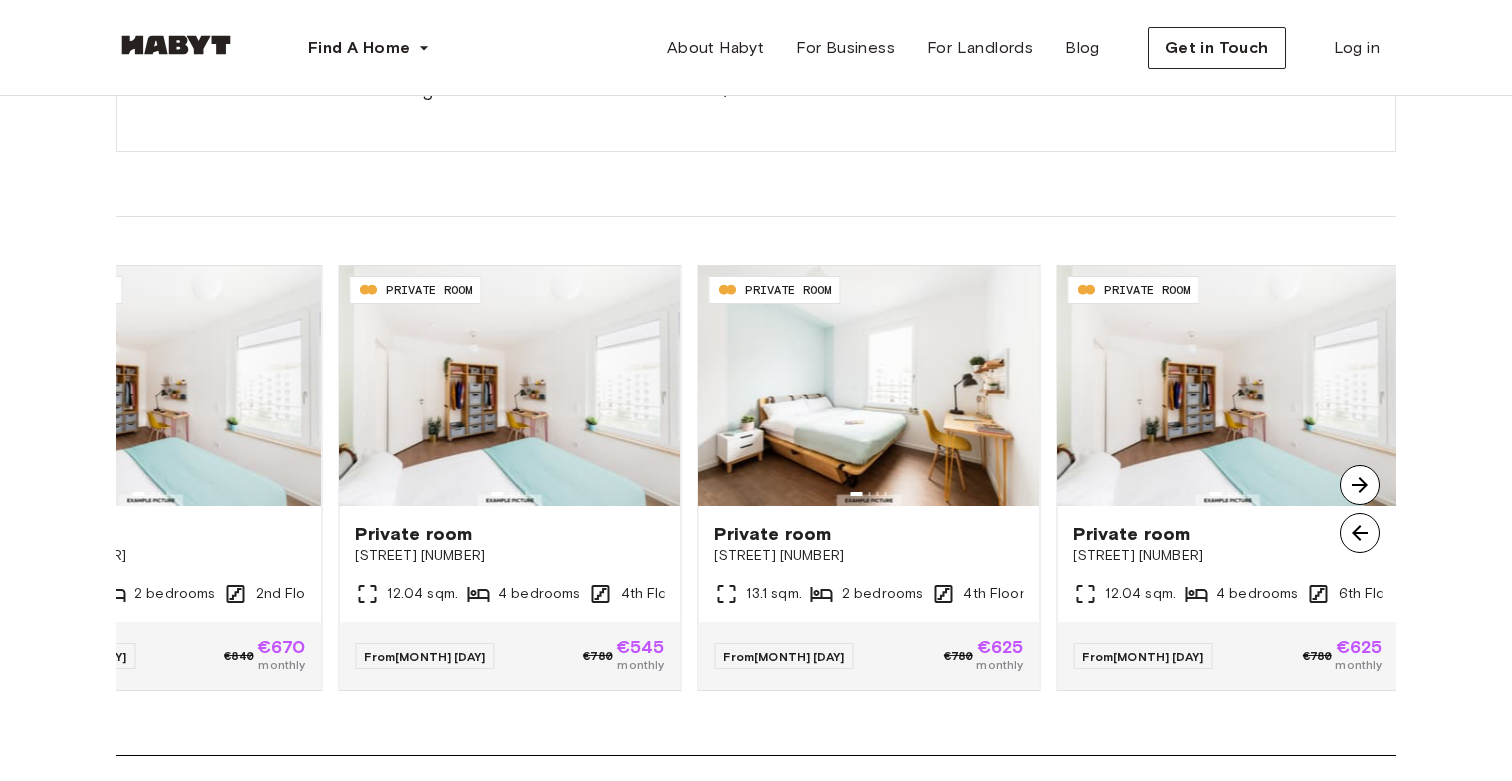 click at bounding box center [1360, 485] 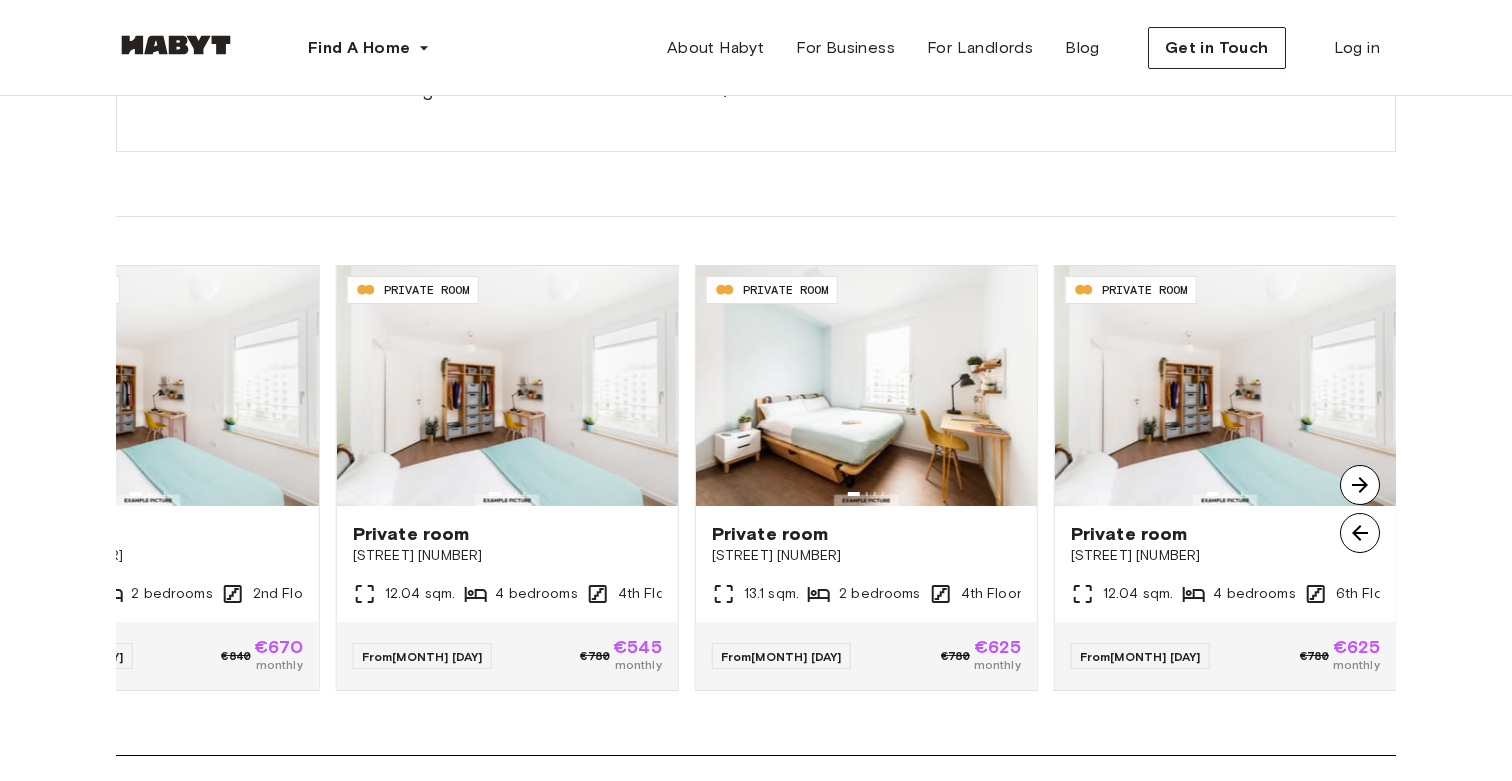 click at bounding box center (1360, 485) 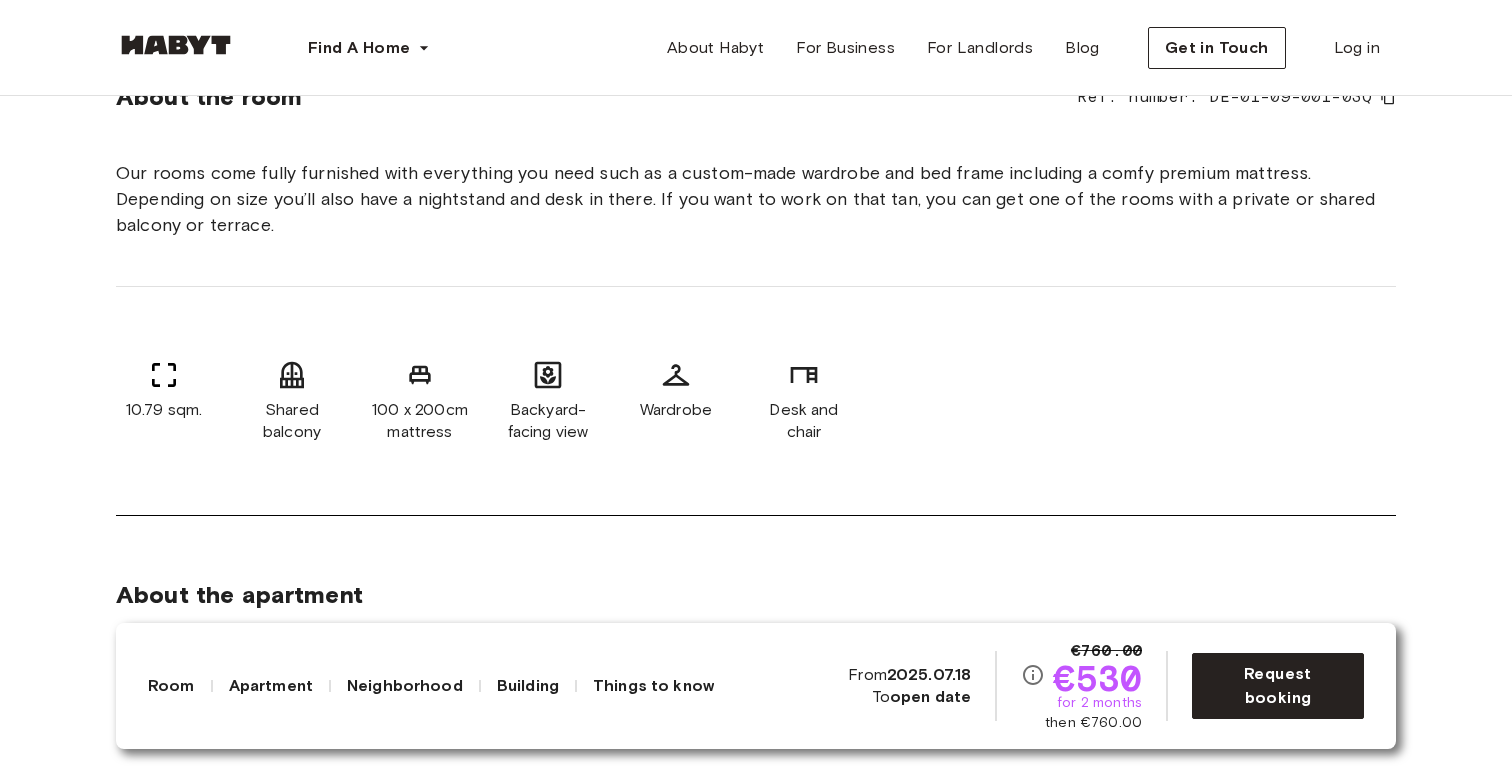 scroll, scrollTop: 0, scrollLeft: 0, axis: both 